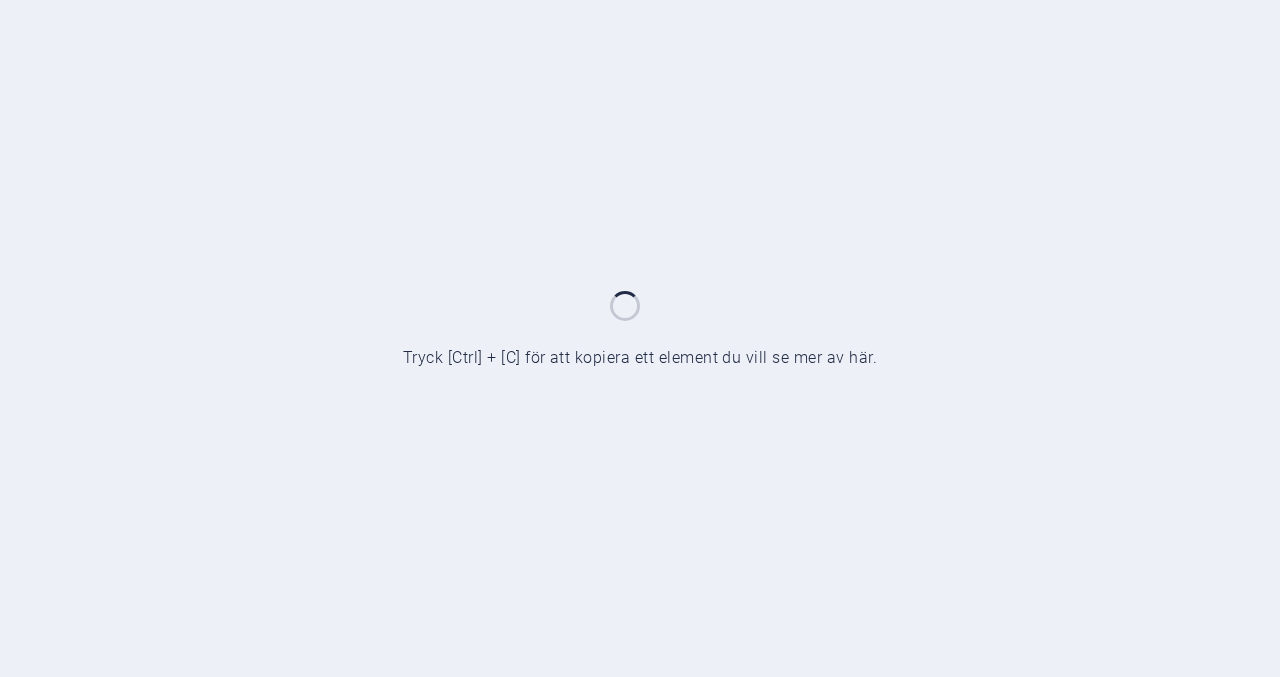 scroll, scrollTop: 0, scrollLeft: 0, axis: both 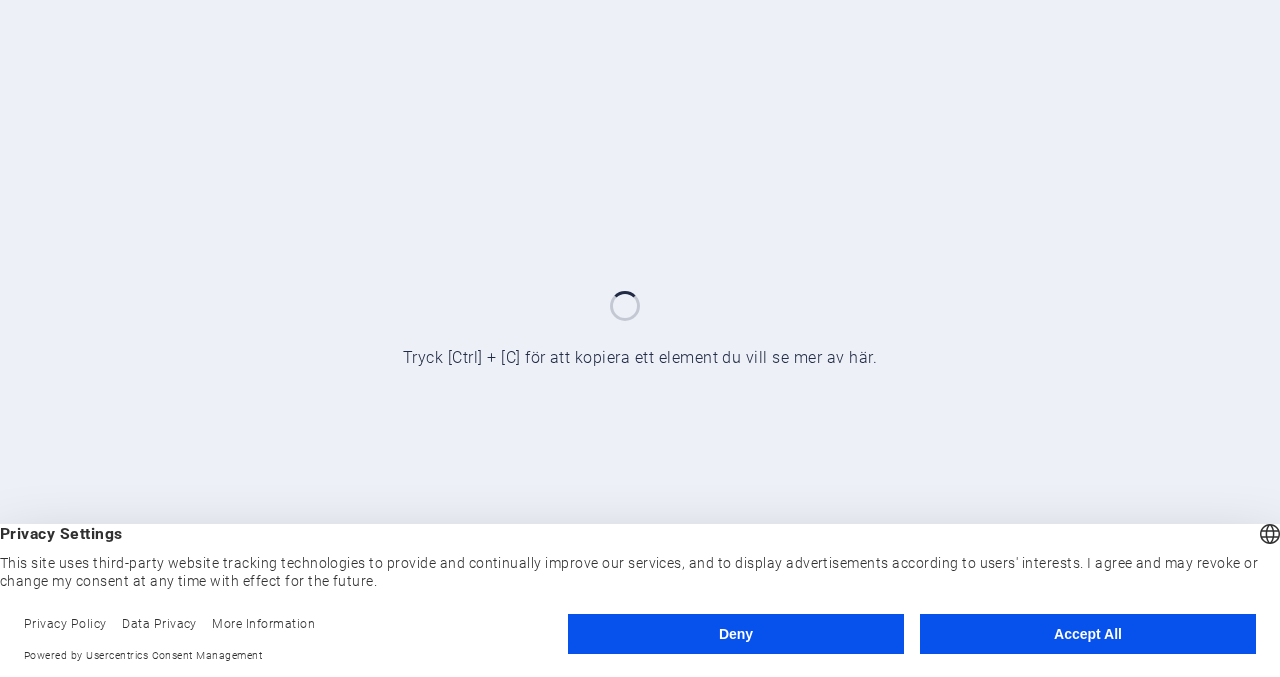 click on "Accept All" at bounding box center [1088, 634] 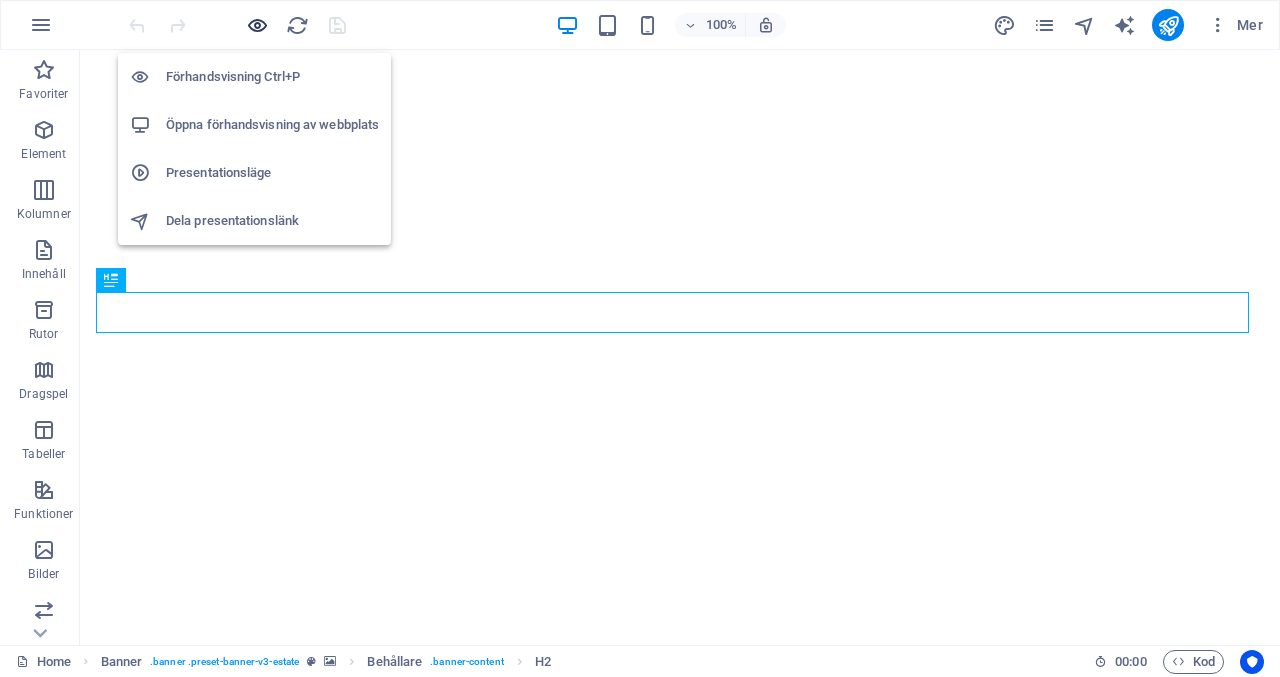 click at bounding box center [257, 25] 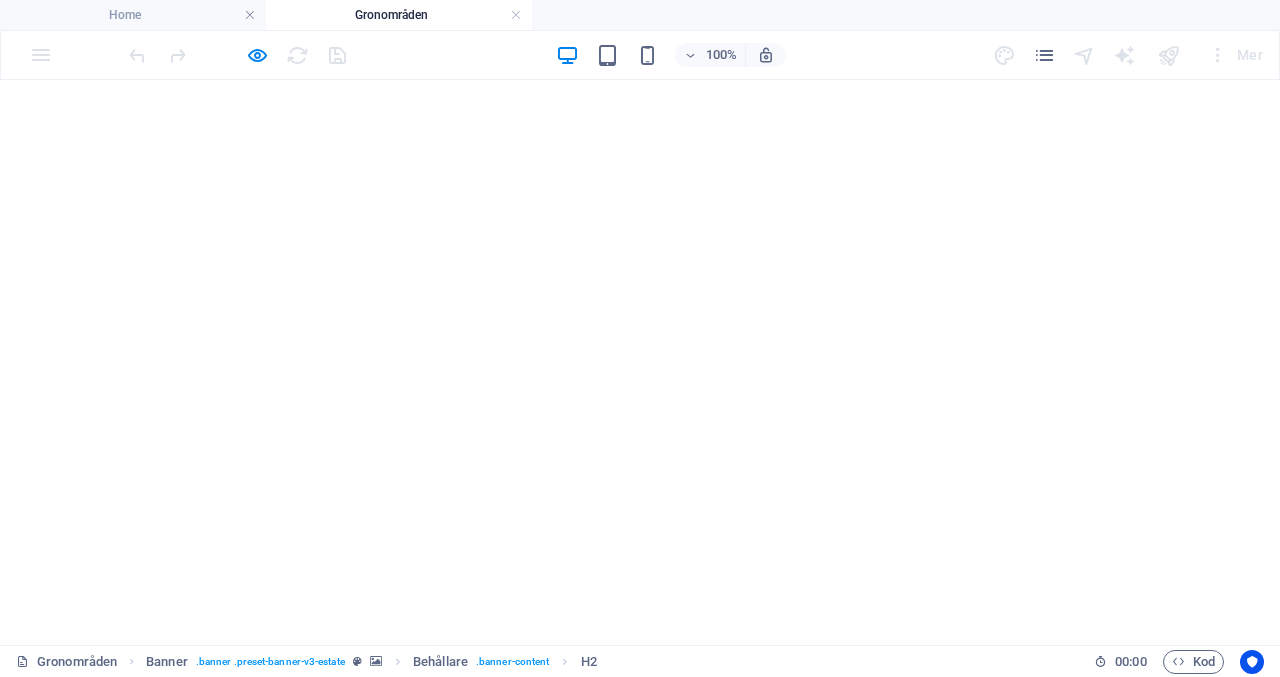 scroll, scrollTop: 0, scrollLeft: 0, axis: both 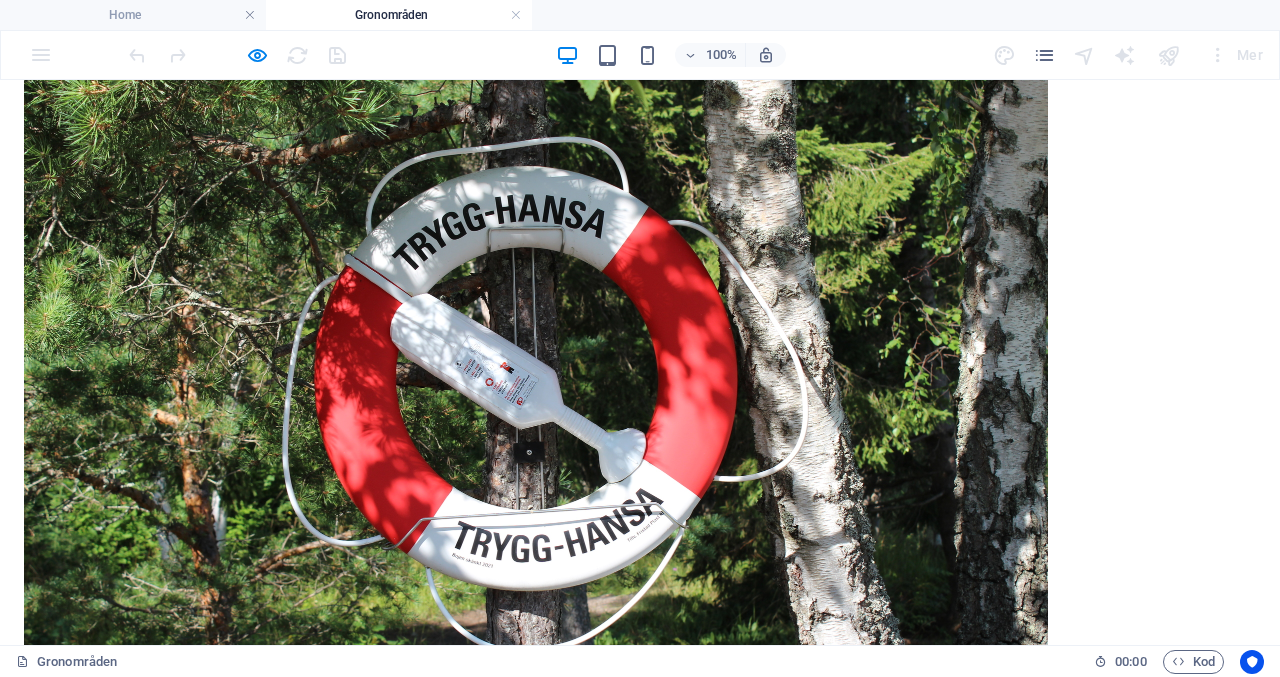 click on "Information Röjsågsarbete Det är många som är ute och promenerar på våra fina flisade stigar. Vi vill fortsättningsvis  hålla dessa öppna, för det krävs en del underhåll. En aktivitet är att röja högt gräs vid sidan om stigarna. Det aktuella området just nu gäller stigen från fotbollsplanen och uppöver, men det finns säkert fler stigar som behöver röjas. Vår tanke är att en eller gärna flera hjälper till att röja gräset, en eller ett par ggr./säsong. Den eller de som hjälper till slipper givetvis strandstädningen men får motsvarande betalning. Om du är intresserad skicka ett mail till  skogen@[DOMAIN].se  alt.  gronomroden@[DOMAIN].se 2025-06-22 Tack för ett stort engagemang och bra arrangemang P+R.  Givetvis också ett tack till alla besökare. Helt enkelt ett lyckat midsommarfirande invid vårt fina område. 2025-06-22 BOULE KG på C vill gärna ha sällskap på Boulebanan lördagar kl 15.00 med start den 28/6.  Lättsam boule för alla åldrar med med kul snack.  VÄLKOMNA." at bounding box center (640, 4476) 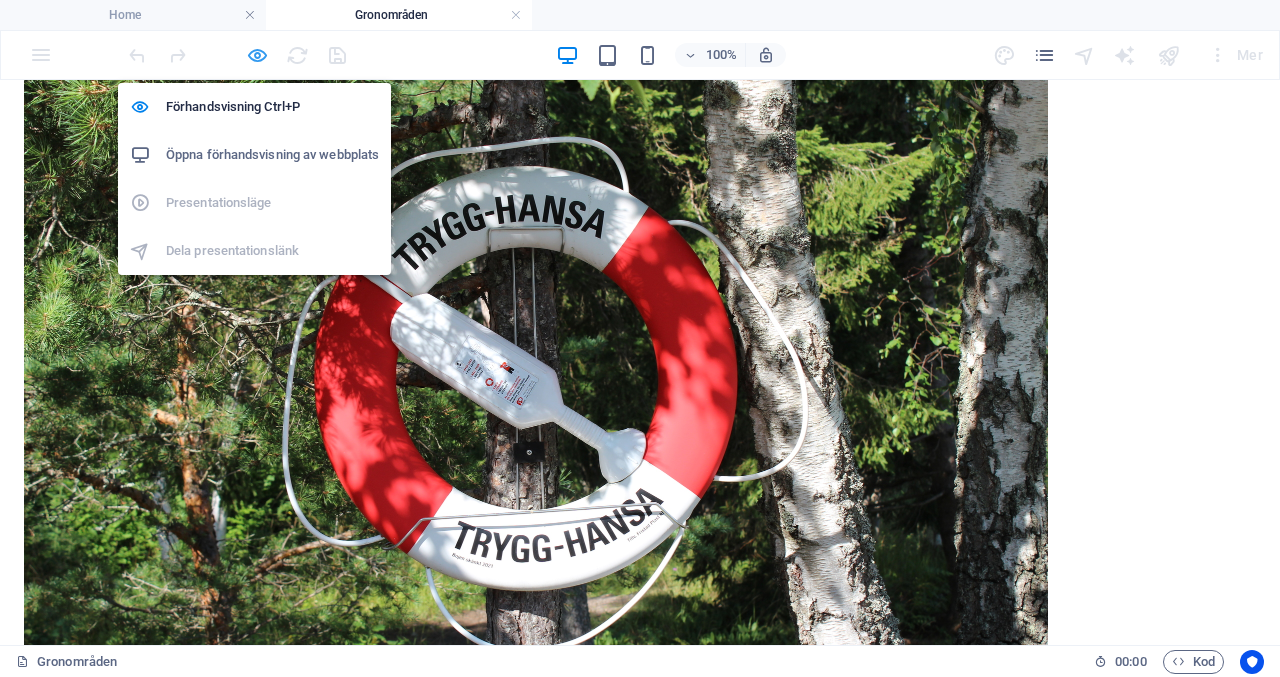 click at bounding box center [257, 55] 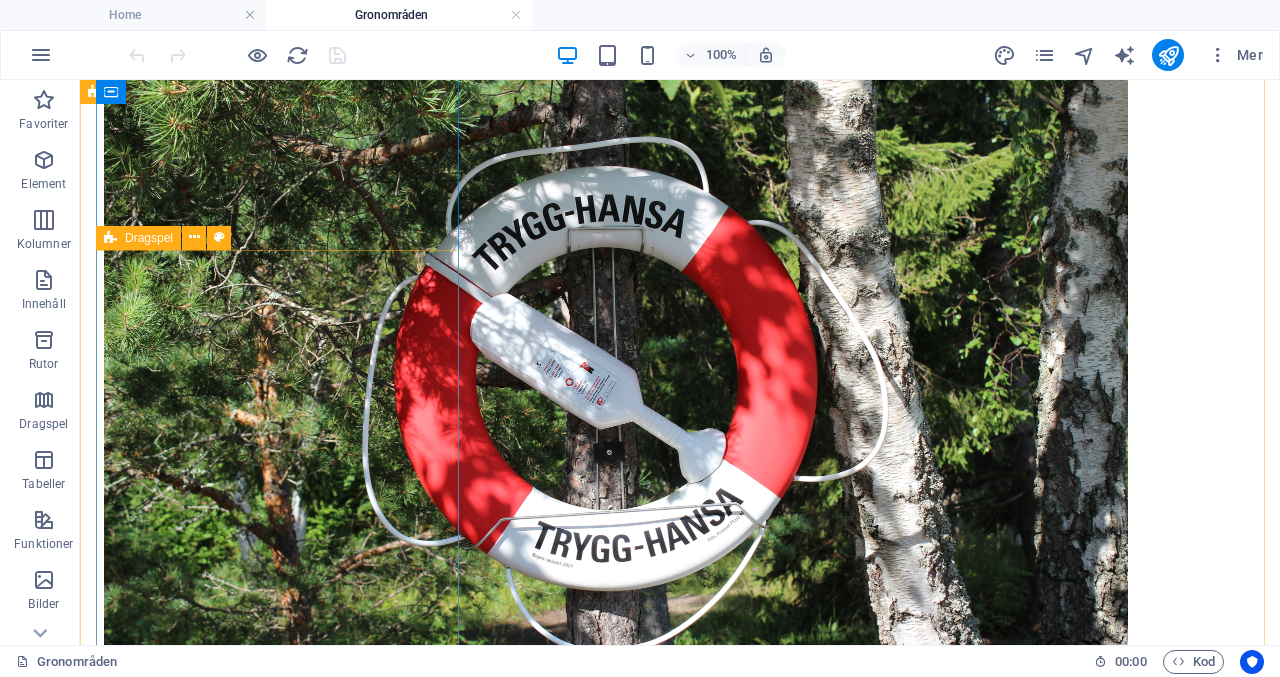 click on "Dragspel" at bounding box center (149, 238) 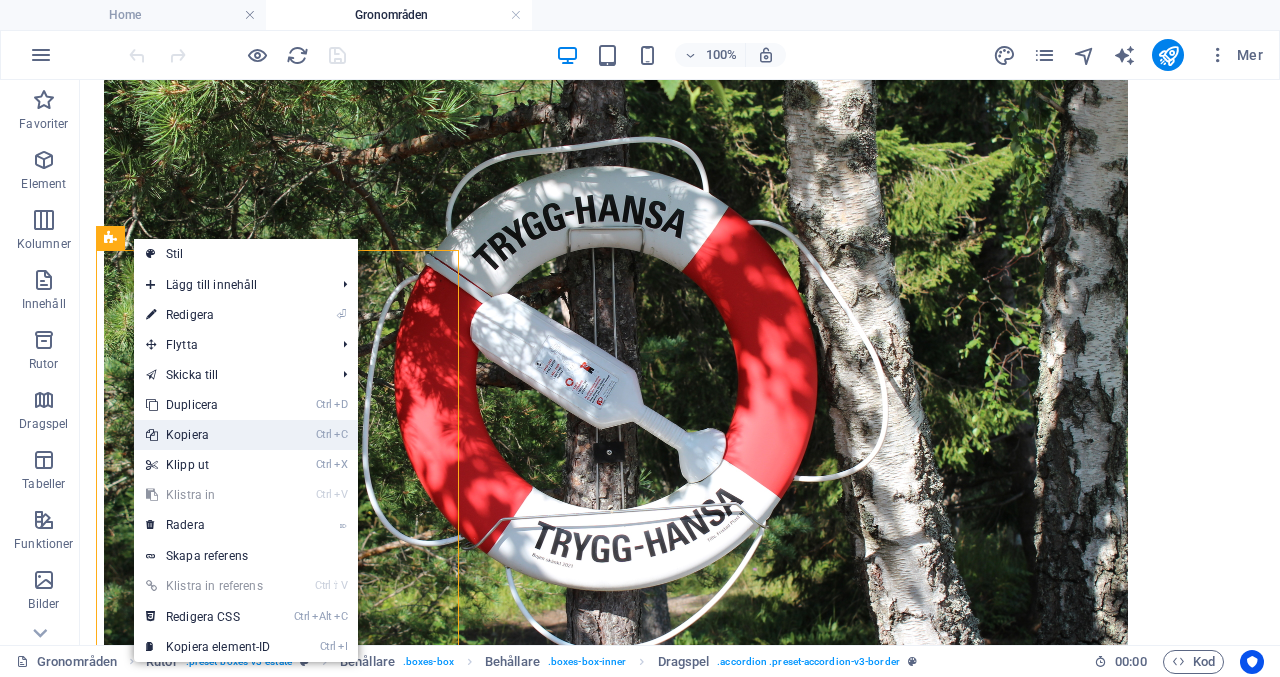 click on "Ctrl C  Kopiera" at bounding box center (208, 435) 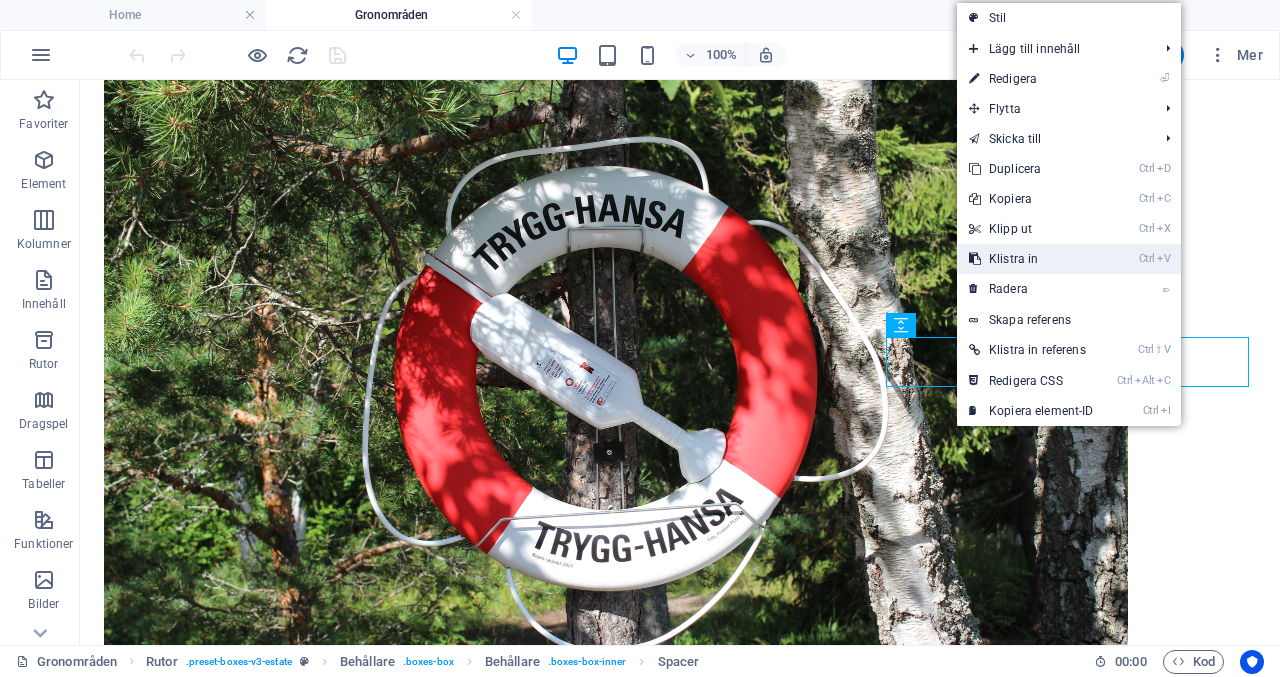 click on "Ctrl V  Klistra in" at bounding box center (1031, 259) 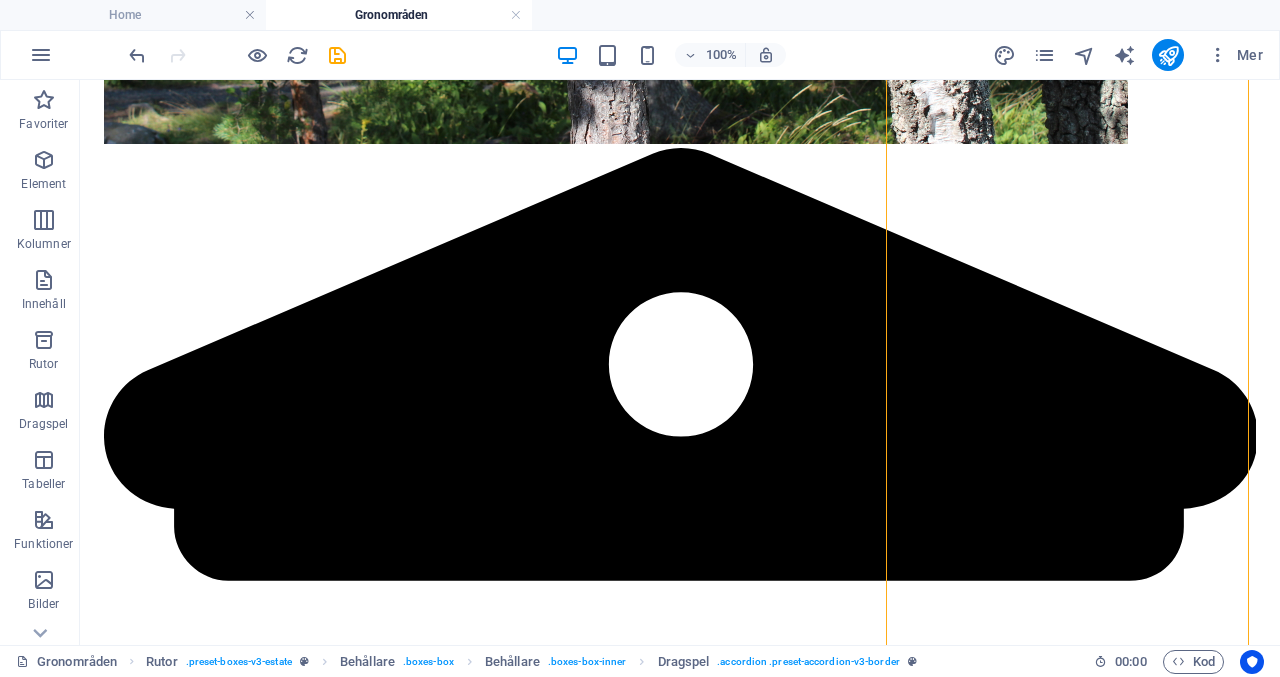 scroll, scrollTop: 1801, scrollLeft: 0, axis: vertical 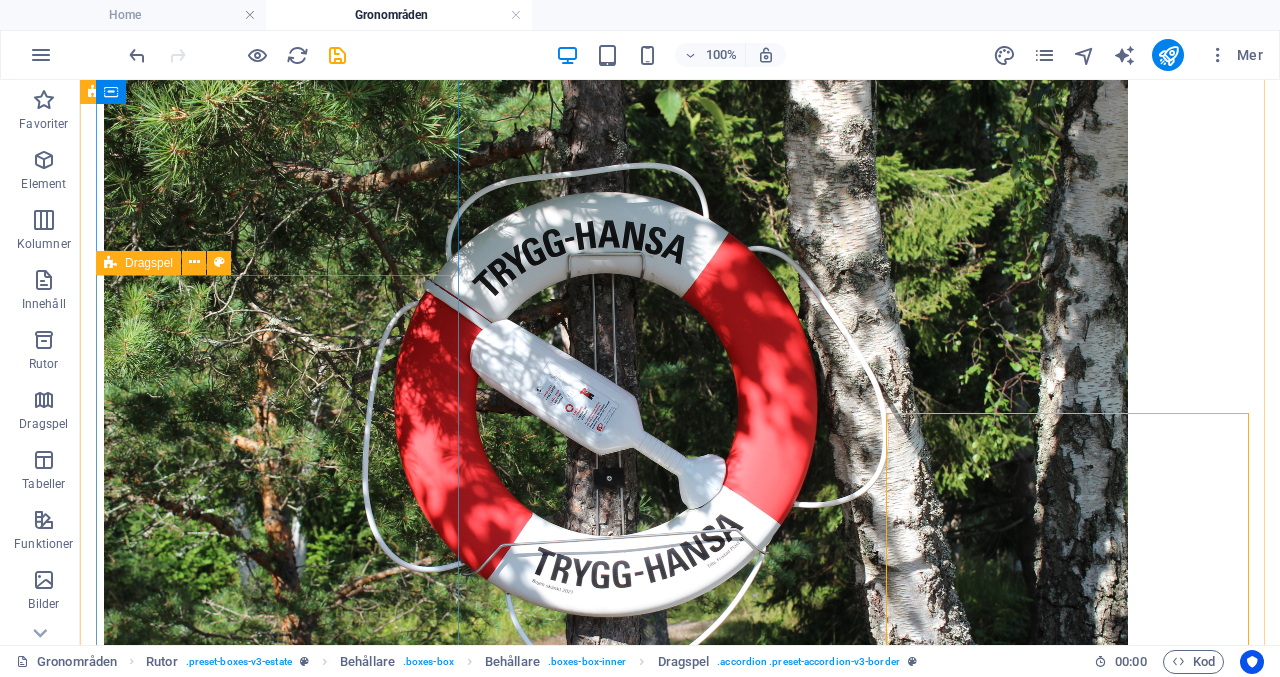click on "Dragspel" at bounding box center (149, 263) 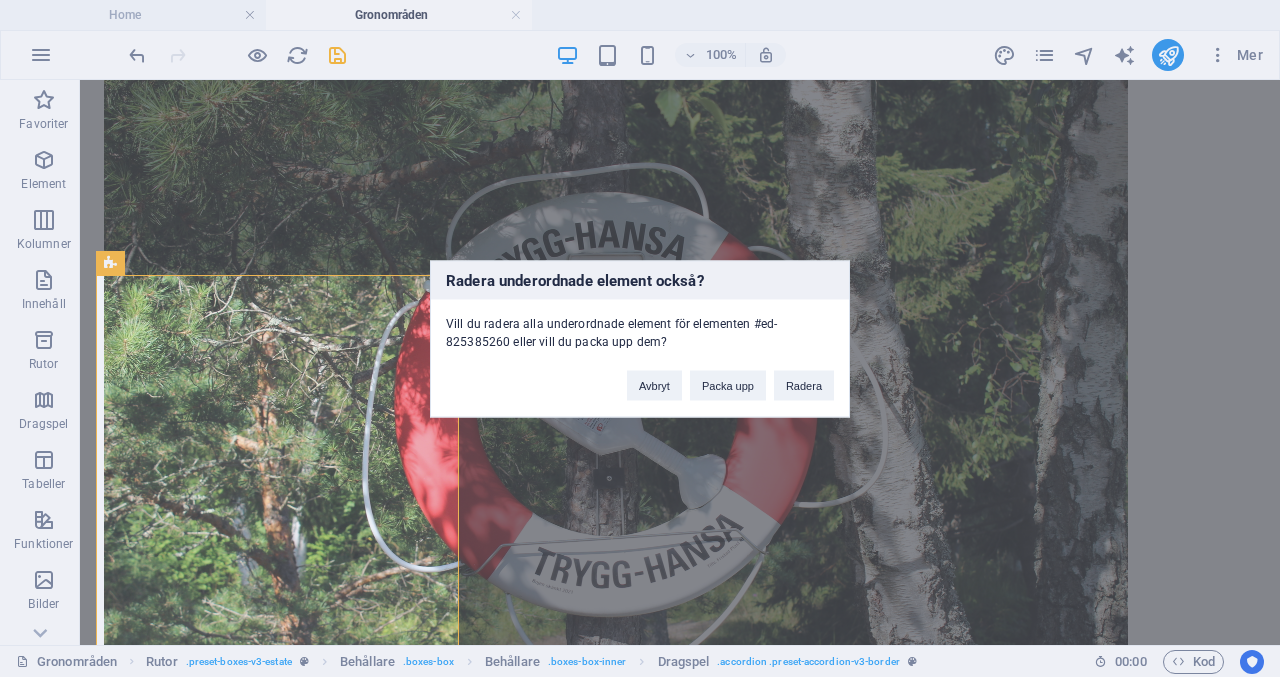 click on "Radera underordnade element också? Vill du radera alla underordnade element för elementen #ed-825385260 eller vill du packa upp dem? Avbryt Packa upp Radera" at bounding box center [640, 338] 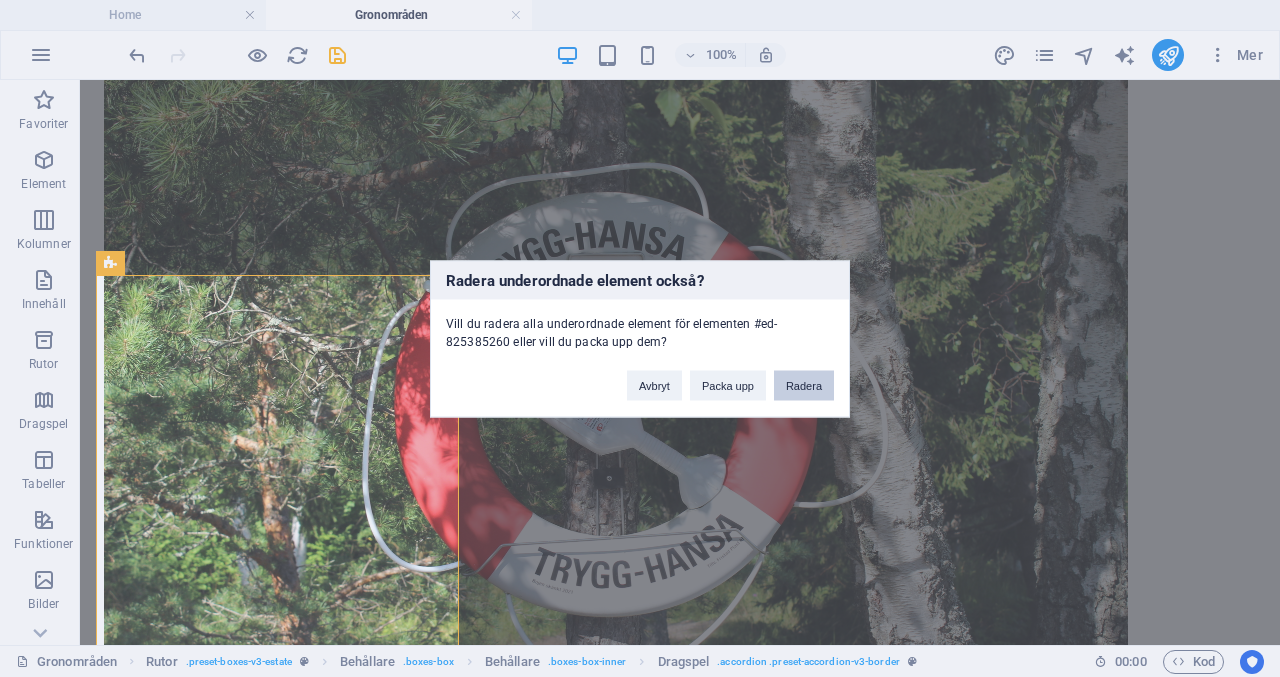 click on "Radera" at bounding box center (804, 385) 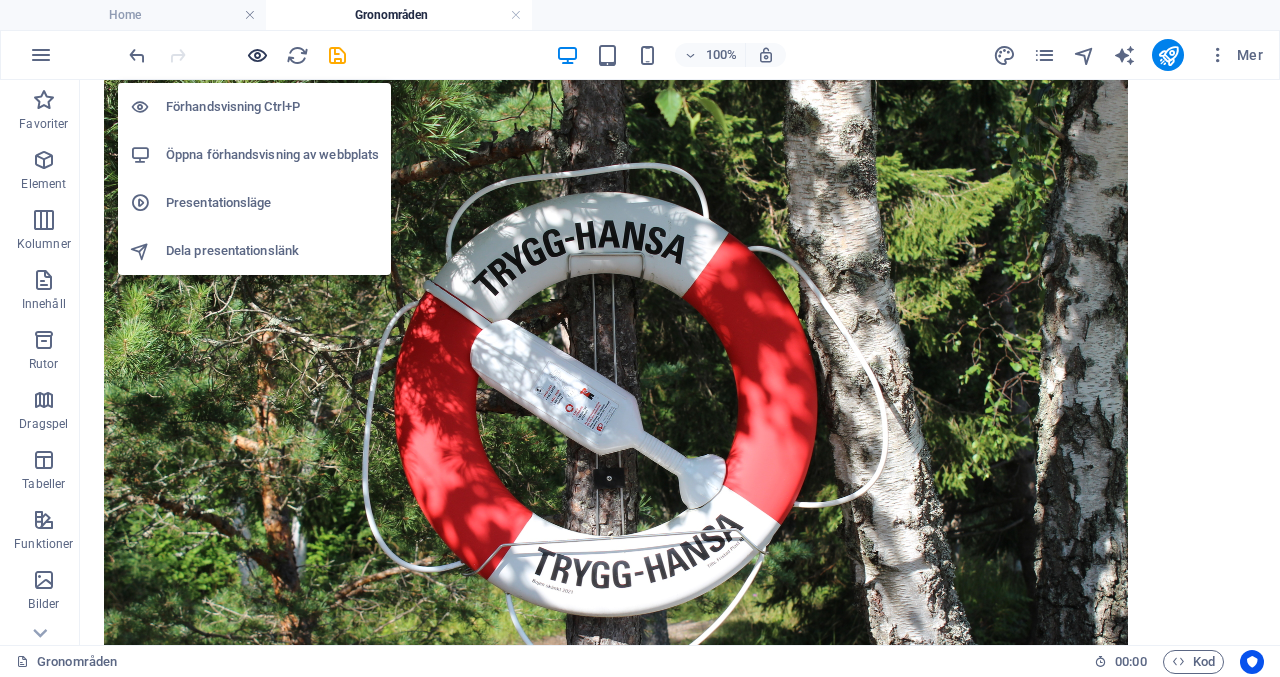 click at bounding box center [257, 55] 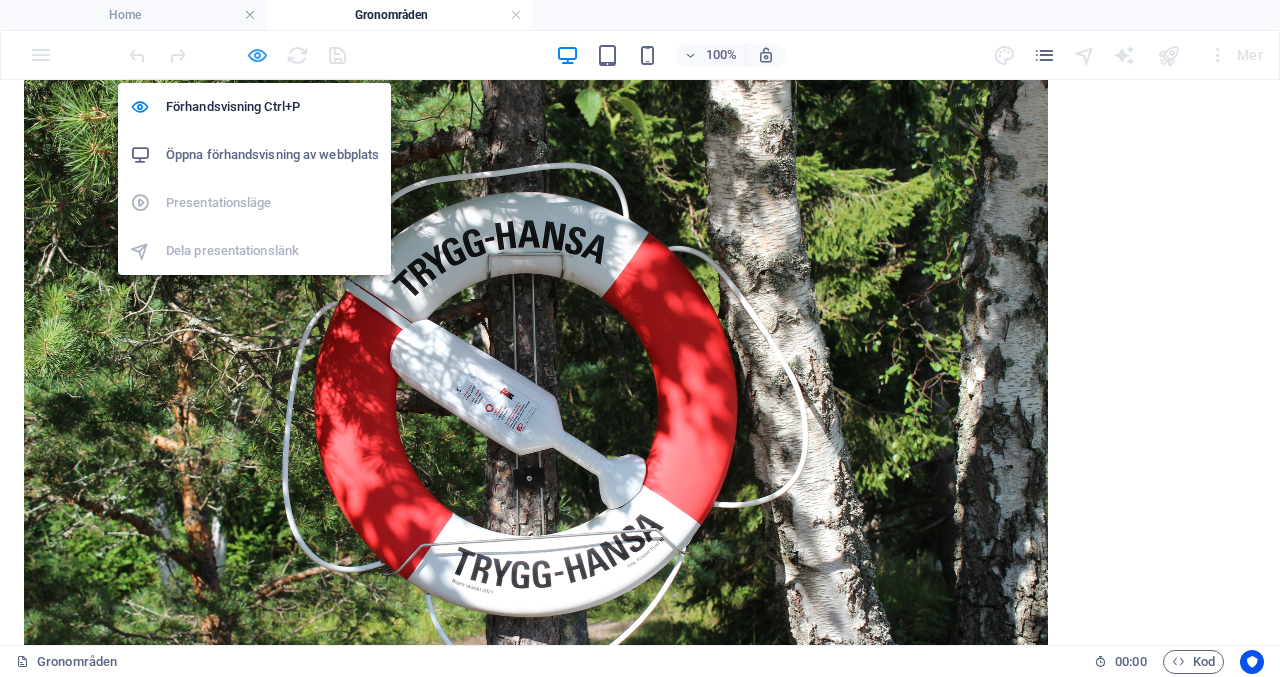 click at bounding box center [257, 55] 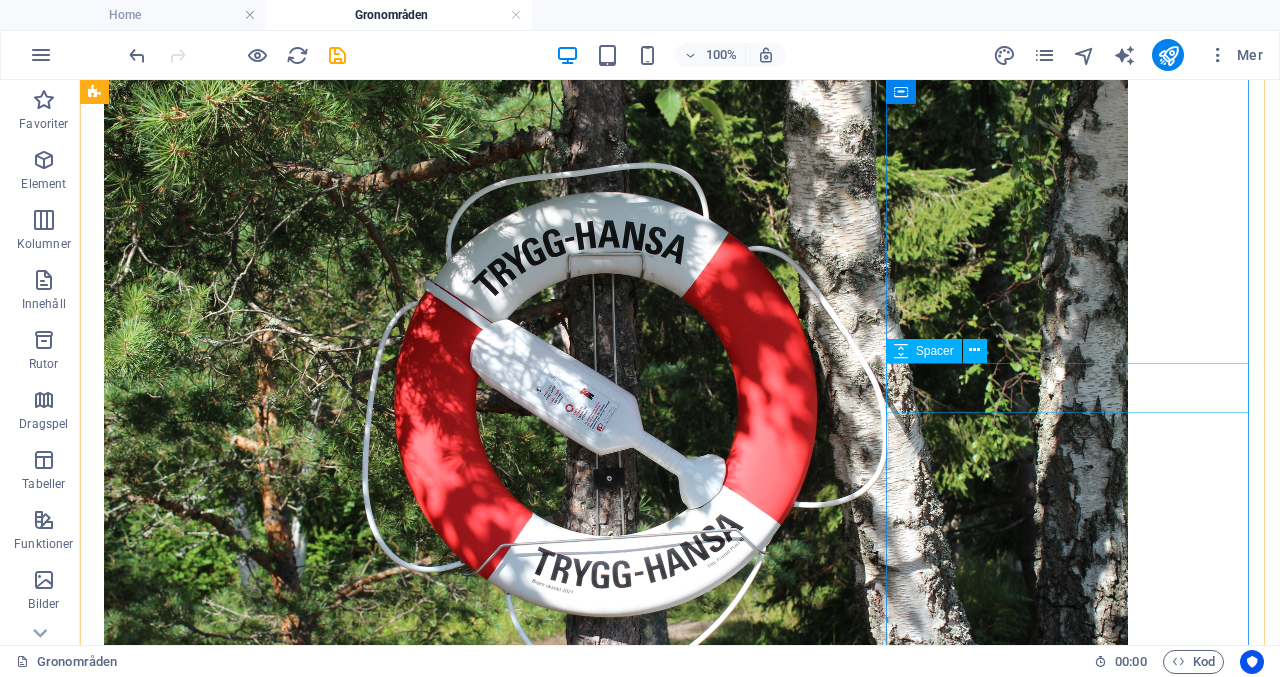 click on "Spacer" at bounding box center (935, 351) 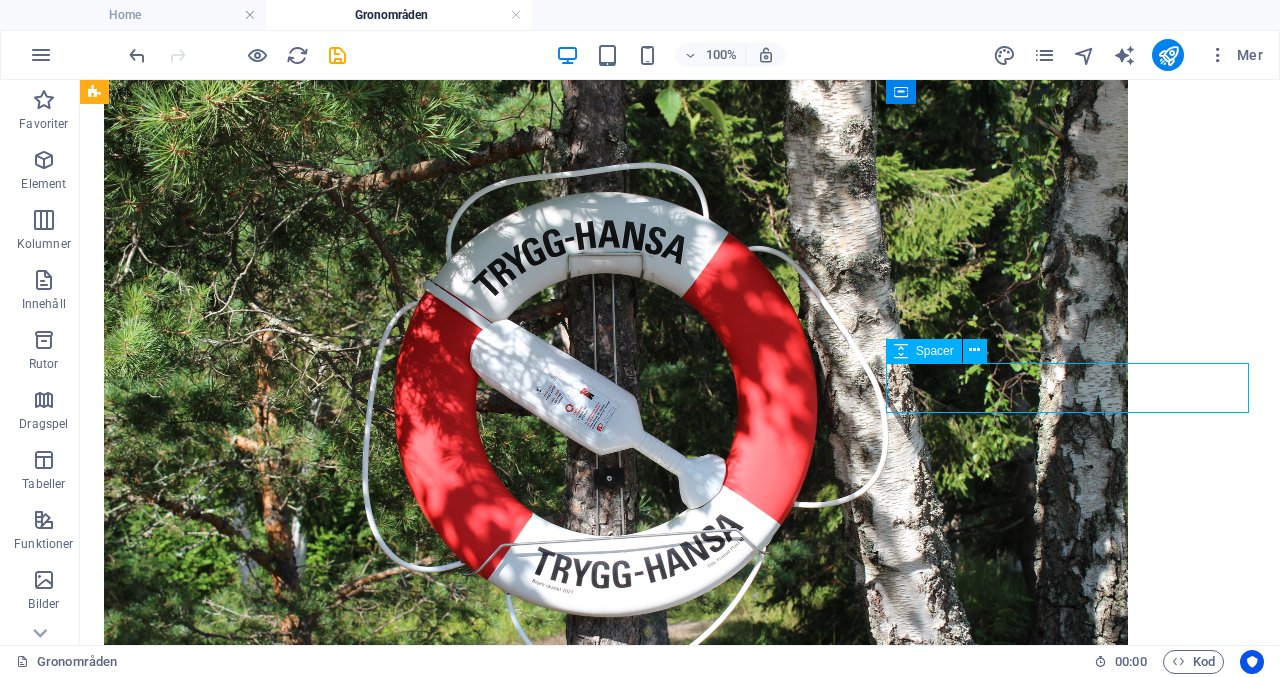 click on "Spacer" at bounding box center (935, 351) 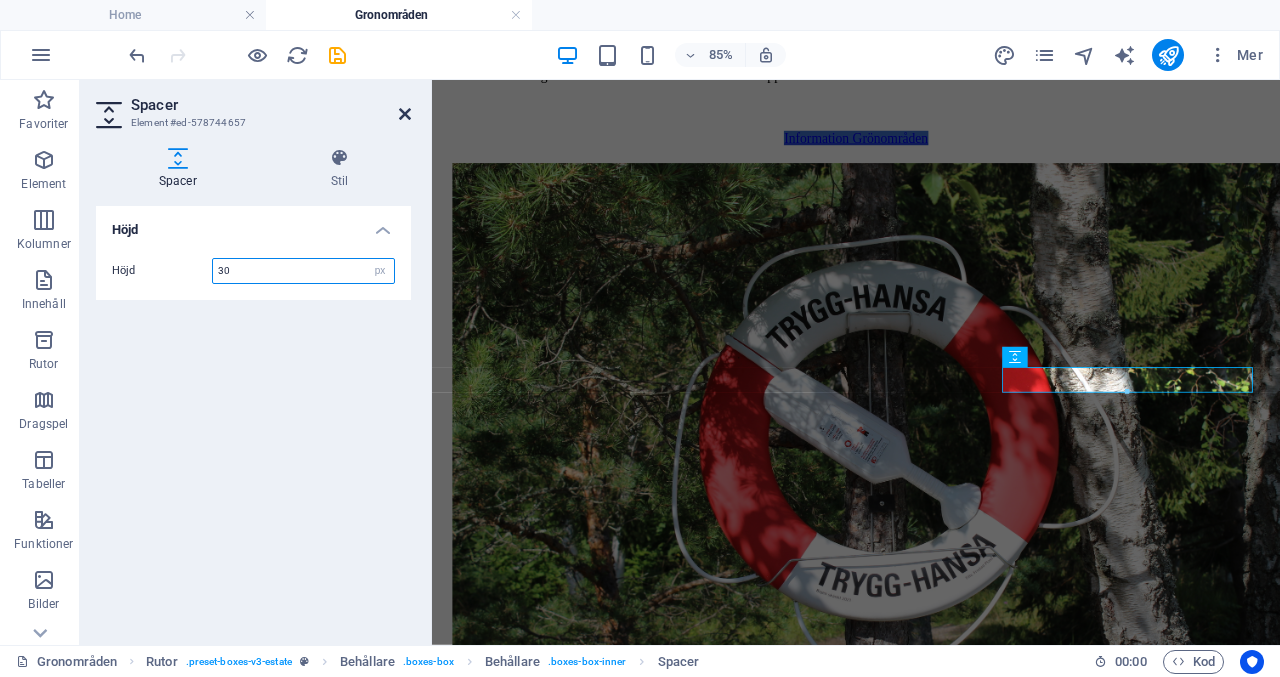 type on "30" 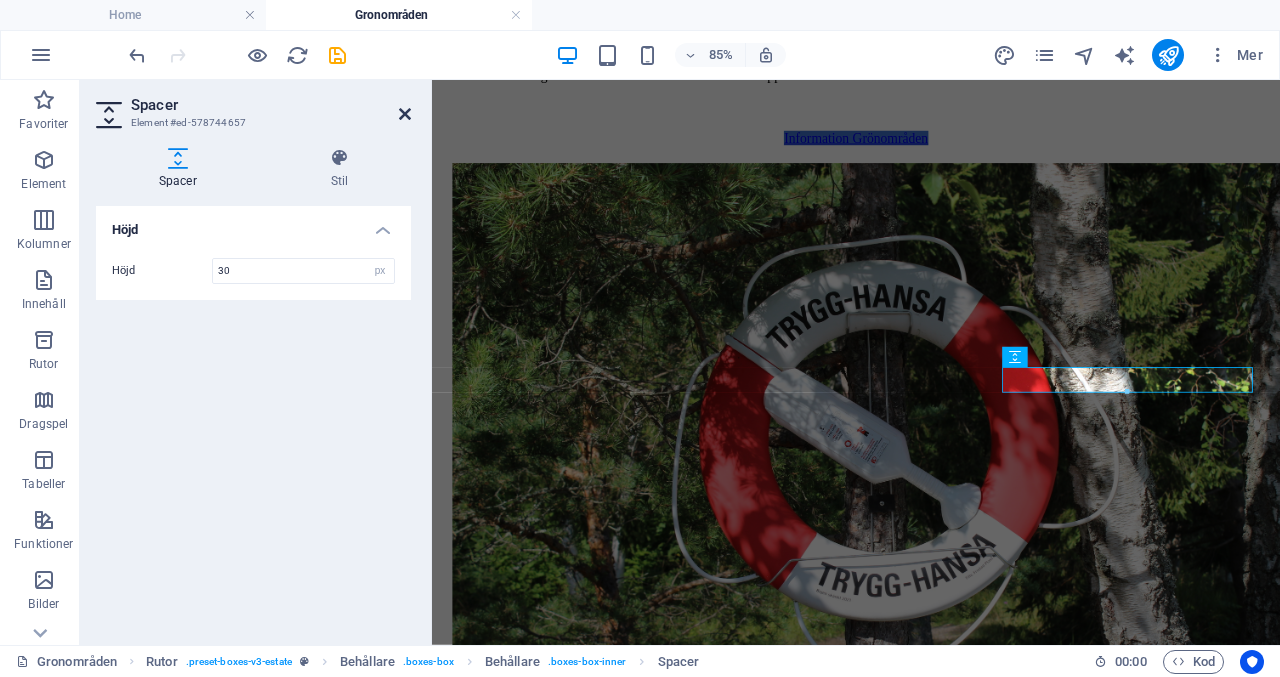 click at bounding box center (405, 114) 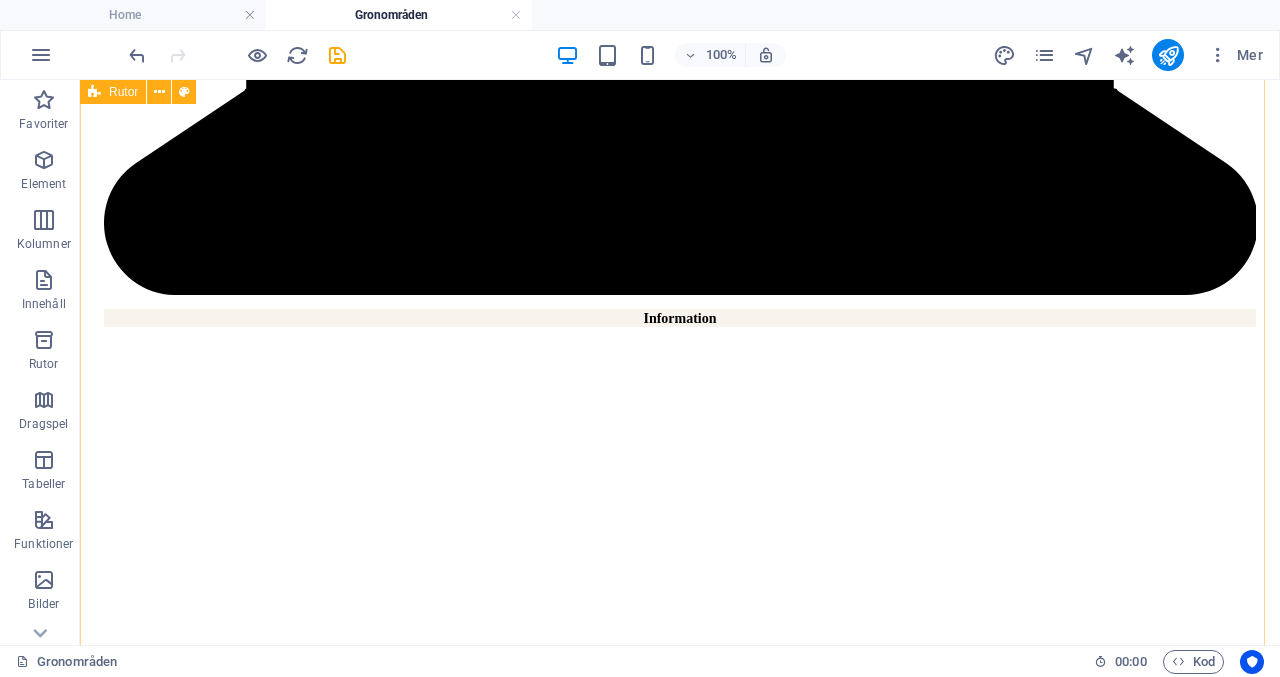 scroll, scrollTop: 2671, scrollLeft: 0, axis: vertical 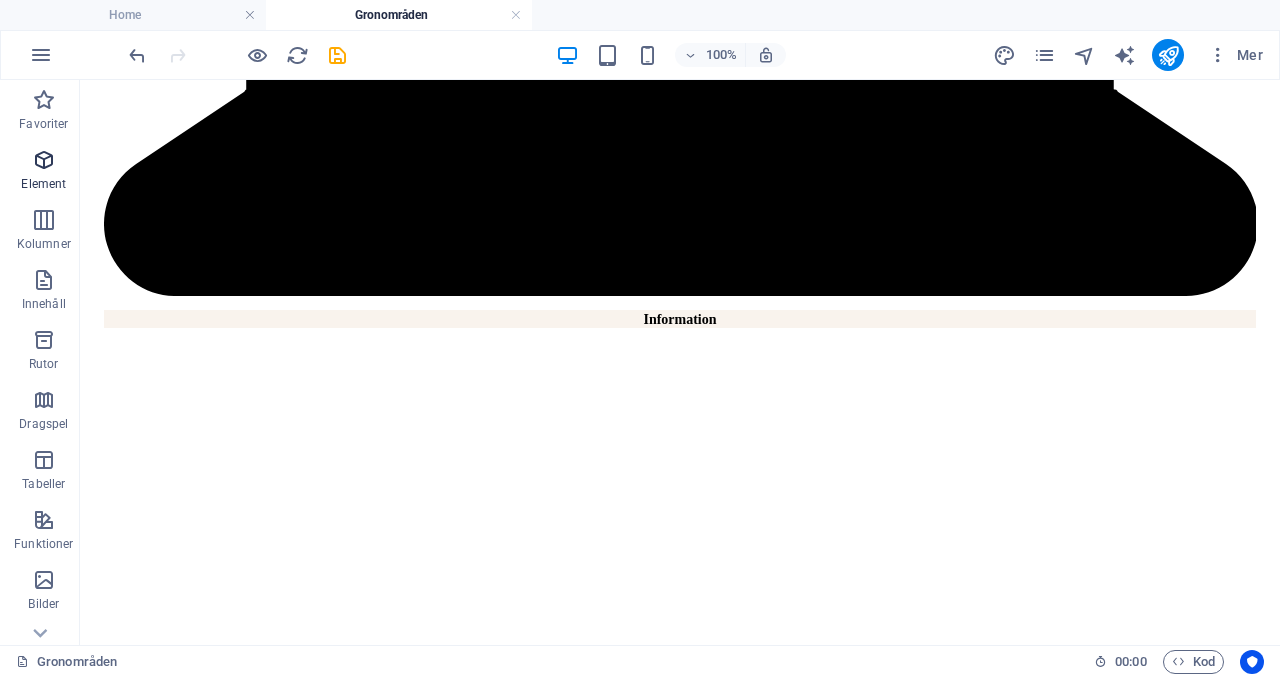 click at bounding box center [44, 160] 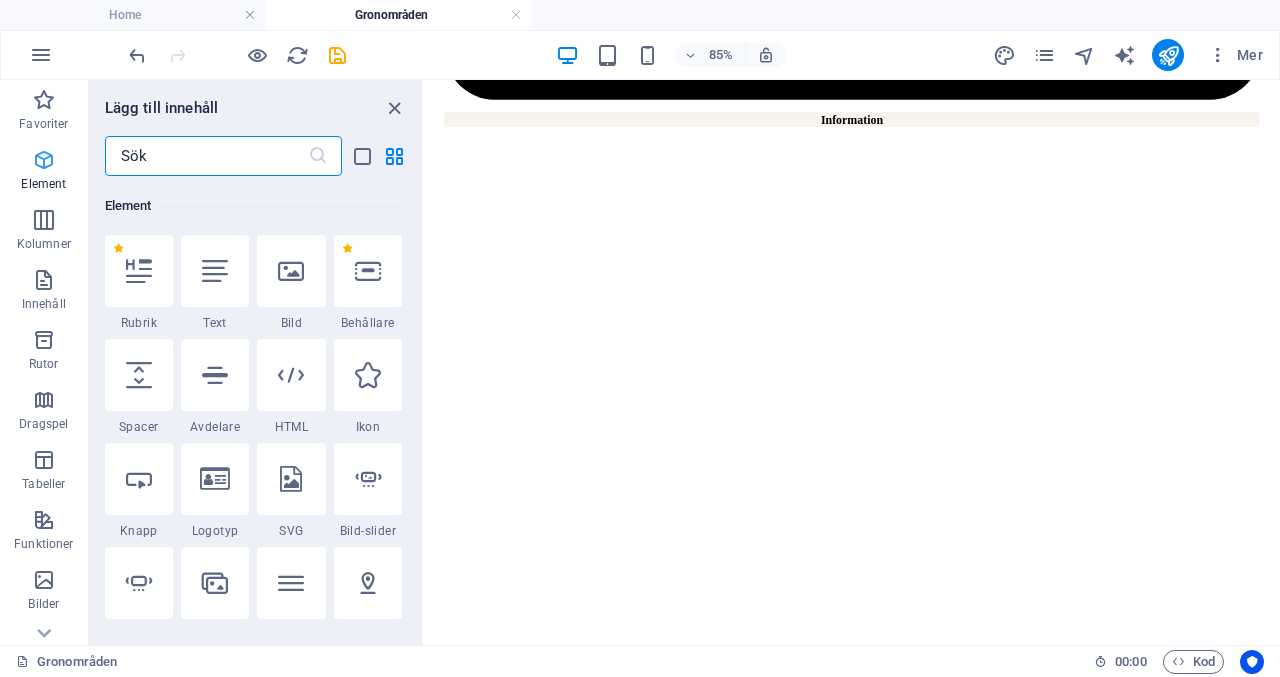 scroll, scrollTop: 213, scrollLeft: 0, axis: vertical 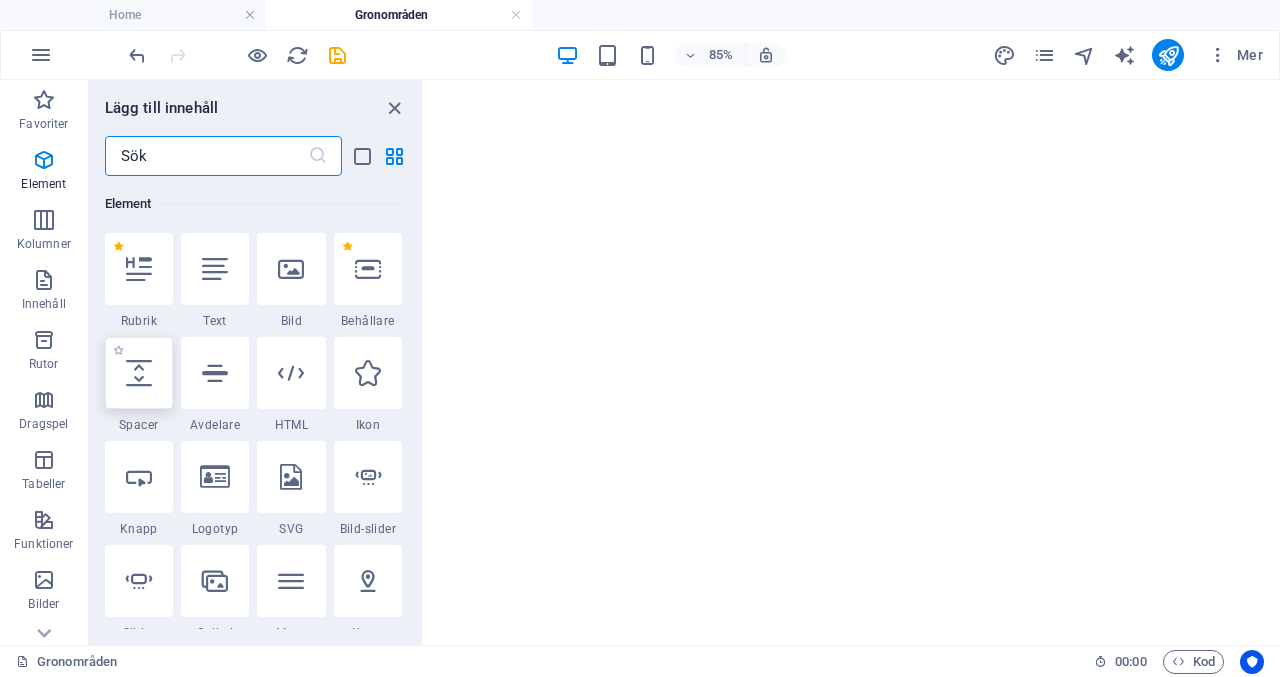 click at bounding box center [139, 373] 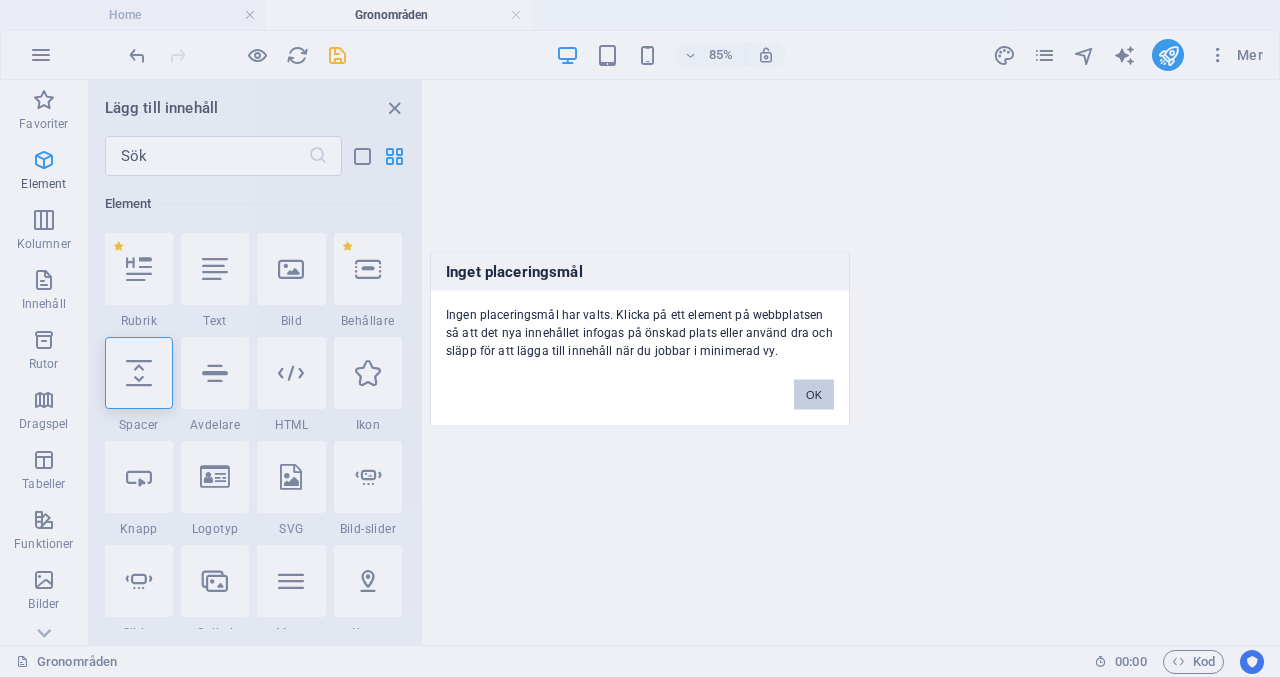 click on "OK" at bounding box center [814, 394] 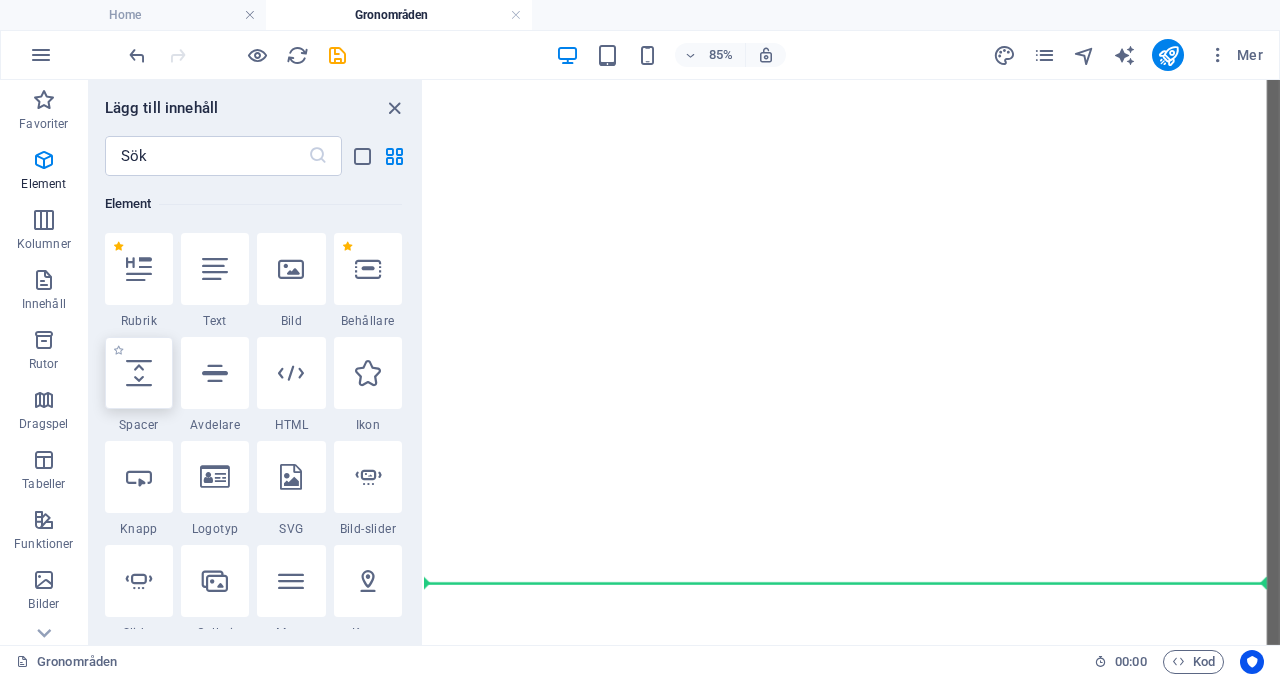 scroll, scrollTop: 2996, scrollLeft: 0, axis: vertical 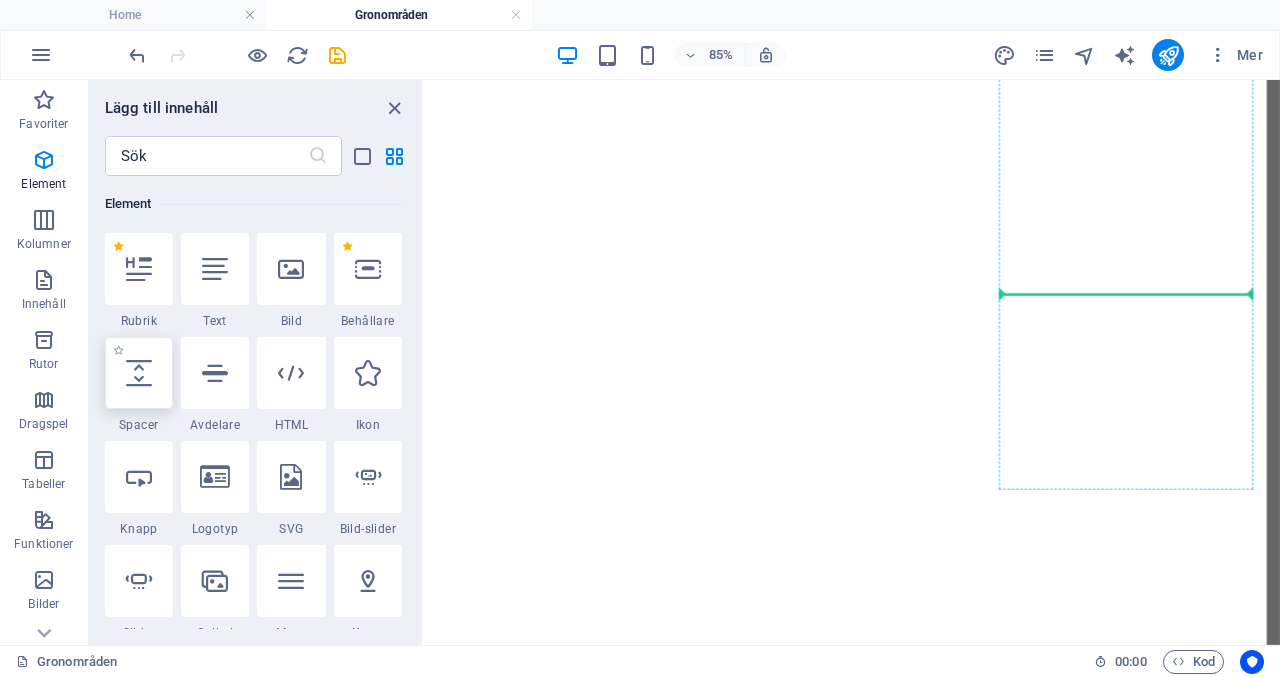 select on "px" 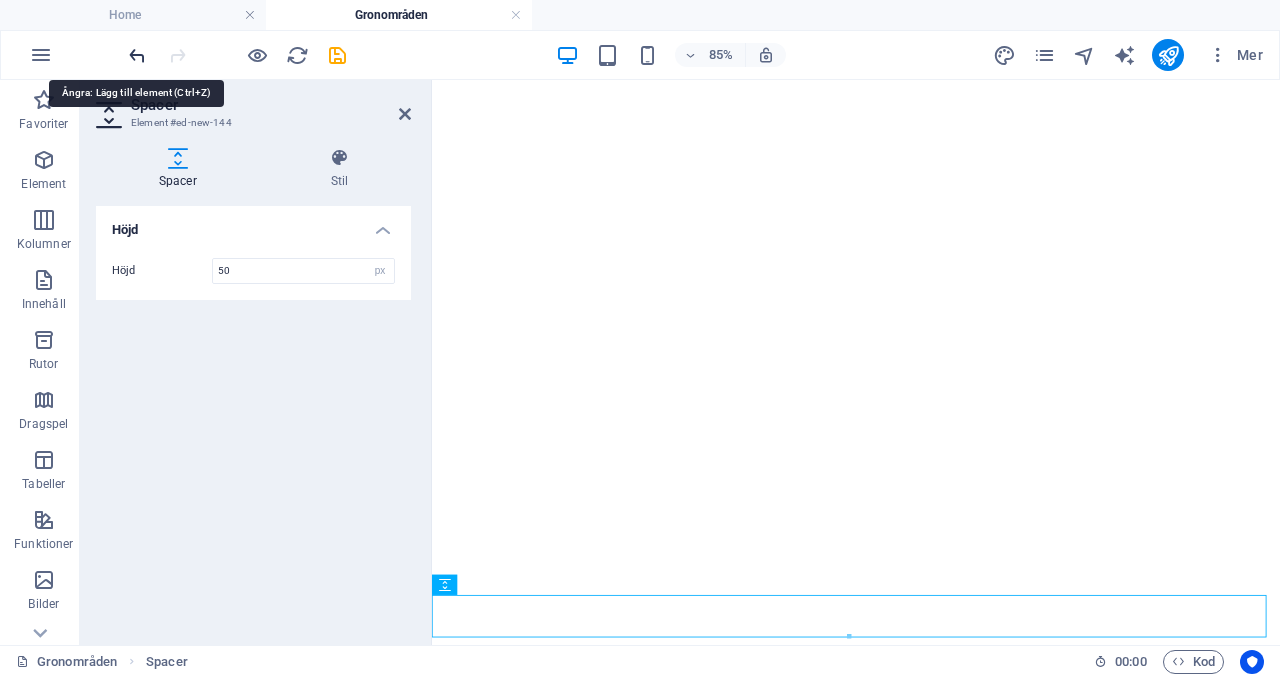 click at bounding box center [137, 55] 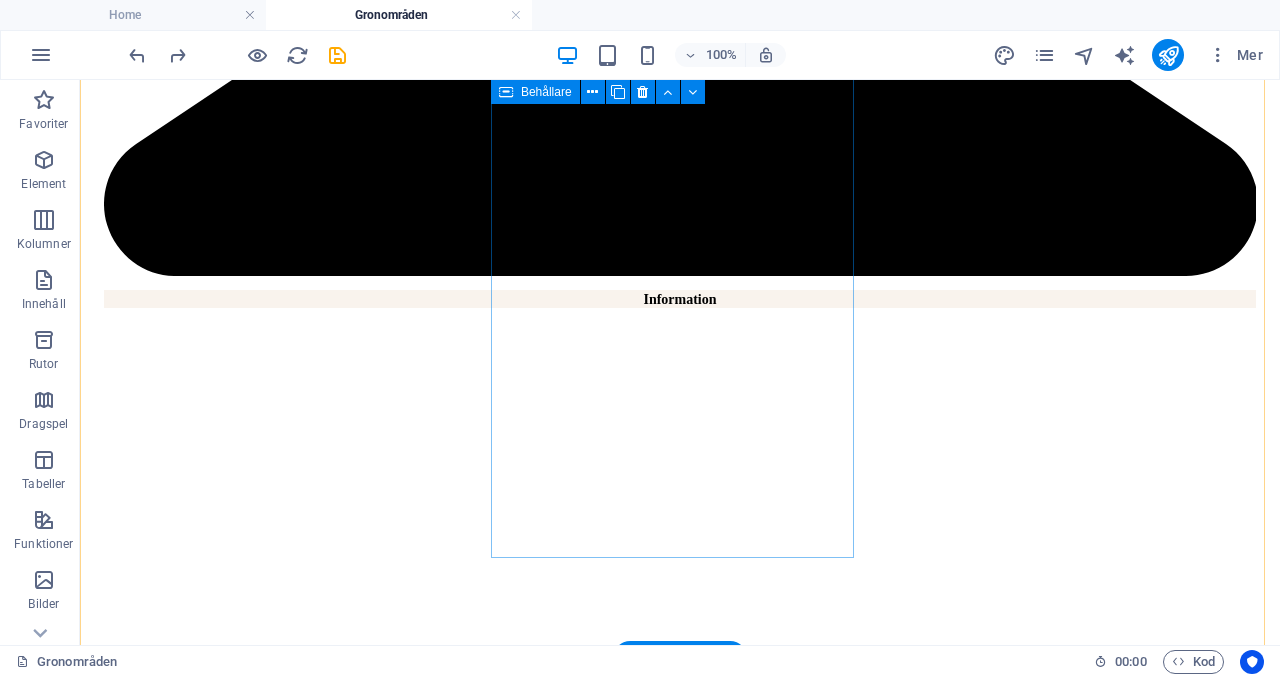 scroll, scrollTop: 2688, scrollLeft: 0, axis: vertical 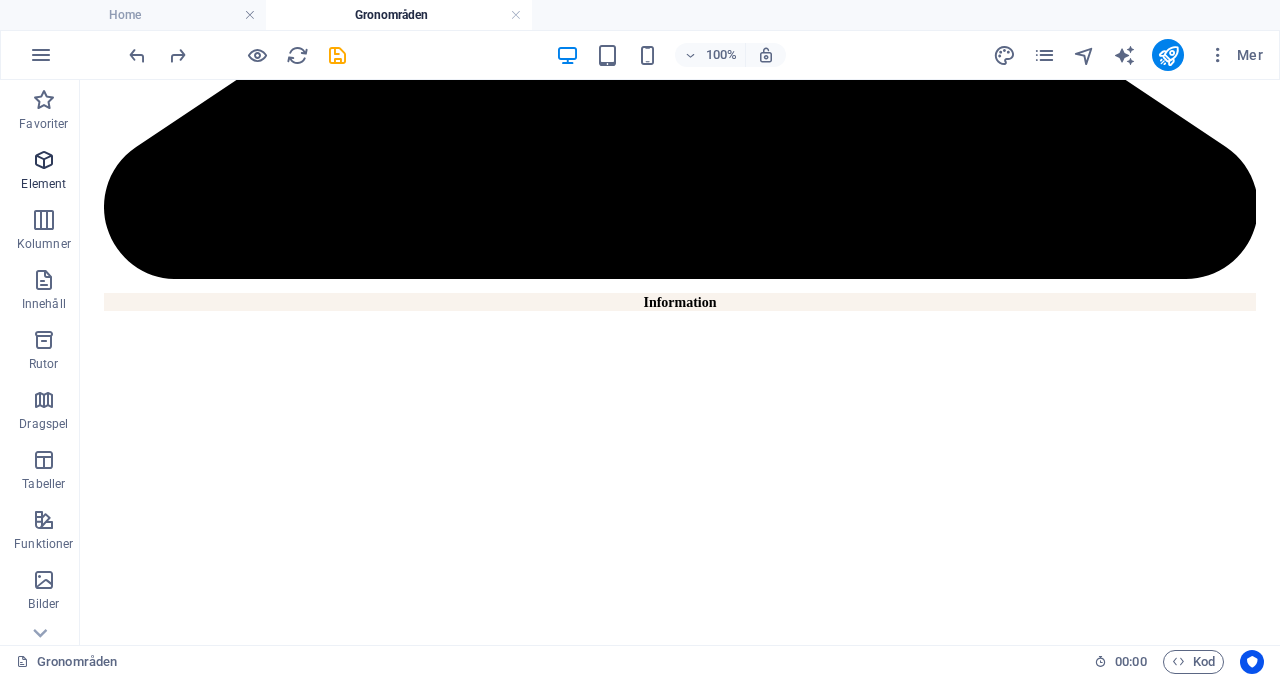 click on "Element" at bounding box center (43, 184) 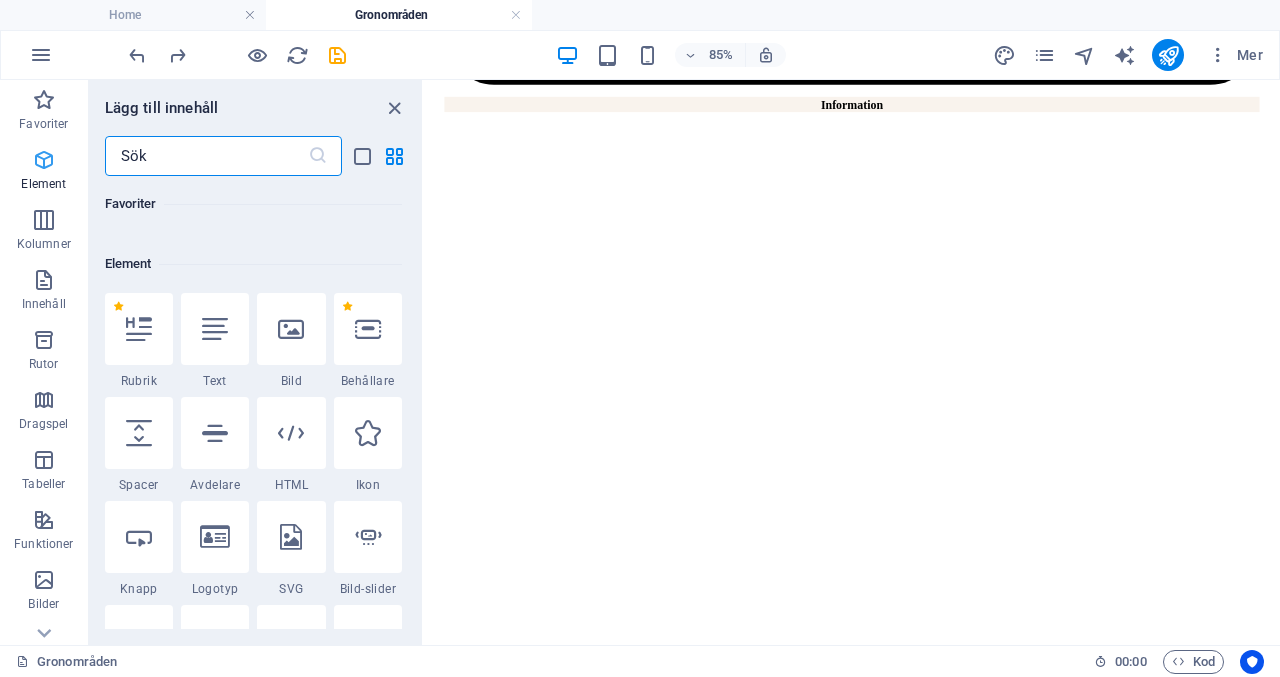 scroll, scrollTop: 213, scrollLeft: 0, axis: vertical 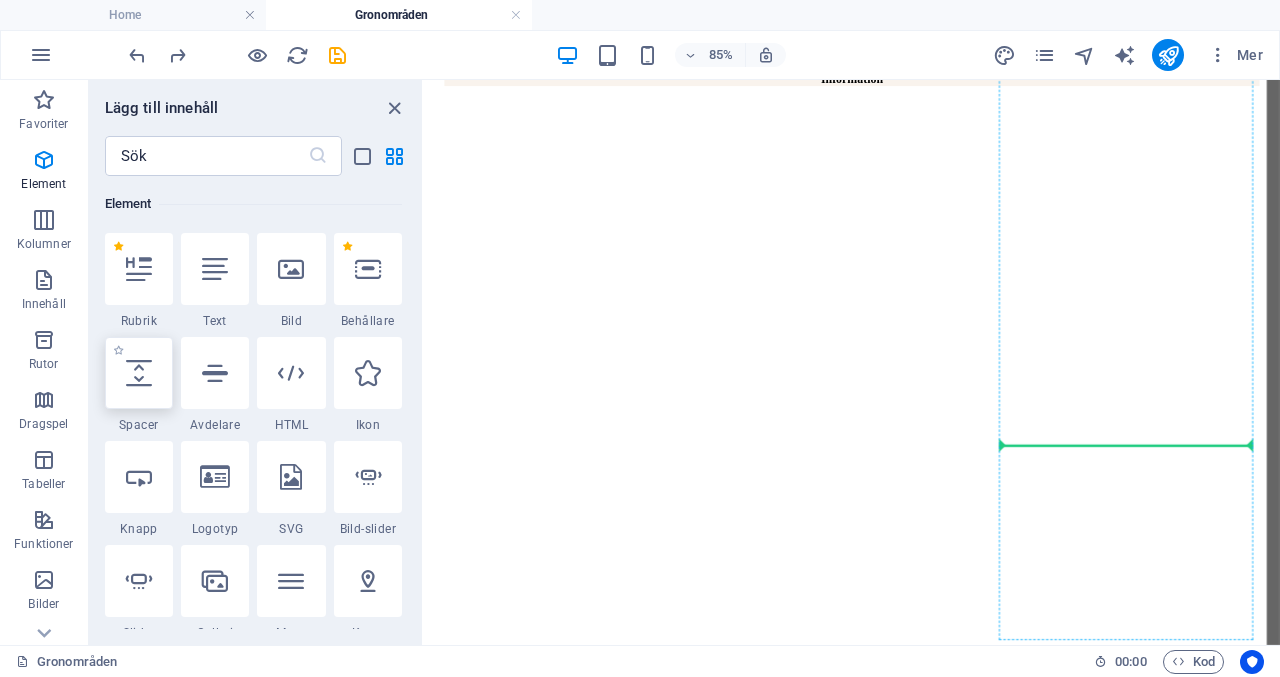 select on "px" 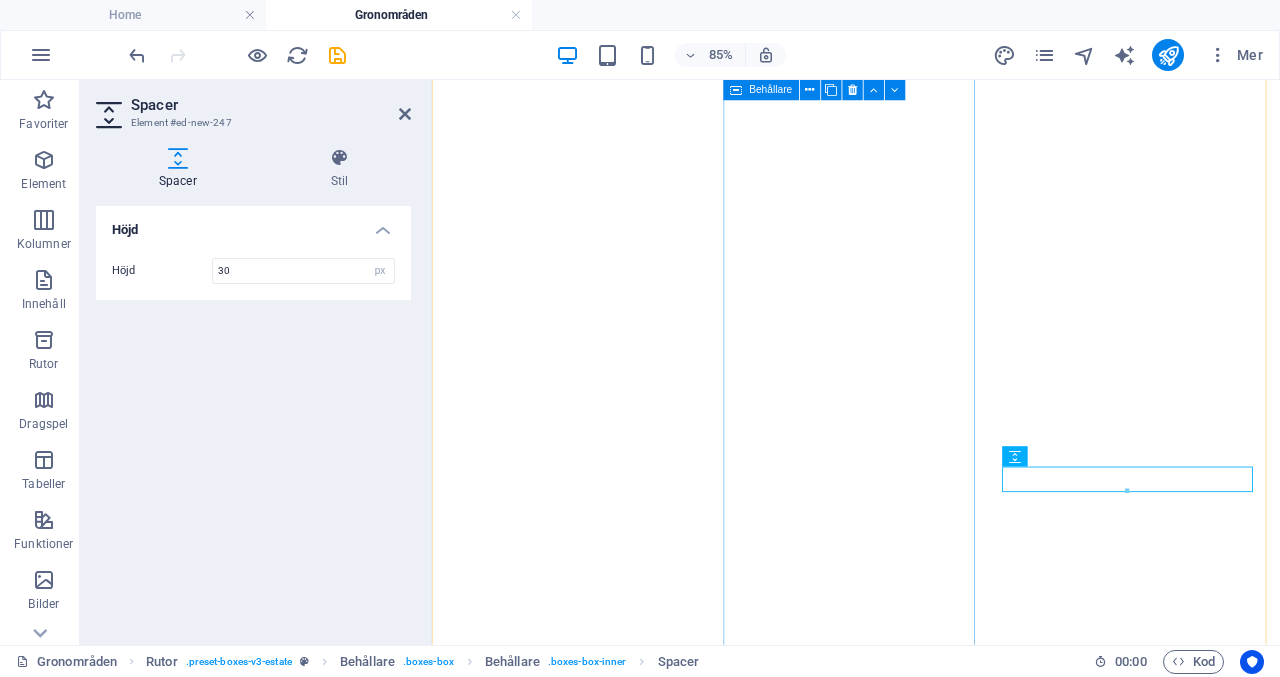 type on "30" 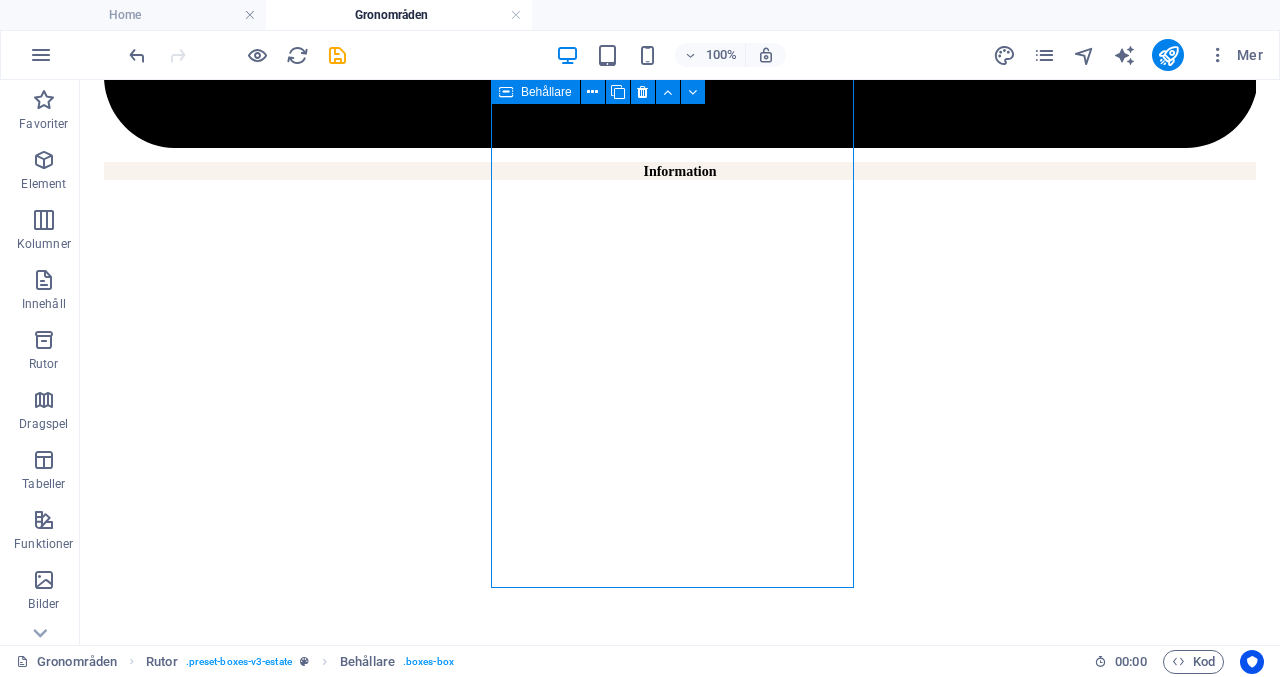 scroll, scrollTop: 2719, scrollLeft: 0, axis: vertical 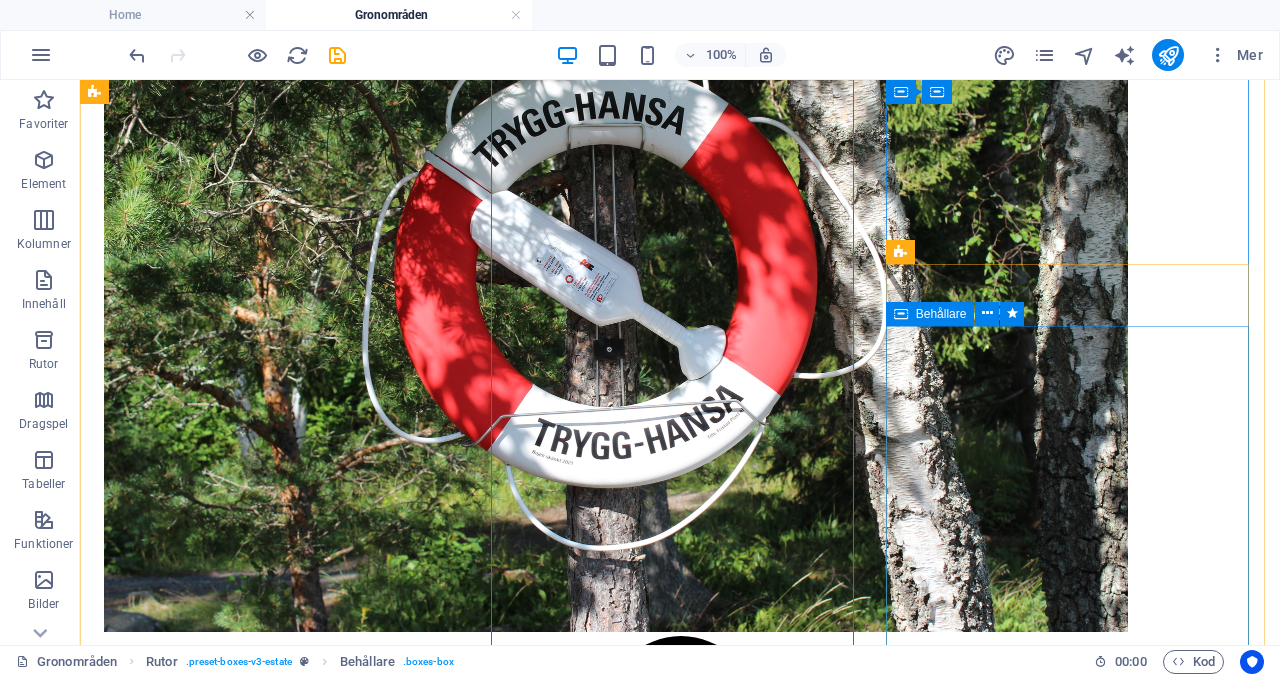 click on "Behållare" at bounding box center (941, 314) 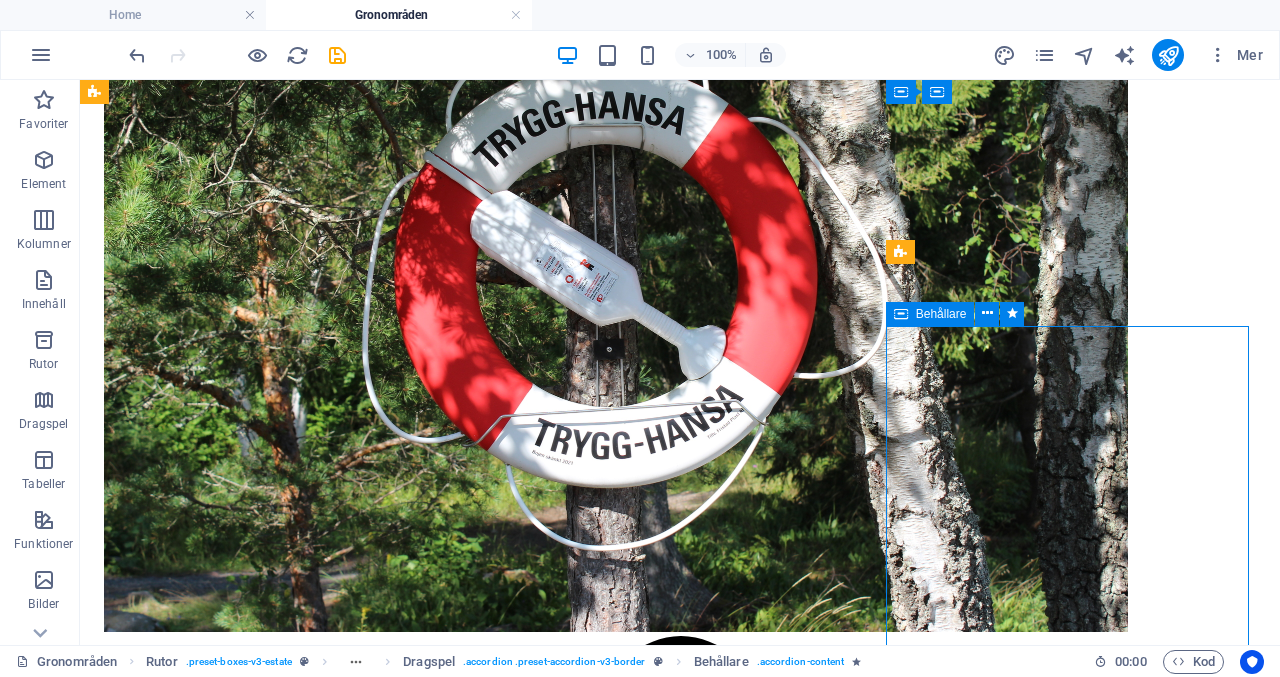 click on "Behållare" at bounding box center (941, 314) 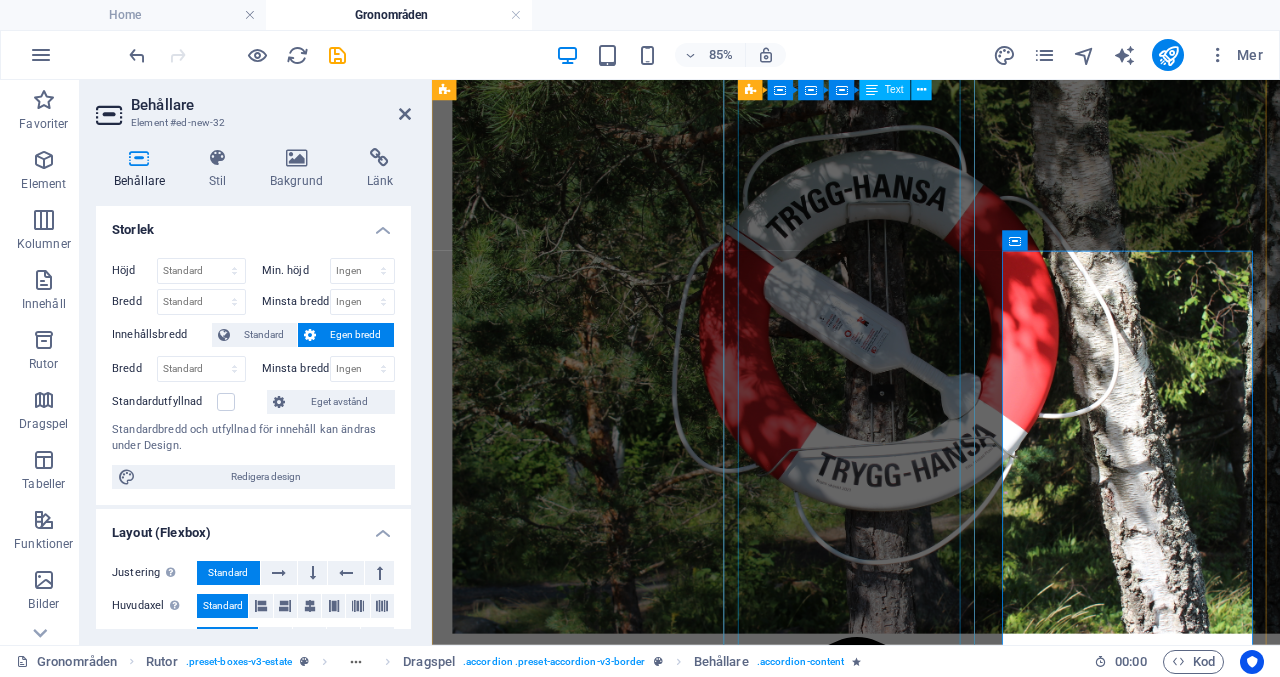 scroll, scrollTop: 1252, scrollLeft: 0, axis: vertical 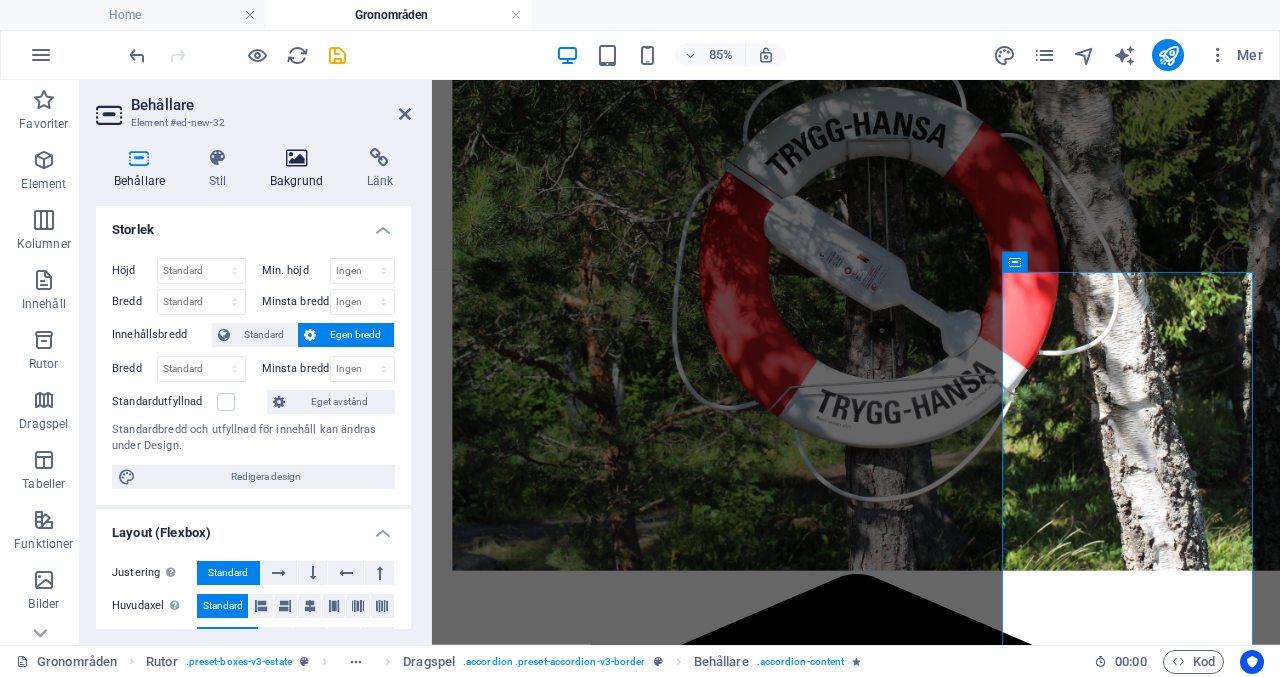 click at bounding box center [296, 158] 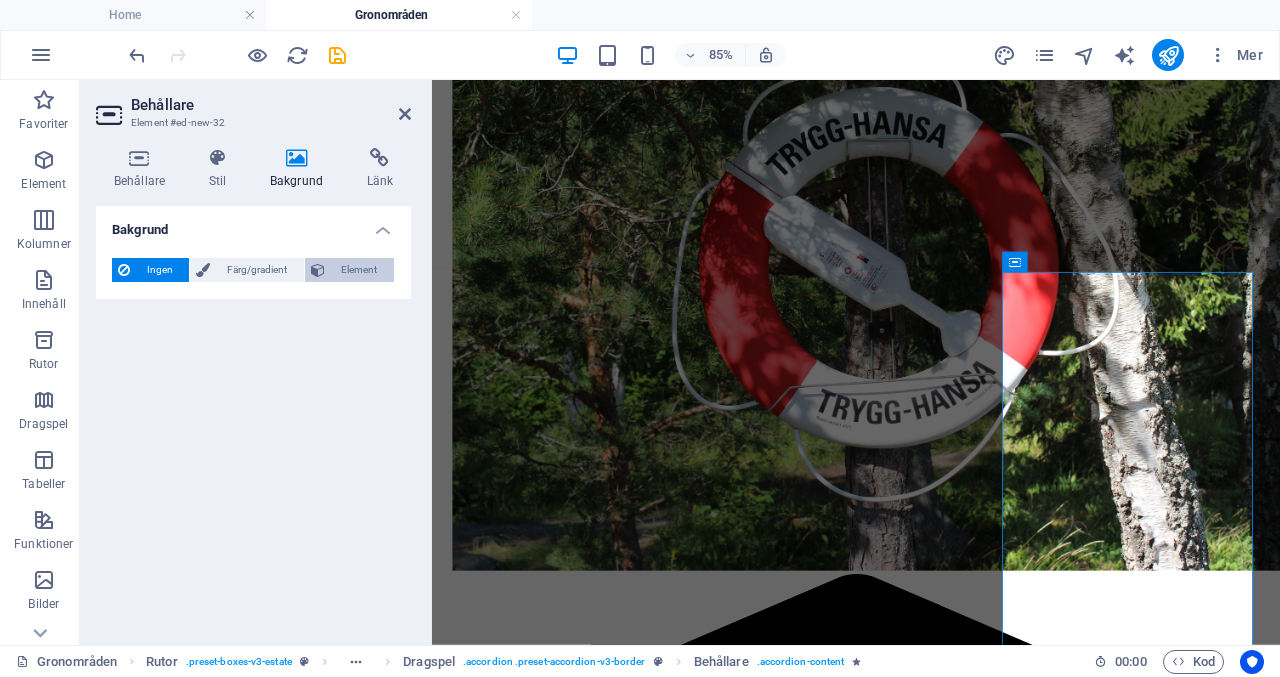 click on "Element" at bounding box center [359, 270] 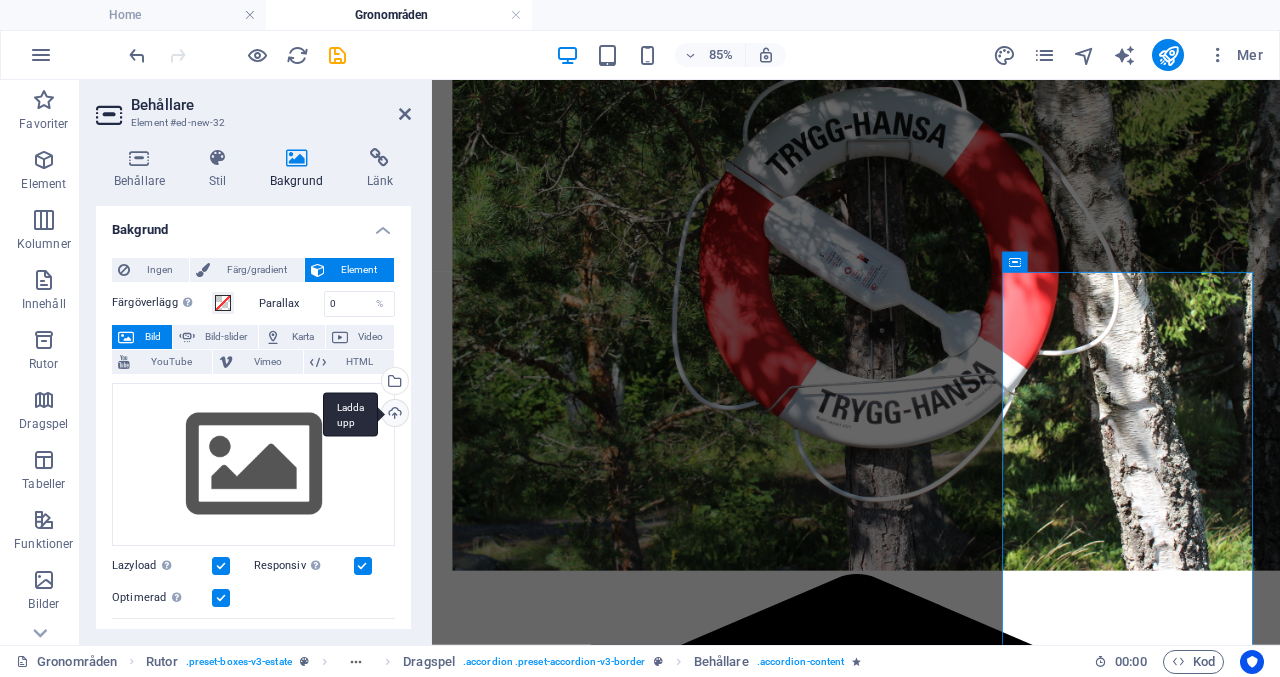 click on "Ladda upp" at bounding box center (393, 415) 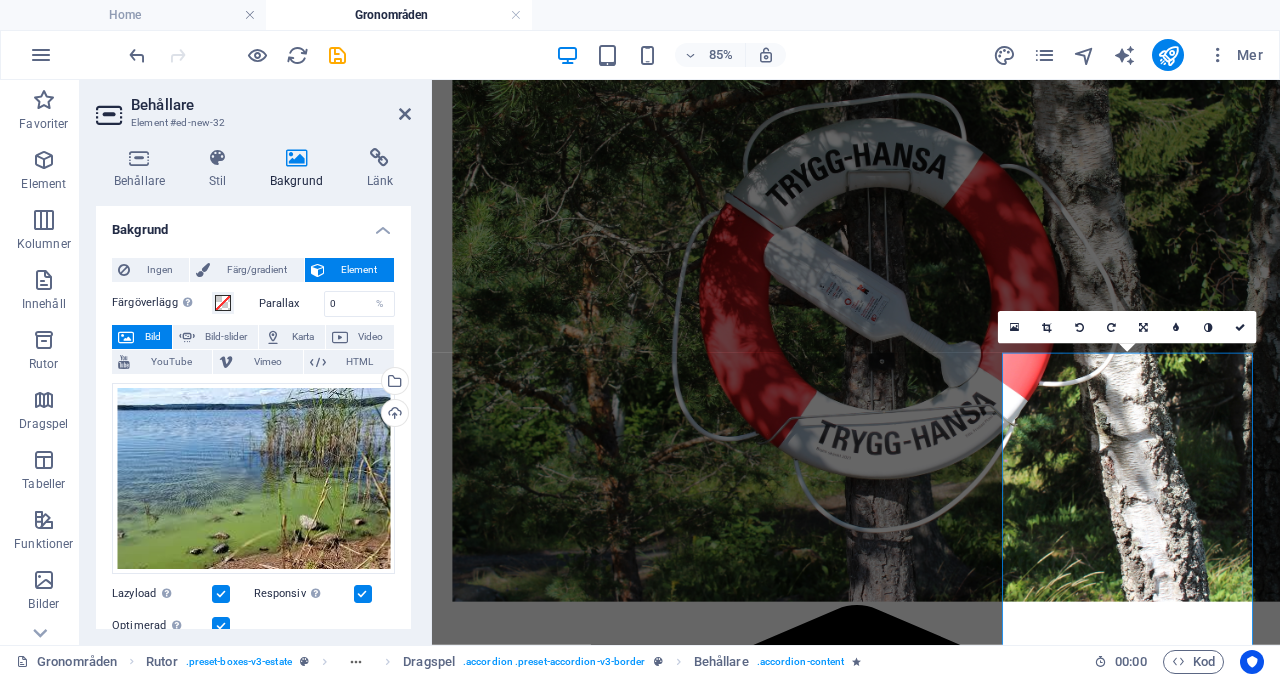 scroll, scrollTop: 1138, scrollLeft: 0, axis: vertical 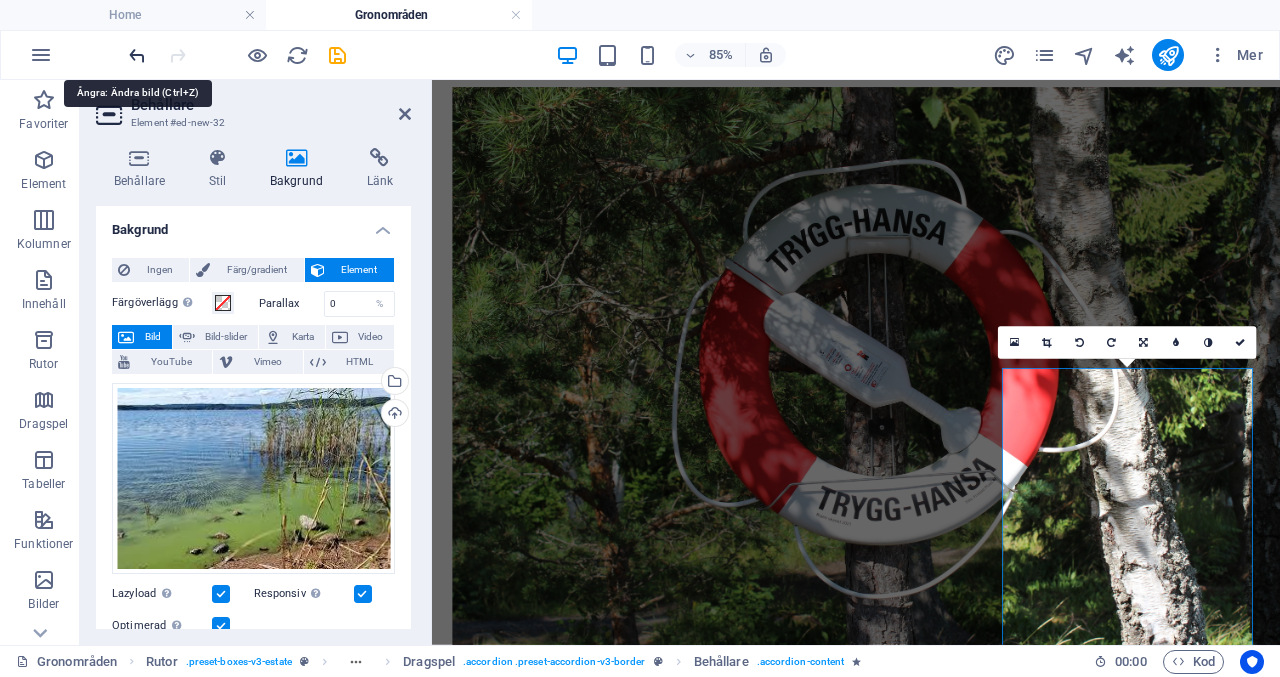 click at bounding box center (137, 55) 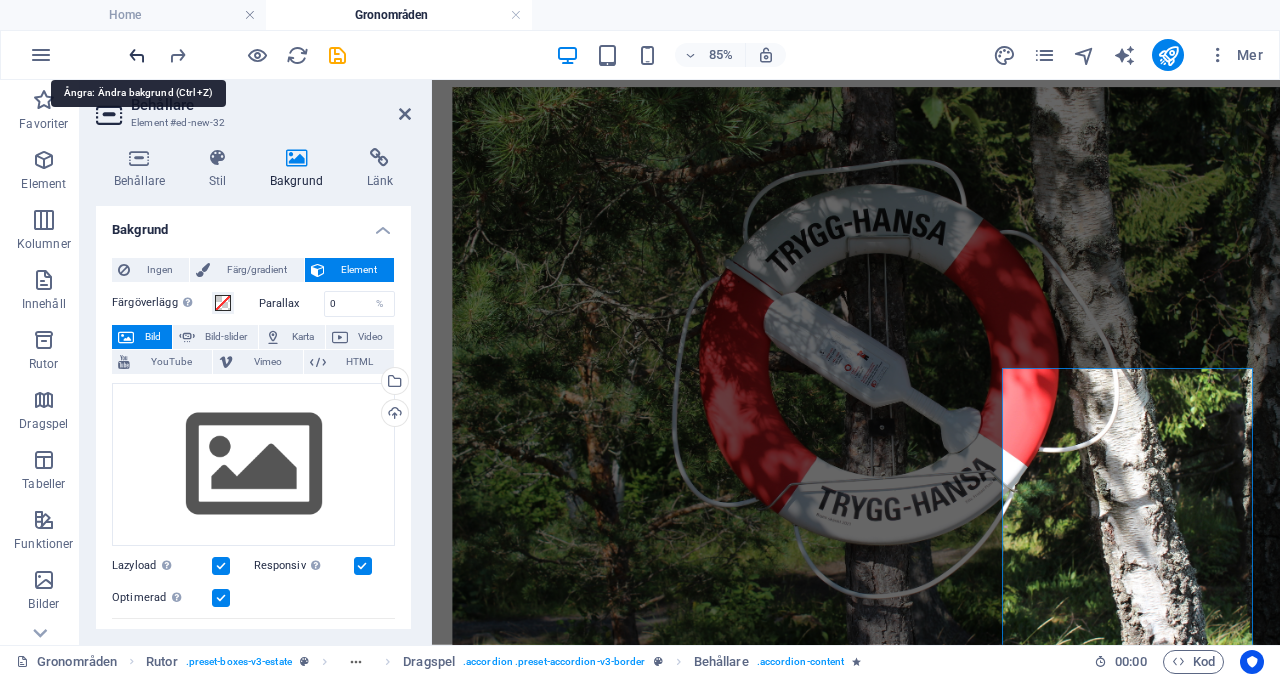 click at bounding box center [137, 55] 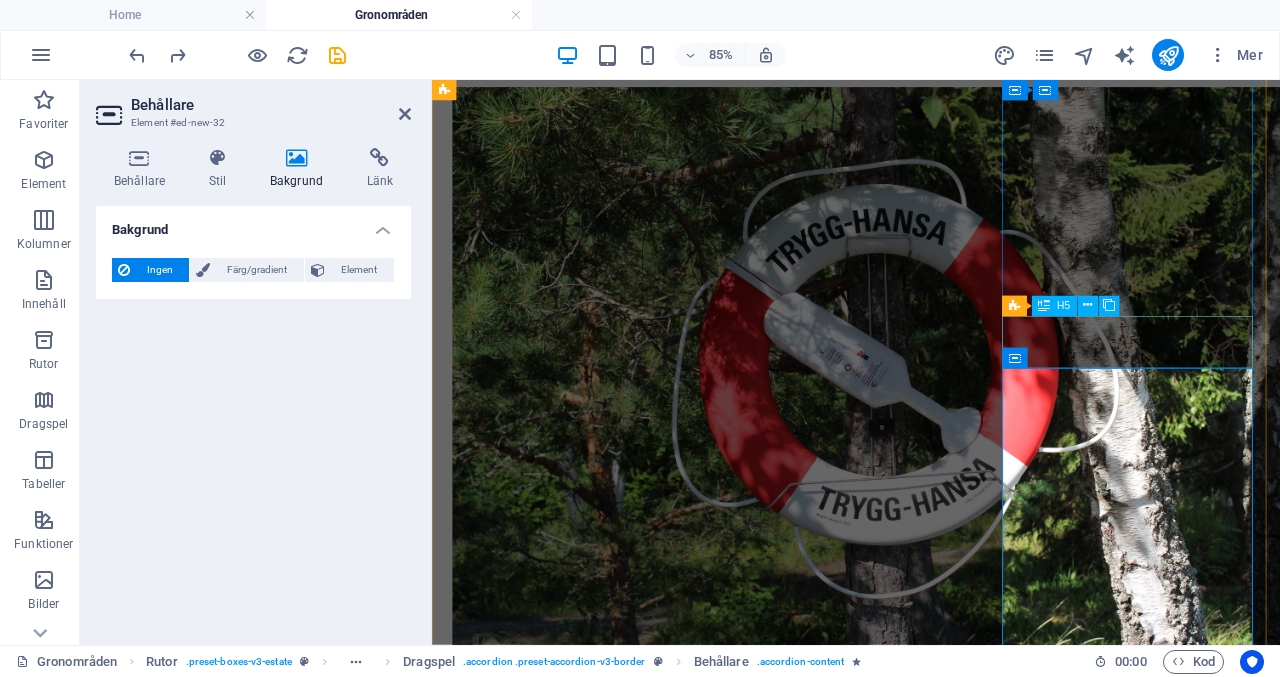 click on "Att tänka på vid algblomning" at bounding box center [931, 12323] 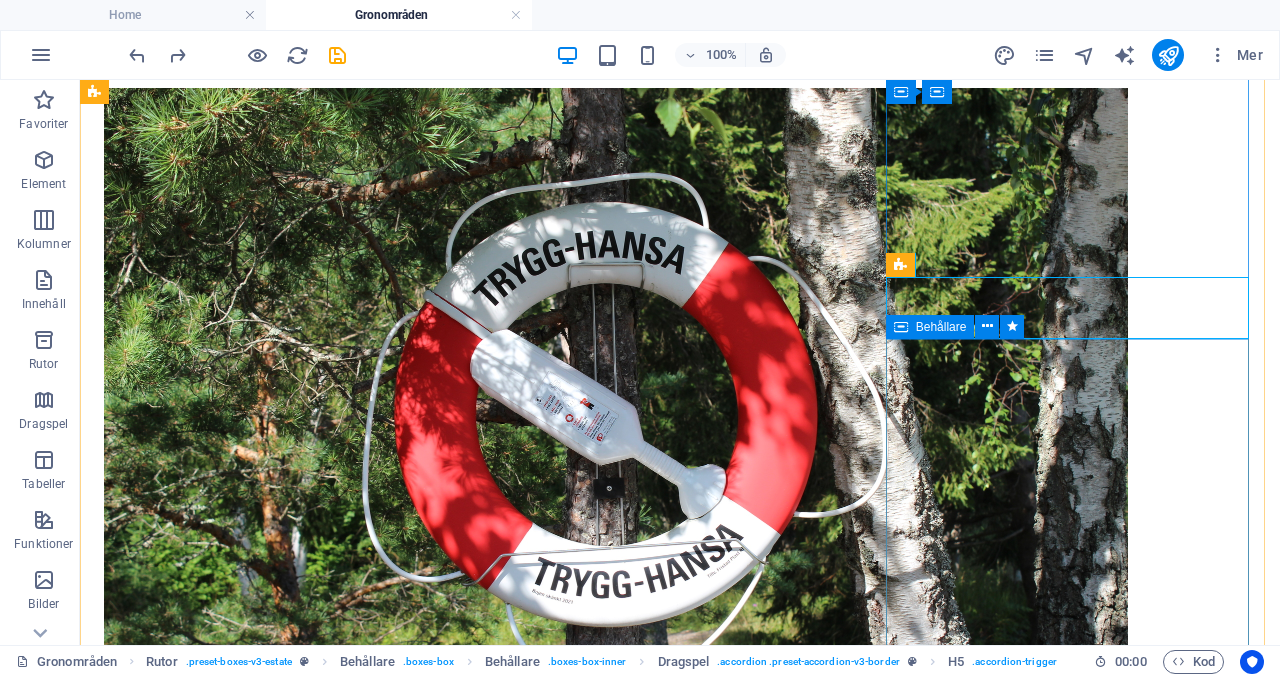 scroll, scrollTop: 1164, scrollLeft: 0, axis: vertical 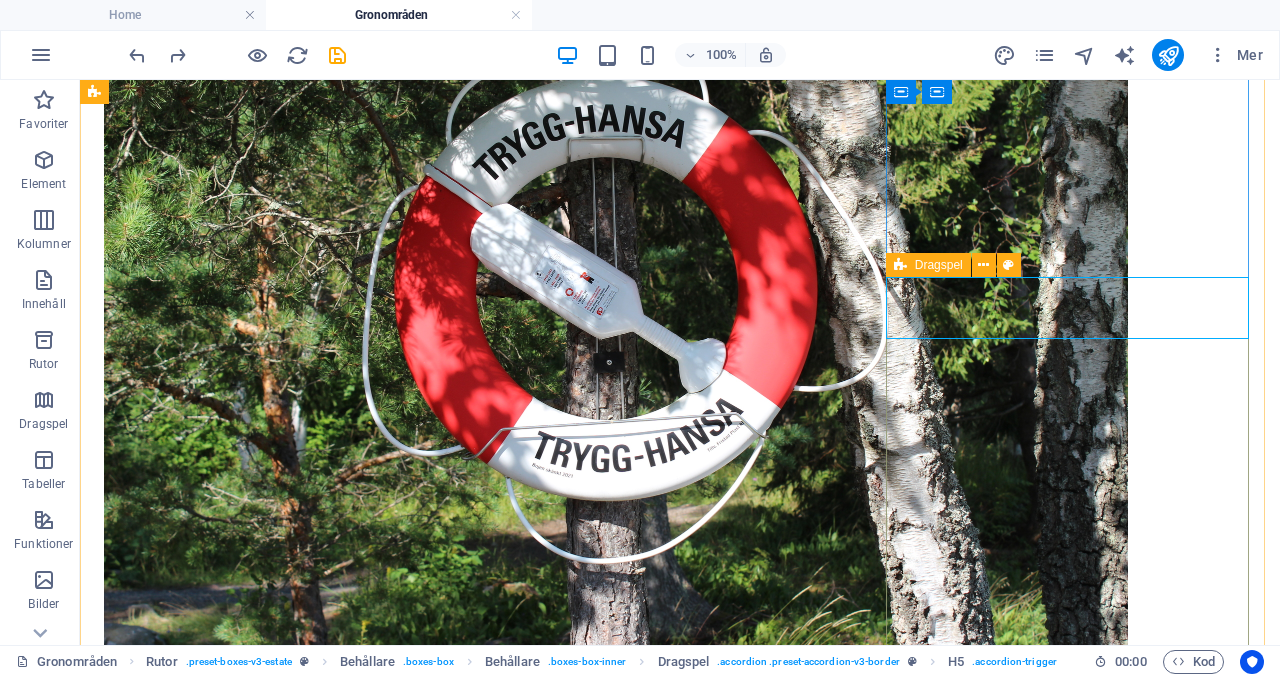 click at bounding box center [900, 265] 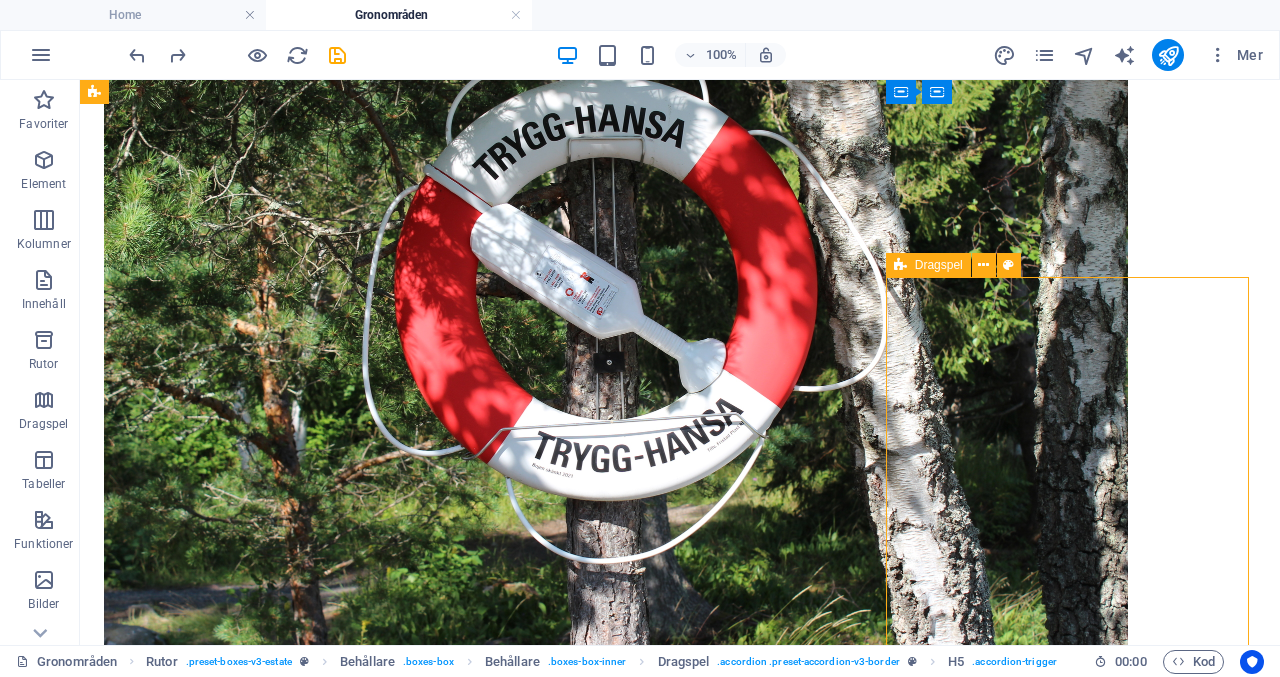 click at bounding box center (900, 265) 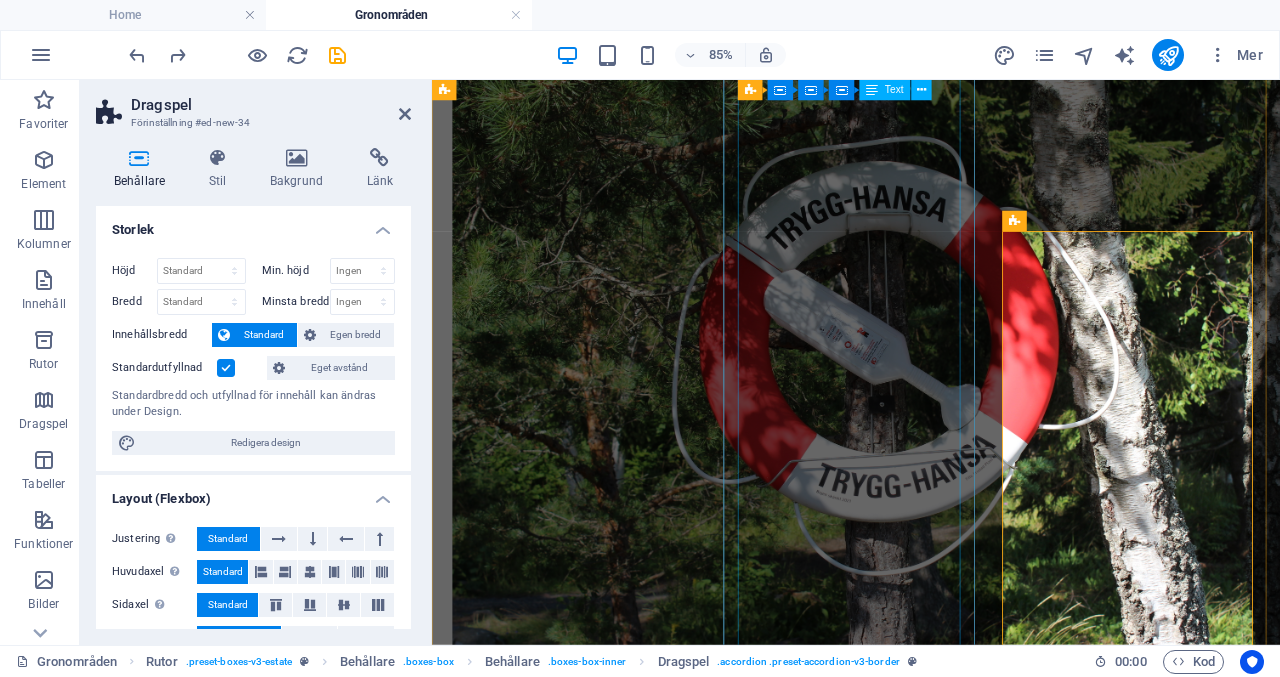 scroll, scrollTop: 1238, scrollLeft: 0, axis: vertical 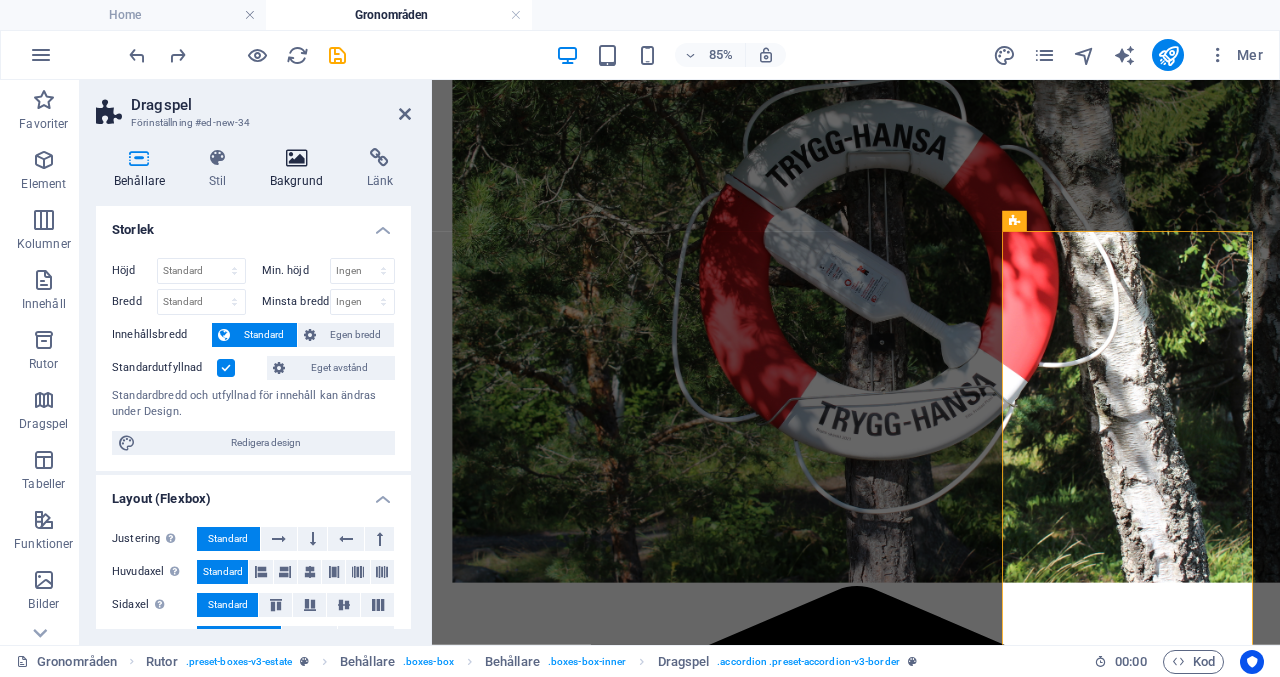 click at bounding box center [296, 158] 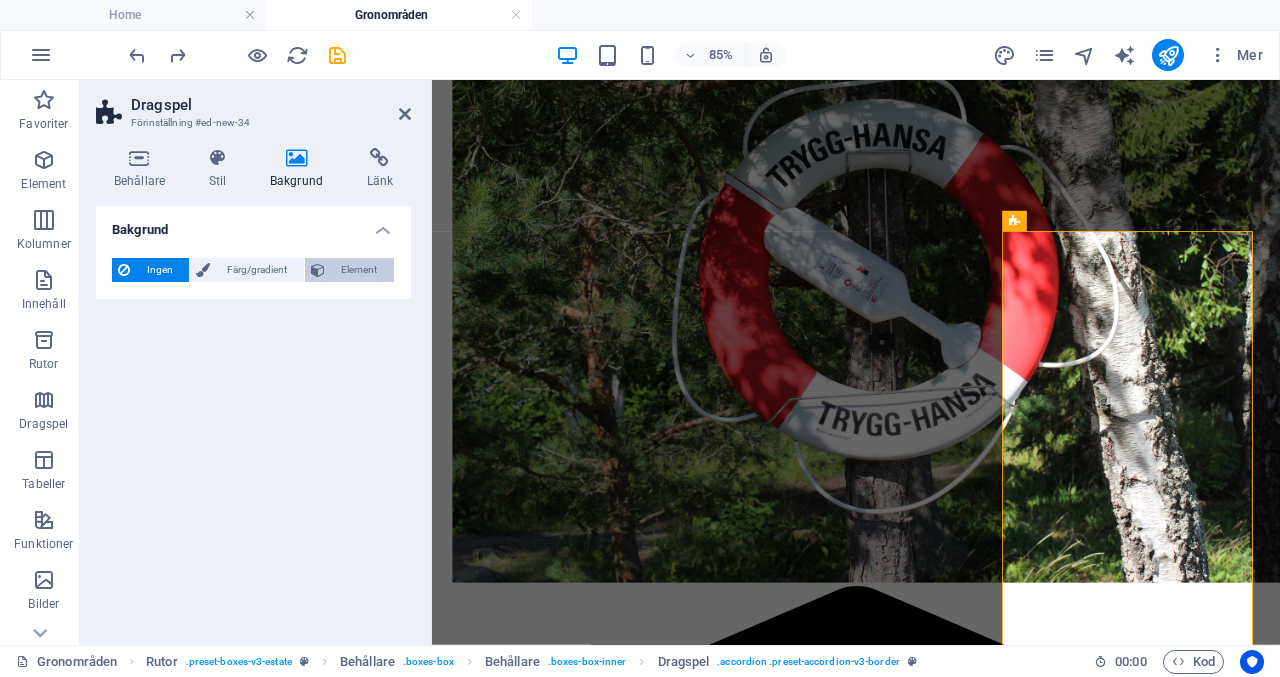 click on "Element" at bounding box center [359, 270] 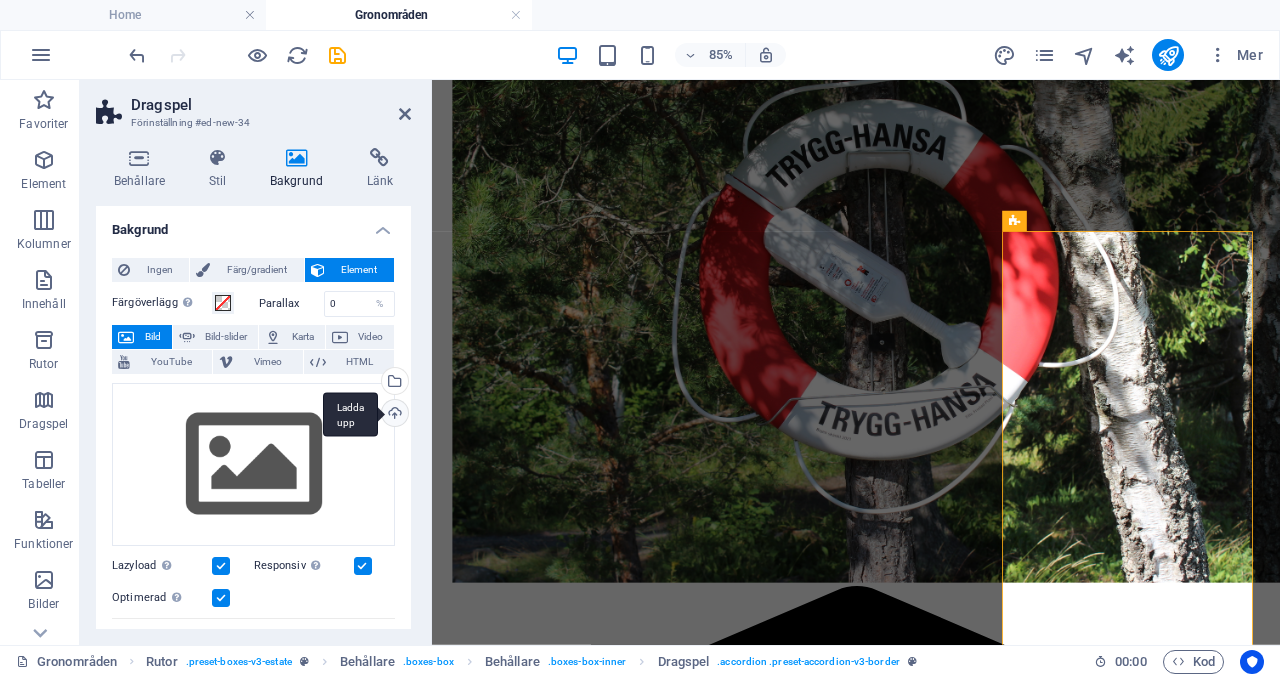 click on "Ladda upp" at bounding box center (393, 415) 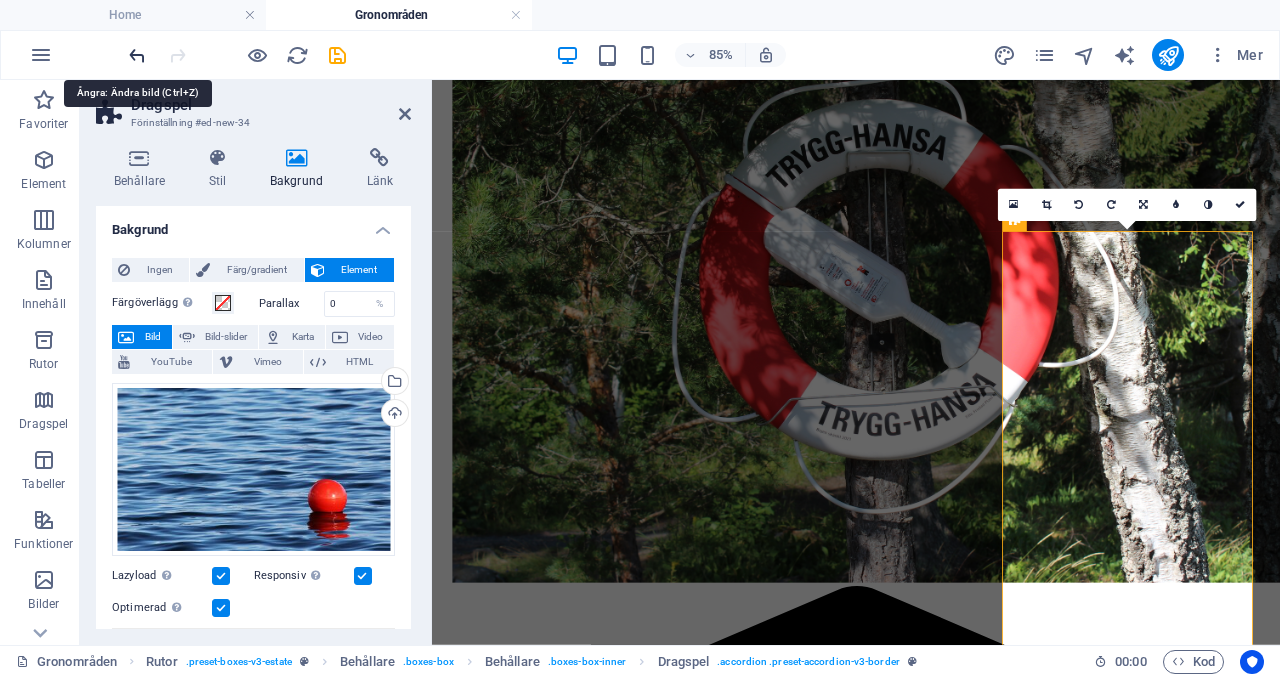 click at bounding box center (137, 55) 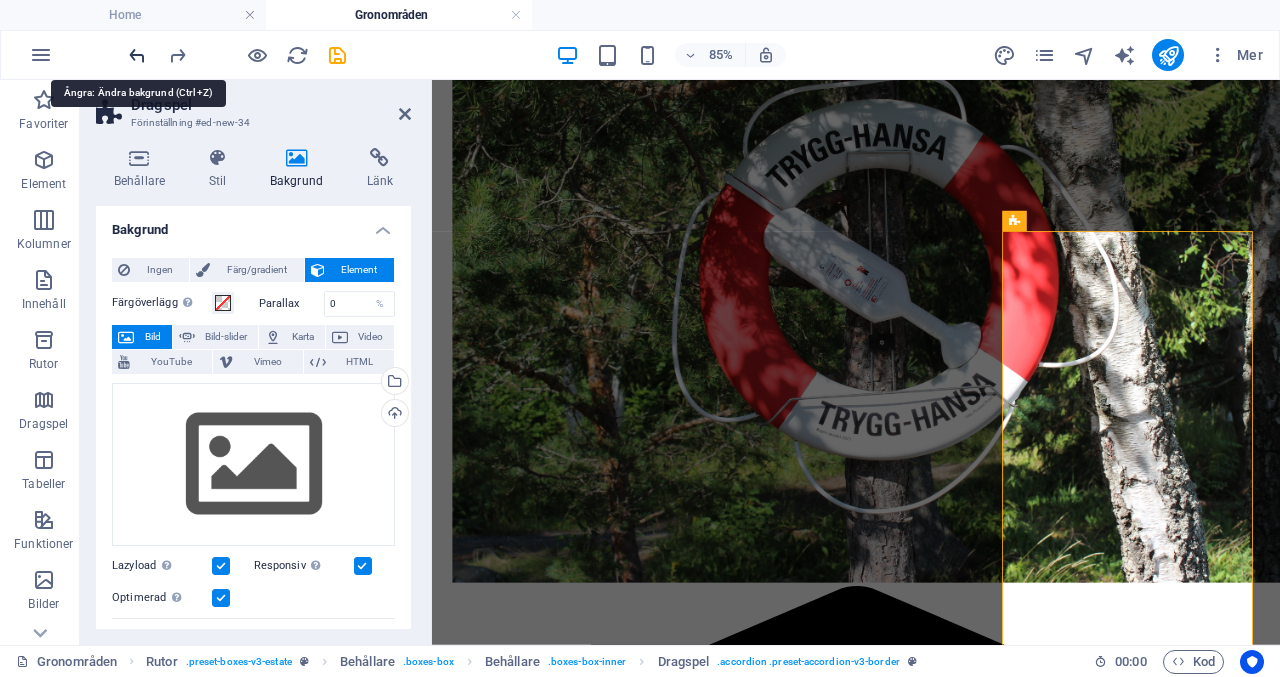click at bounding box center (137, 55) 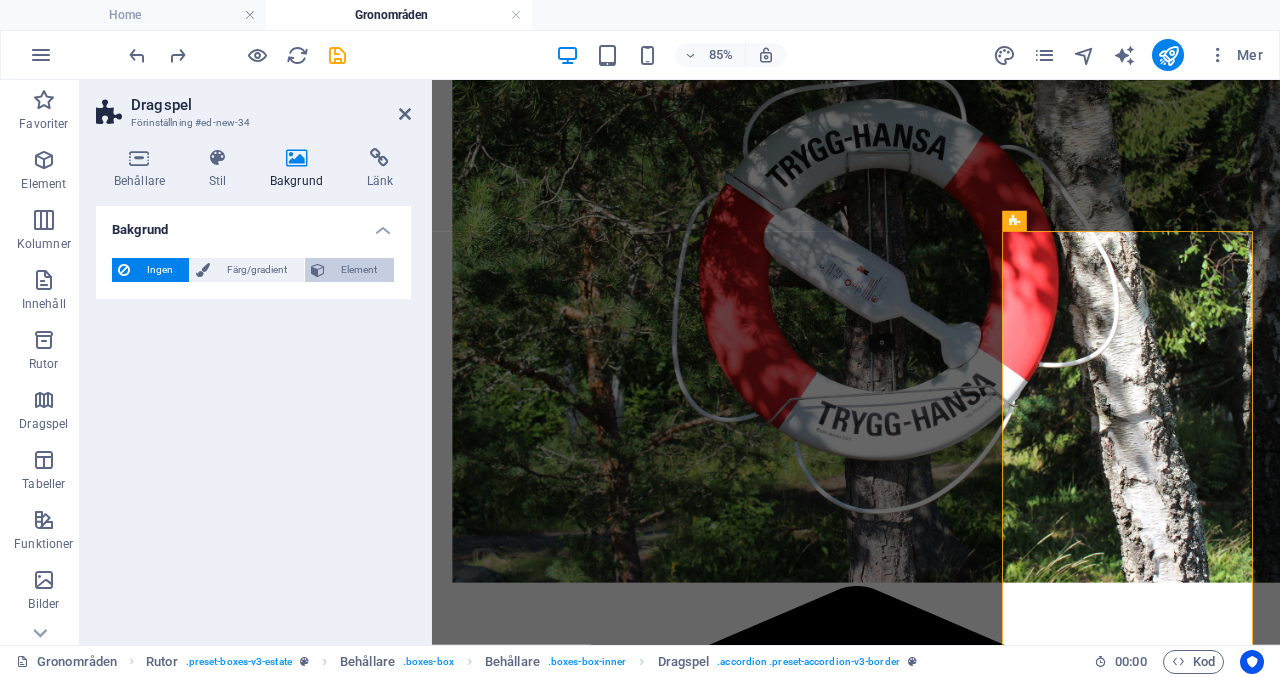 click on "Element" at bounding box center [359, 270] 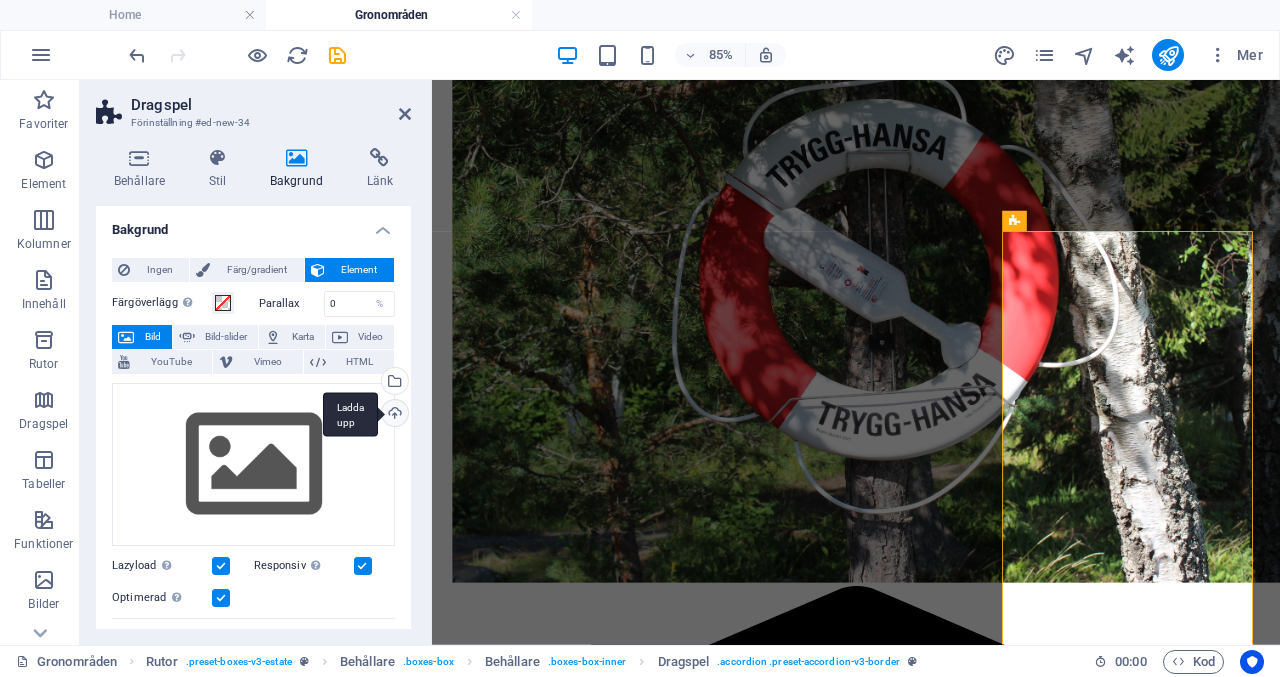 click on "Ladda upp" at bounding box center (393, 415) 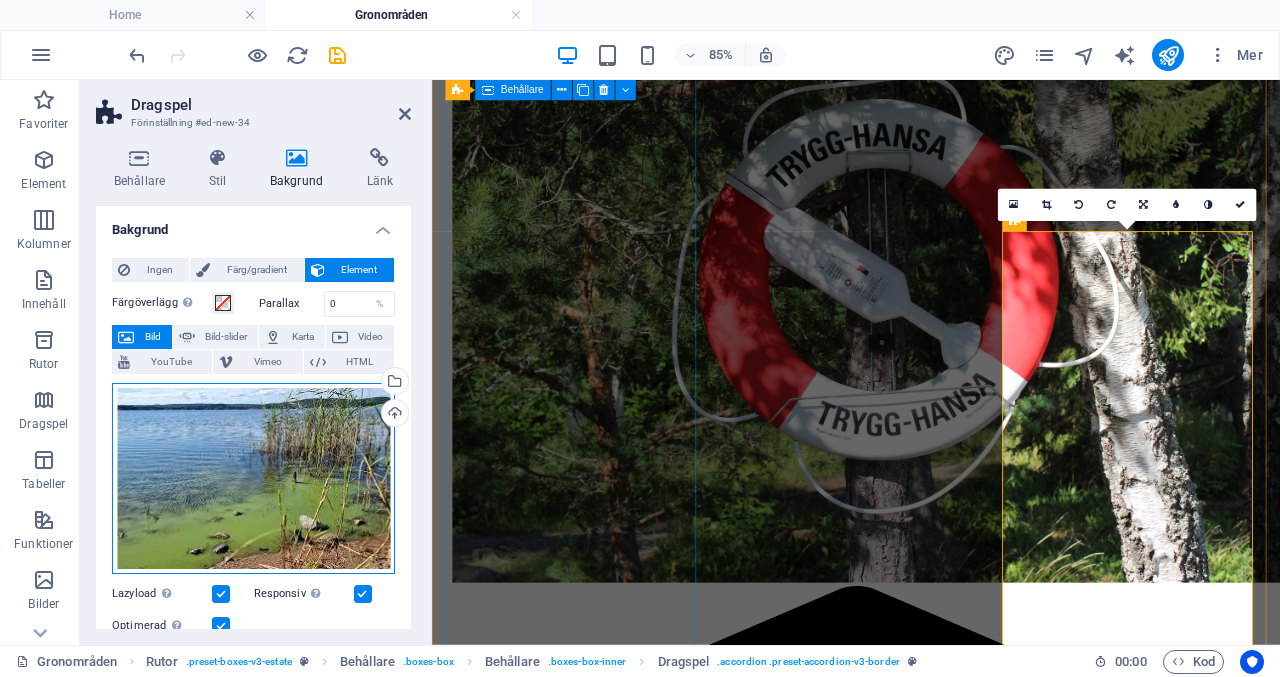 click on "Dra filer hit, klicka för att välja filer eller välj filer från Filer eller våra gratis arkivfoton och videor" at bounding box center (253, 479) 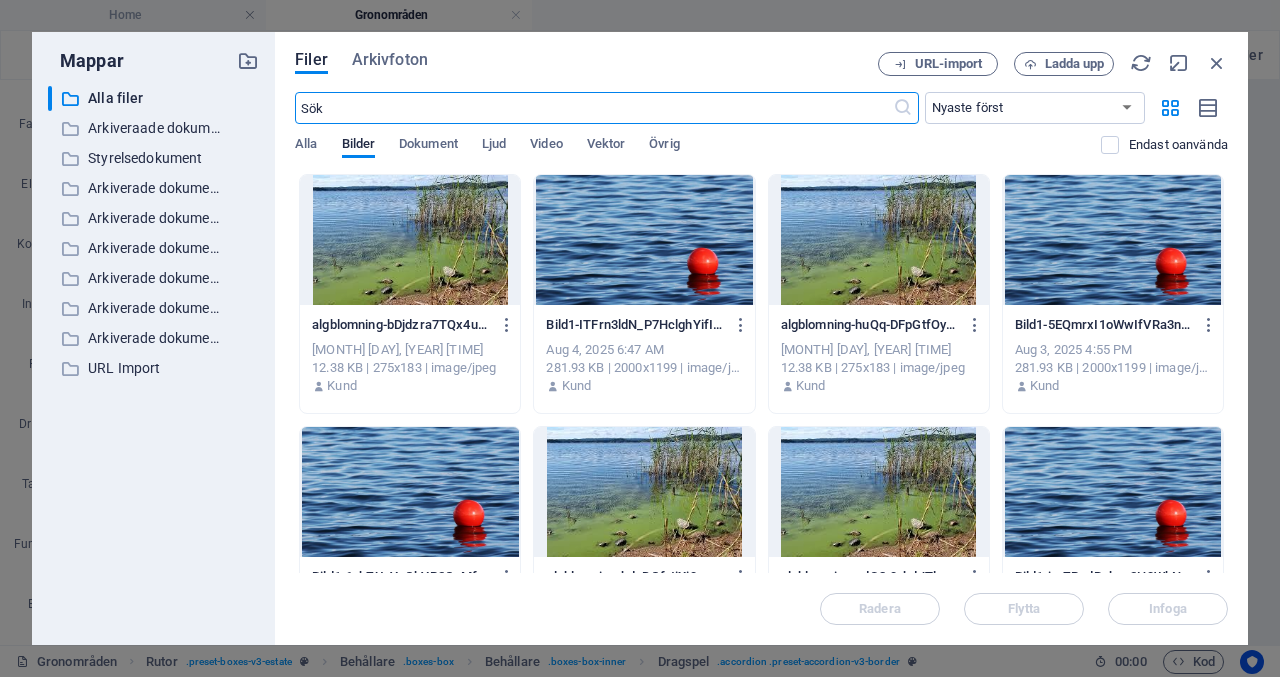 scroll, scrollTop: 2188, scrollLeft: 0, axis: vertical 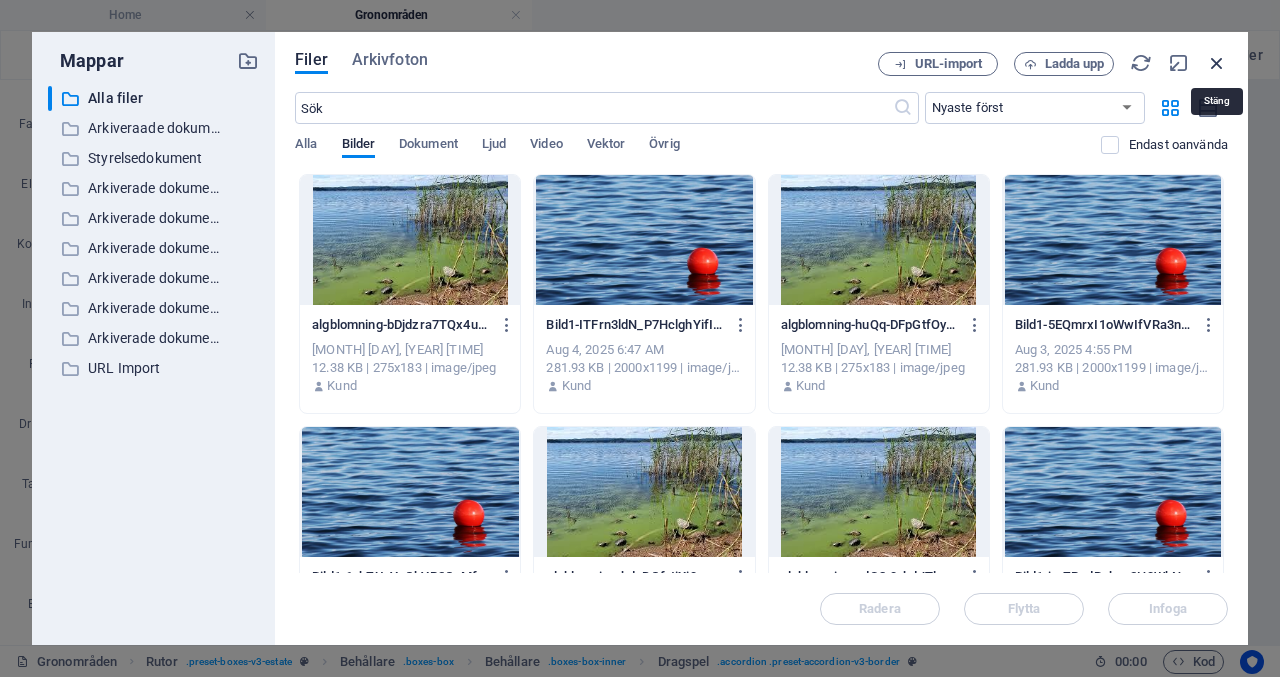 click at bounding box center (1217, 63) 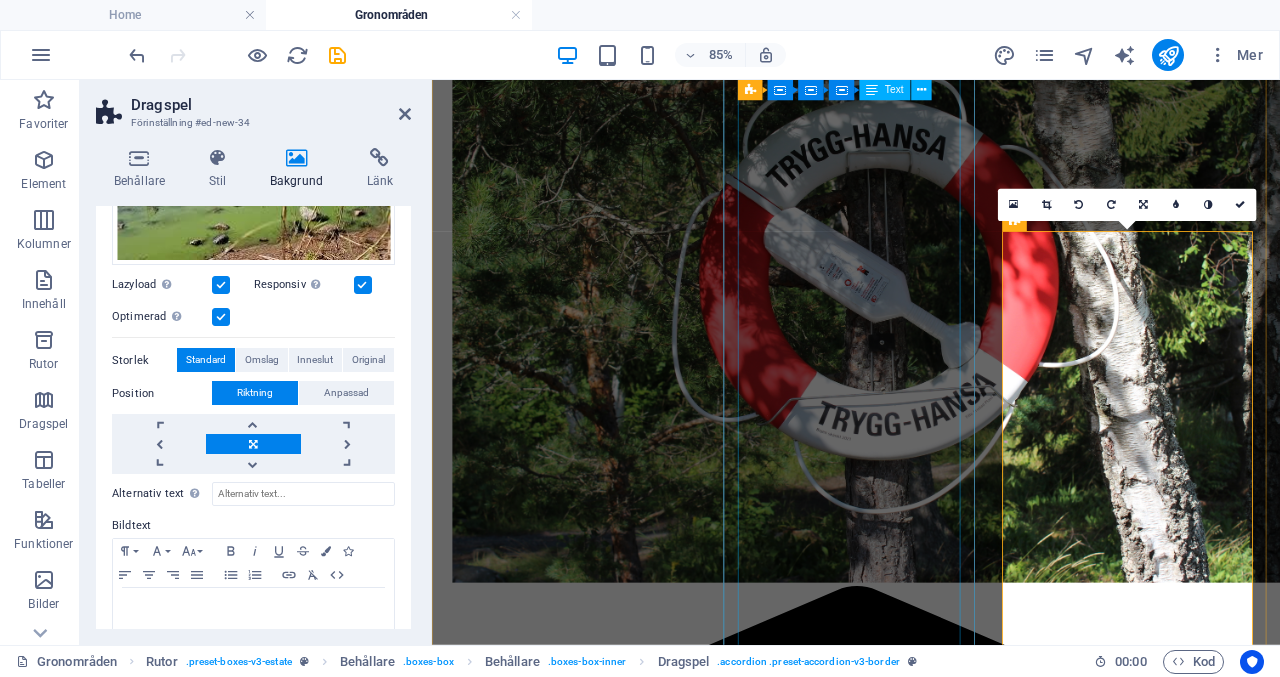 scroll, scrollTop: 304, scrollLeft: 0, axis: vertical 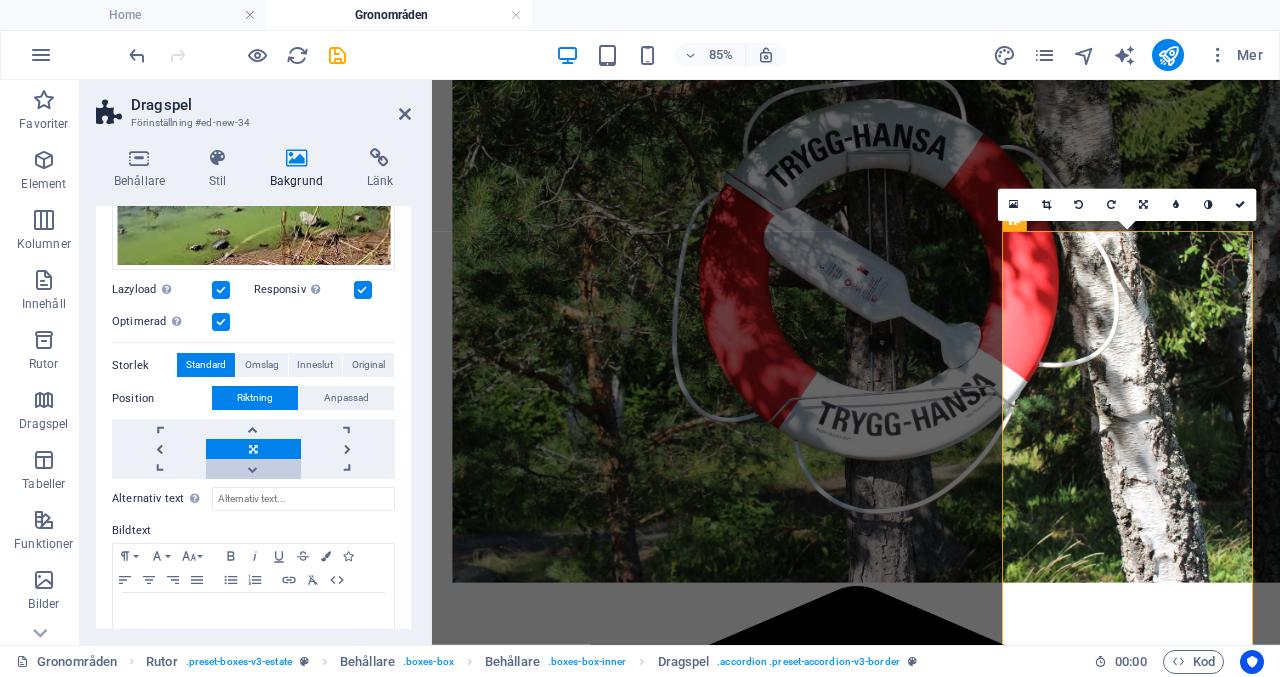 click at bounding box center (253, 469) 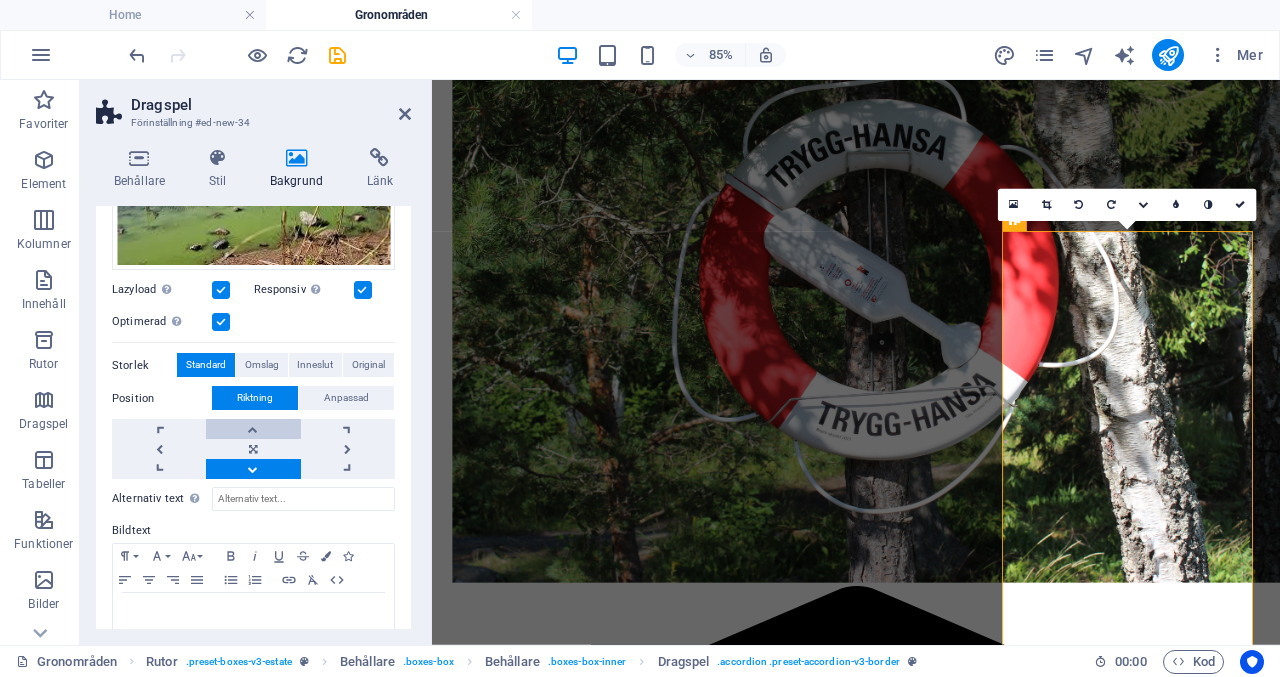 click at bounding box center [253, 429] 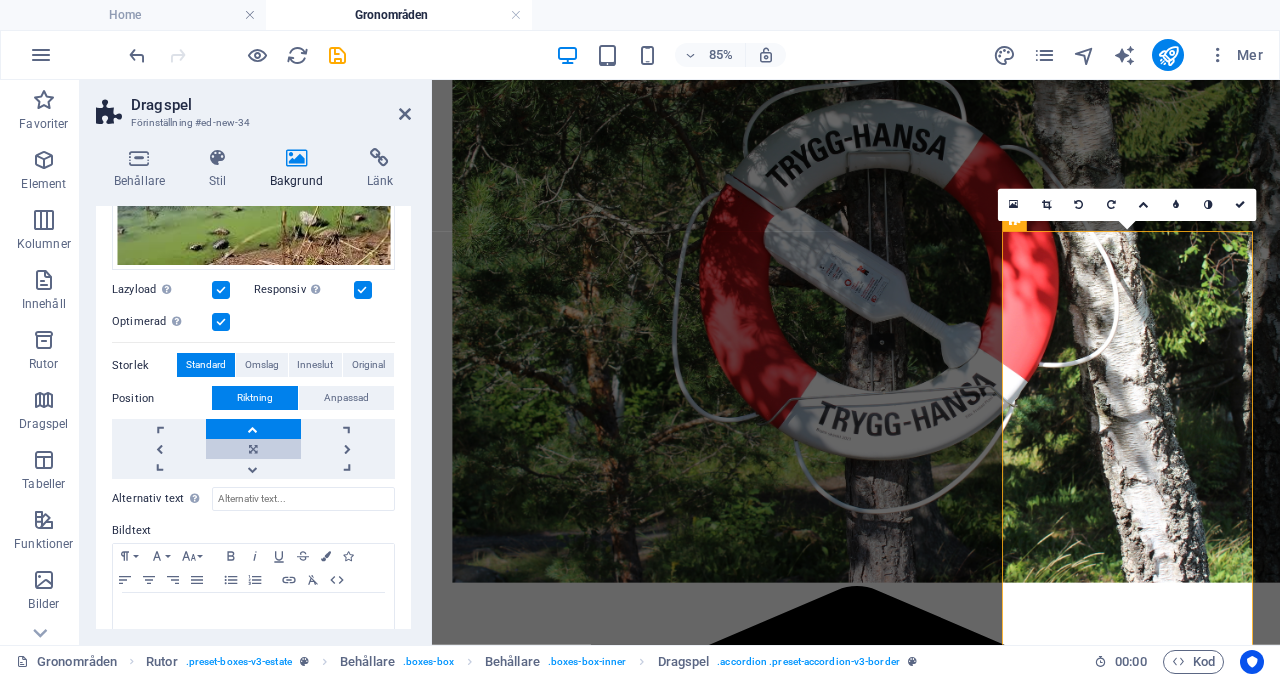 click at bounding box center [253, 449] 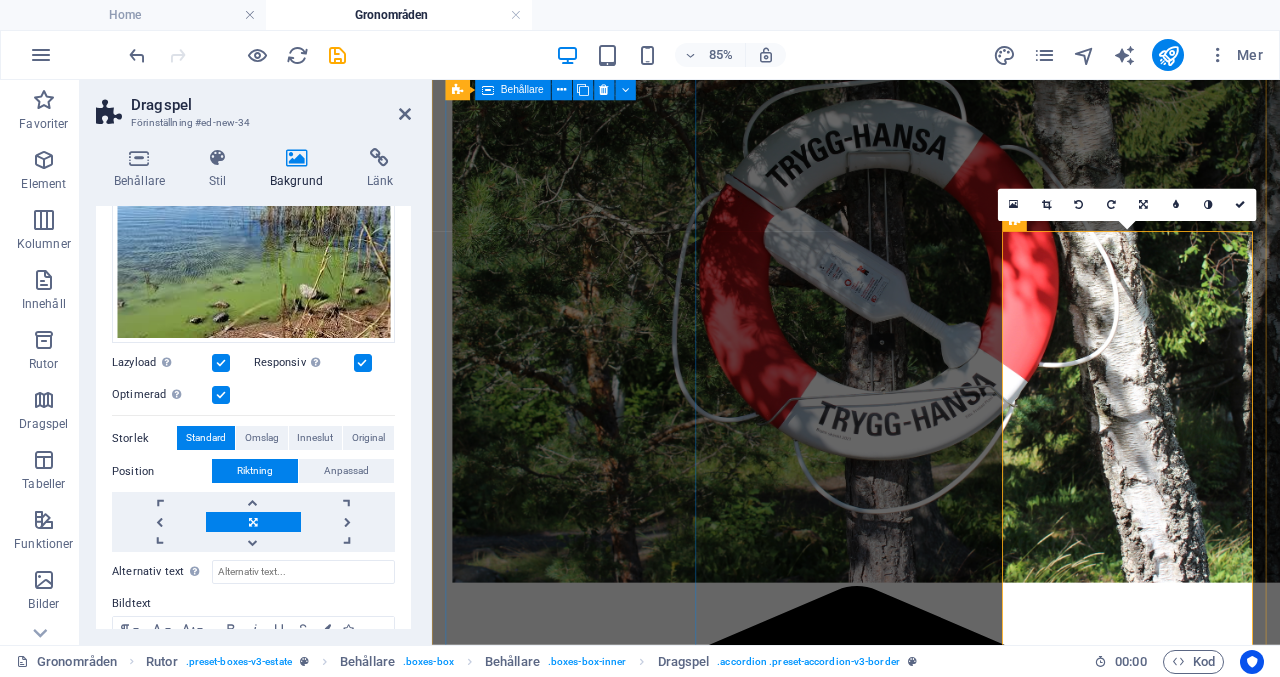 scroll, scrollTop: 232, scrollLeft: 0, axis: vertical 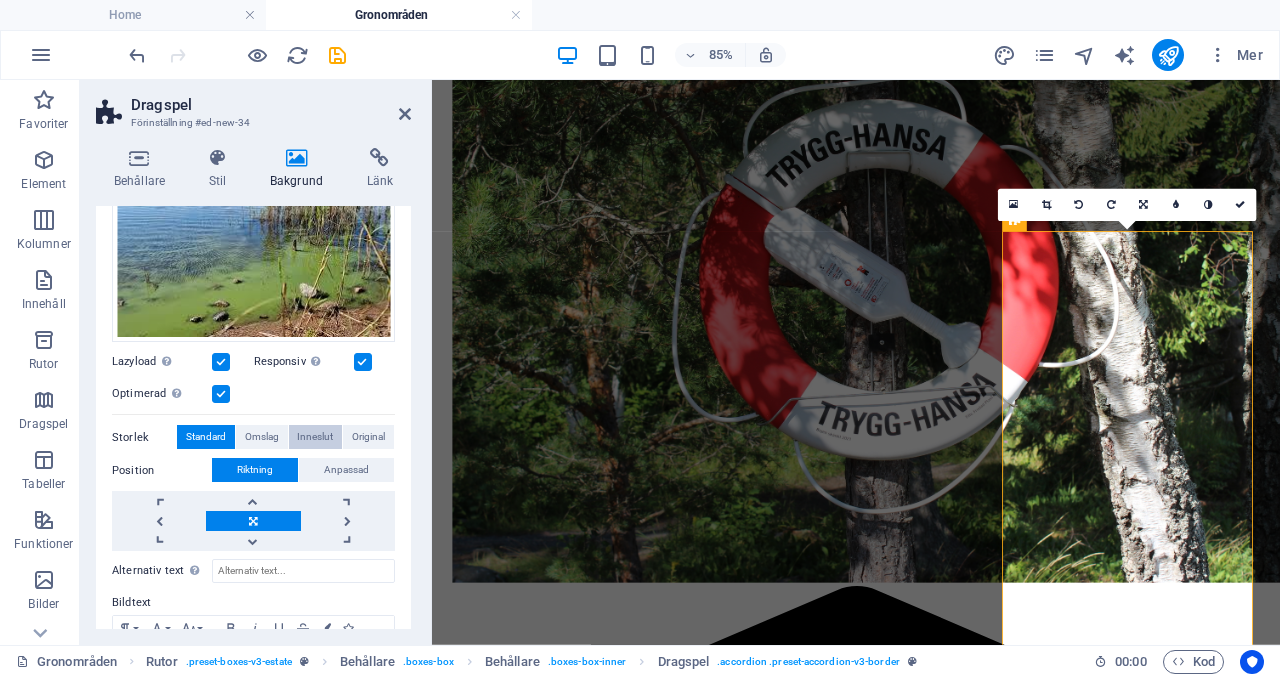 click on "Inneslut" at bounding box center (315, 437) 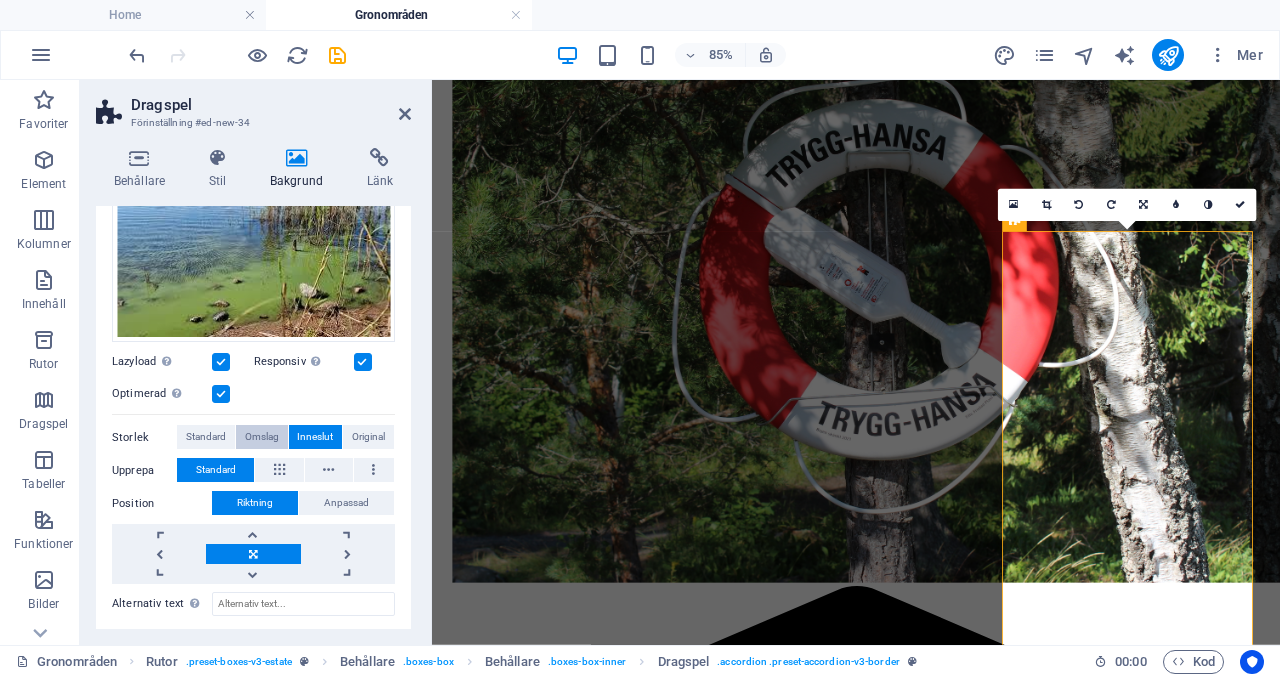 click on "Omslag" at bounding box center [262, 437] 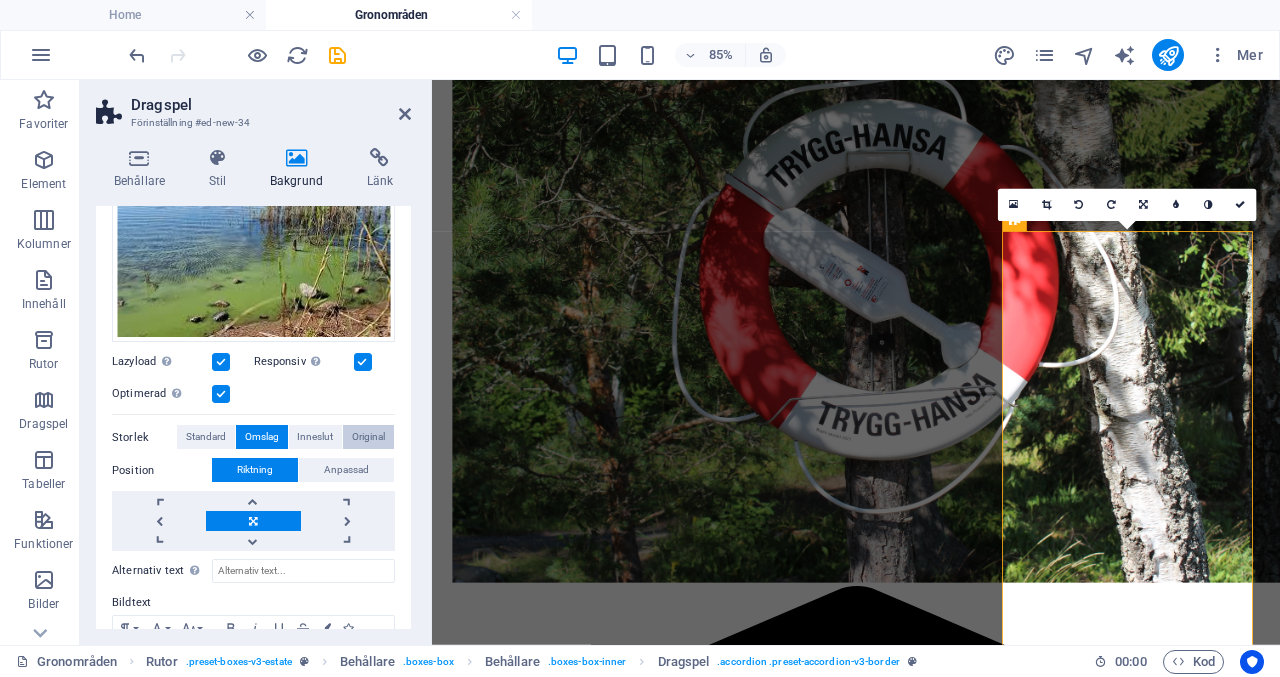 click on "Original" at bounding box center [368, 437] 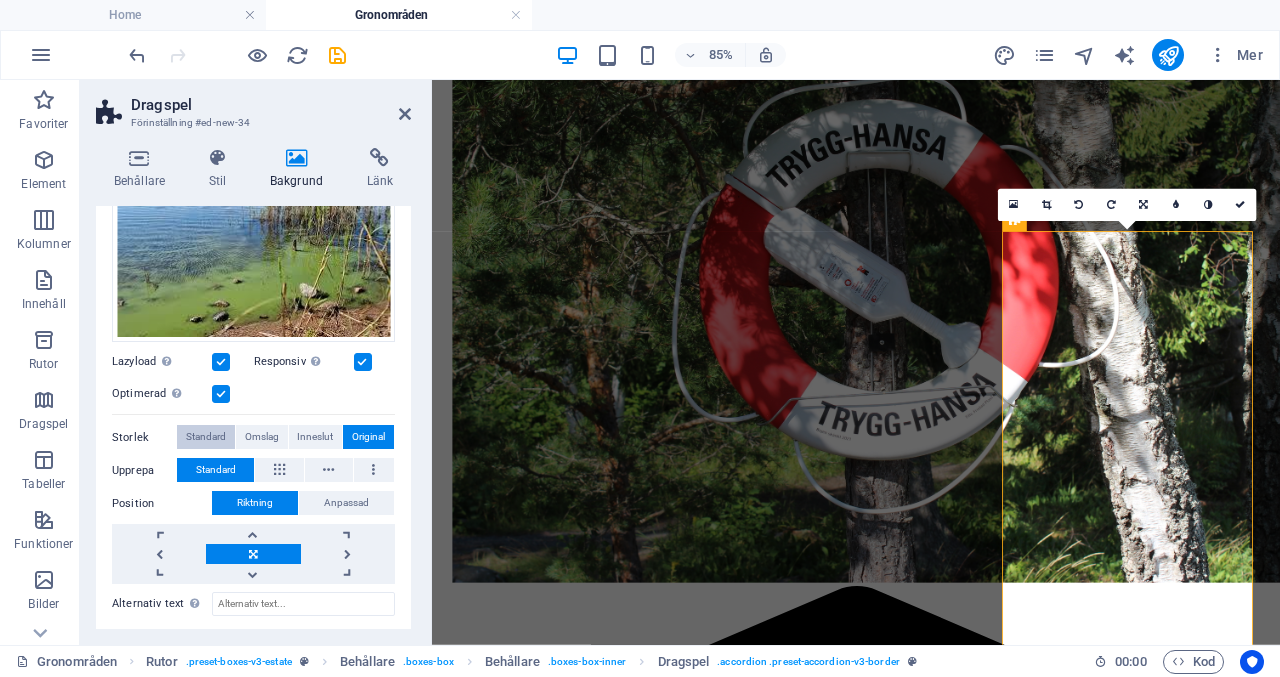 click on "Standard" at bounding box center [206, 437] 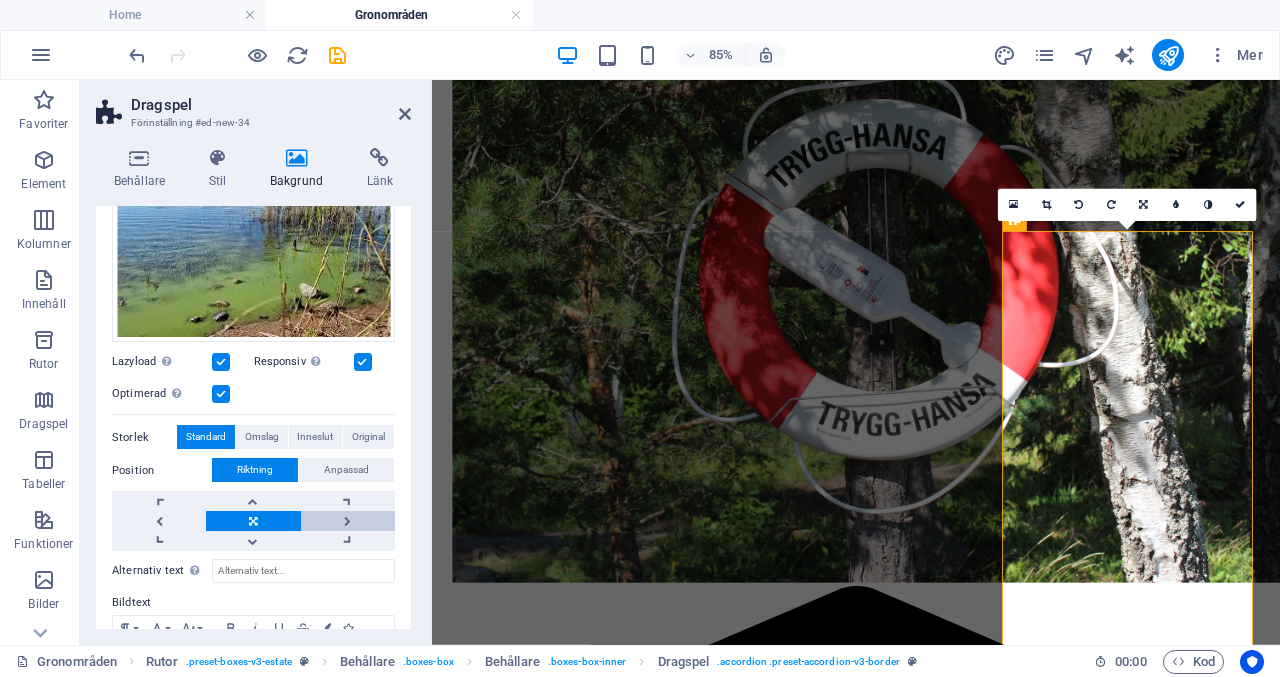 click at bounding box center (348, 521) 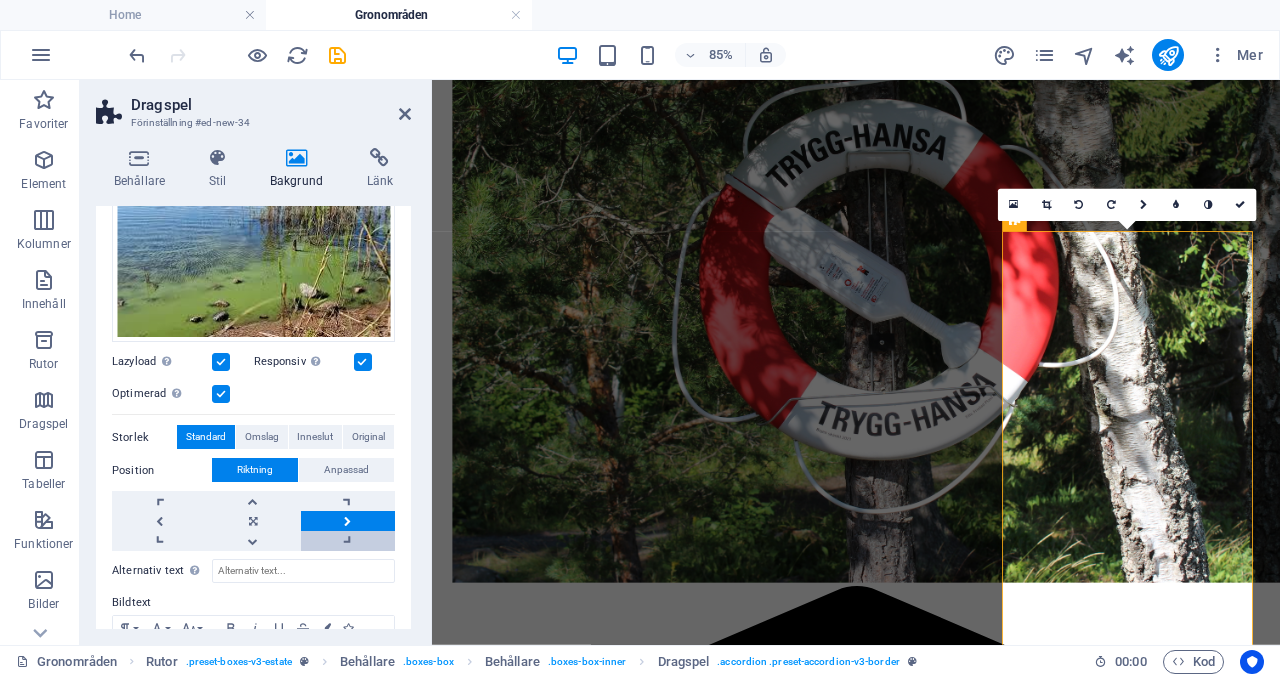 click at bounding box center [348, 541] 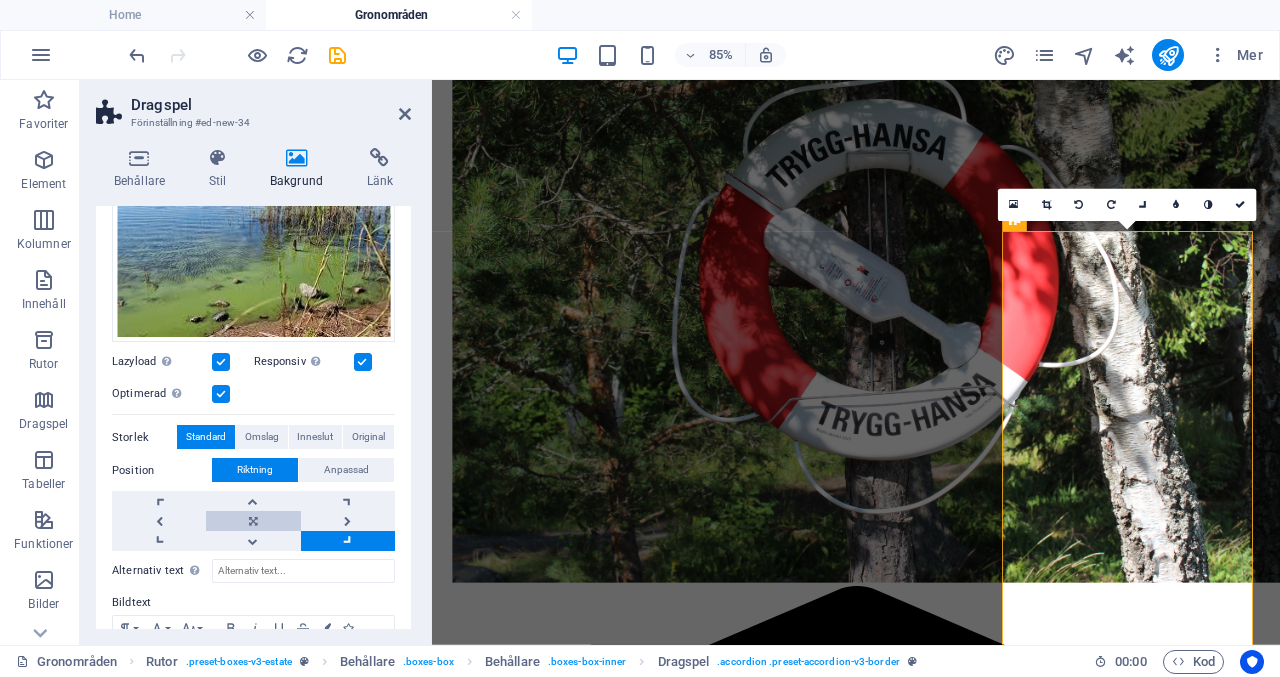 click at bounding box center (253, 521) 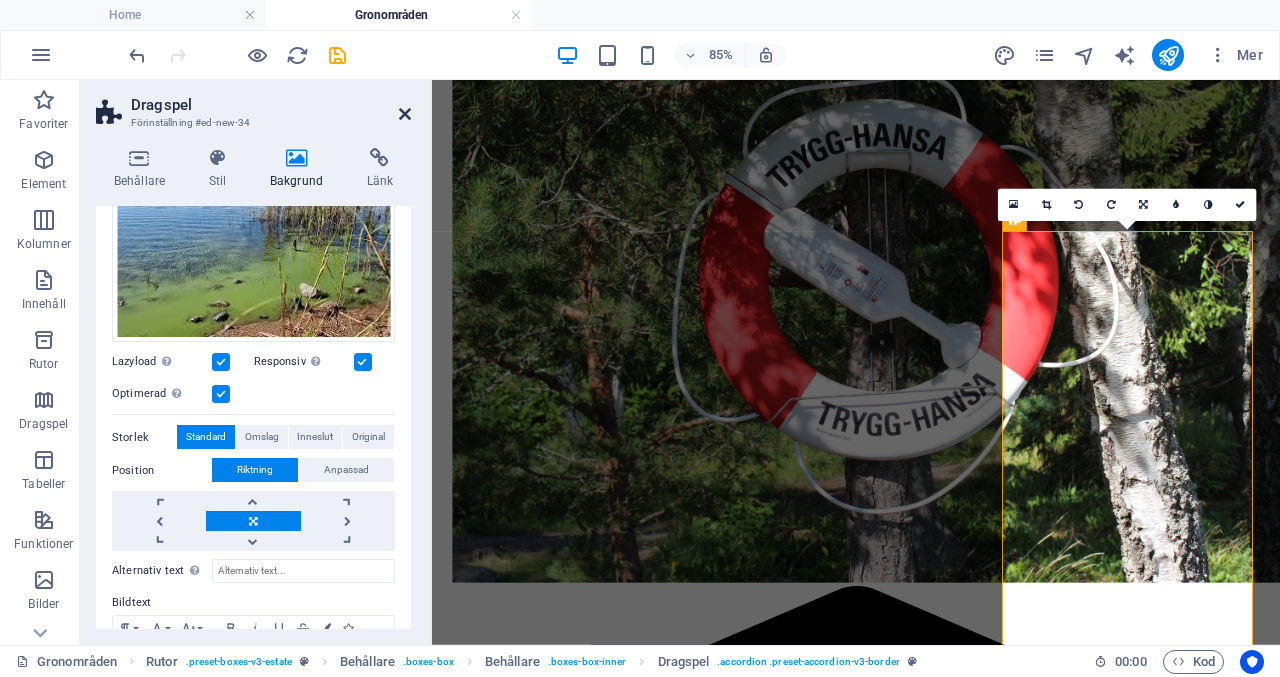 click at bounding box center [405, 114] 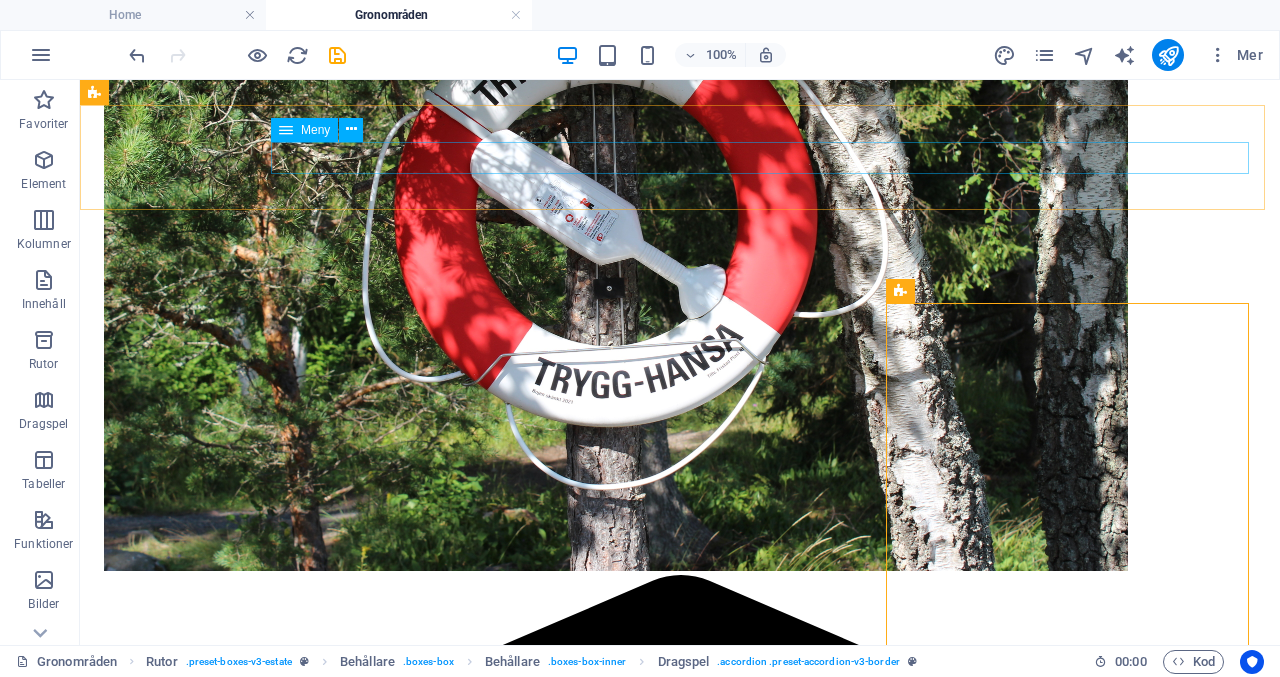 scroll, scrollTop: 1164, scrollLeft: 0, axis: vertical 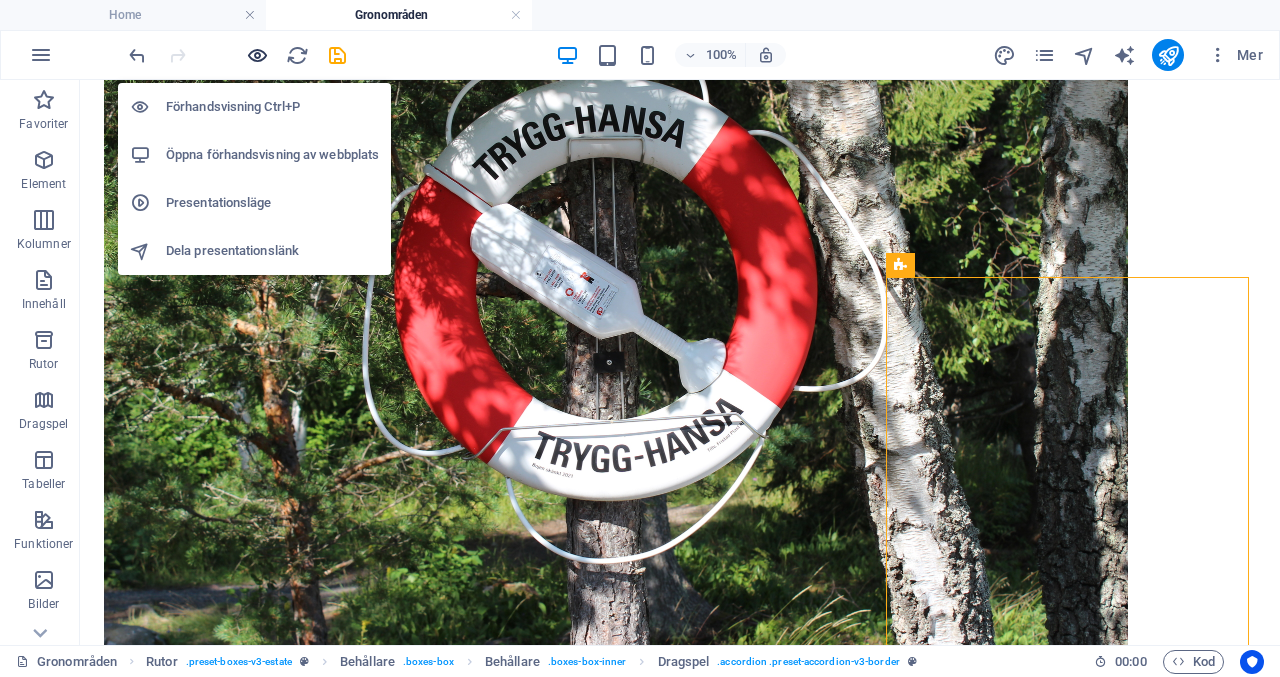 click at bounding box center (257, 55) 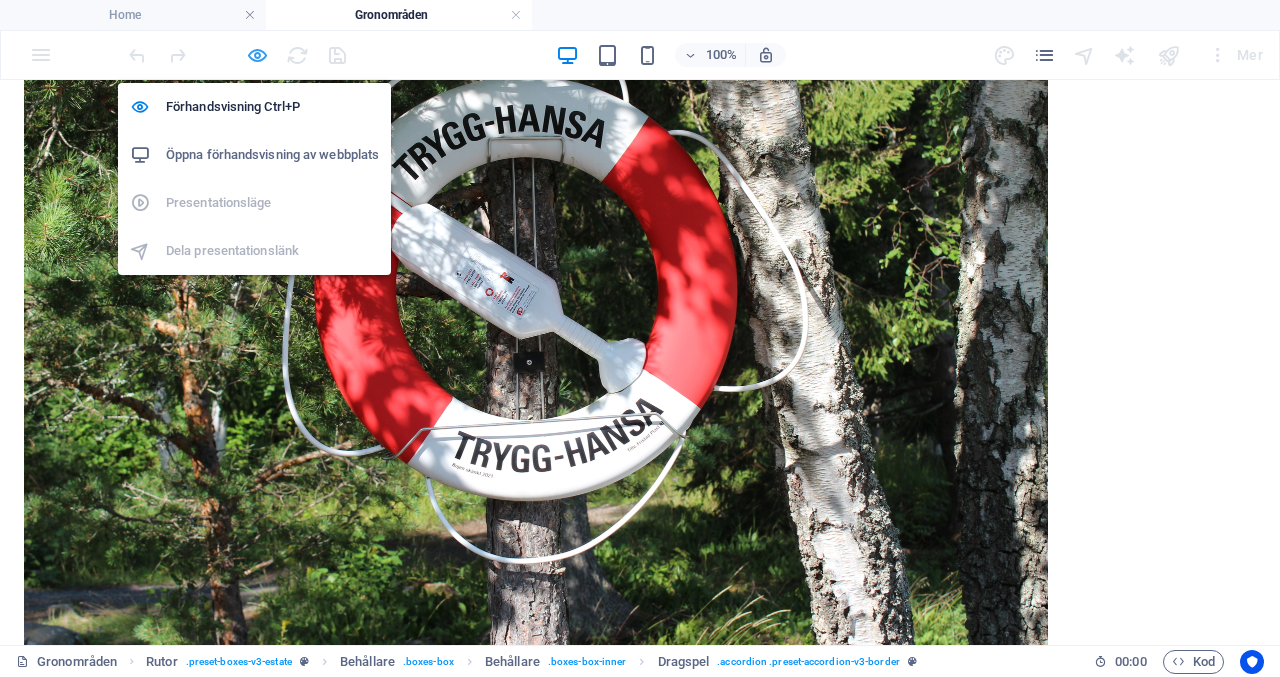 scroll, scrollTop: 1168, scrollLeft: 0, axis: vertical 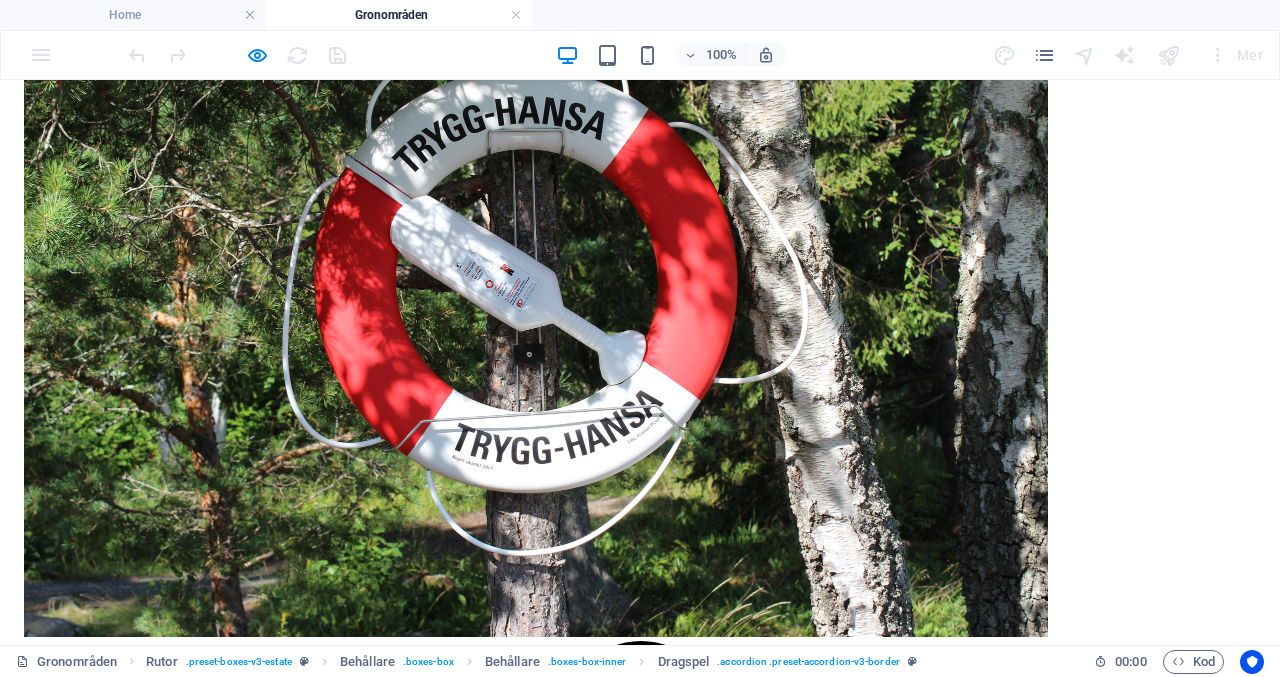 drag, startPoint x: 1143, startPoint y: 731, endPoint x: 752, endPoint y: 535, distance: 437.37512 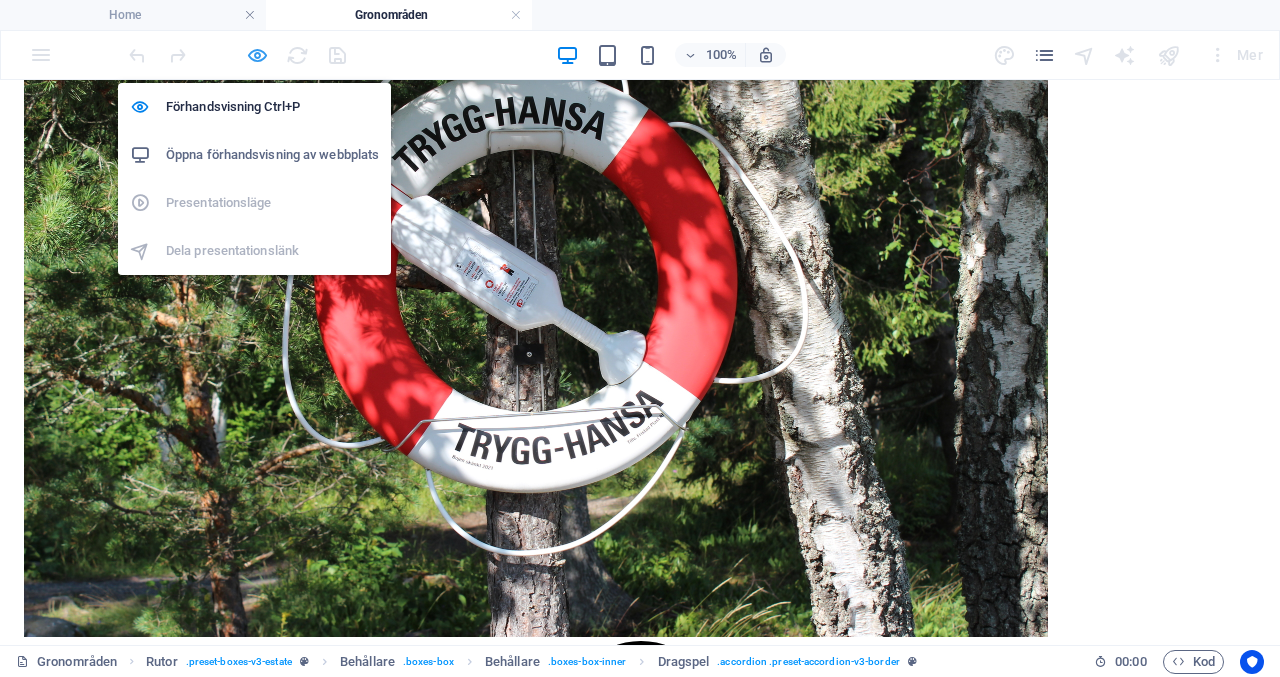 click at bounding box center (257, 55) 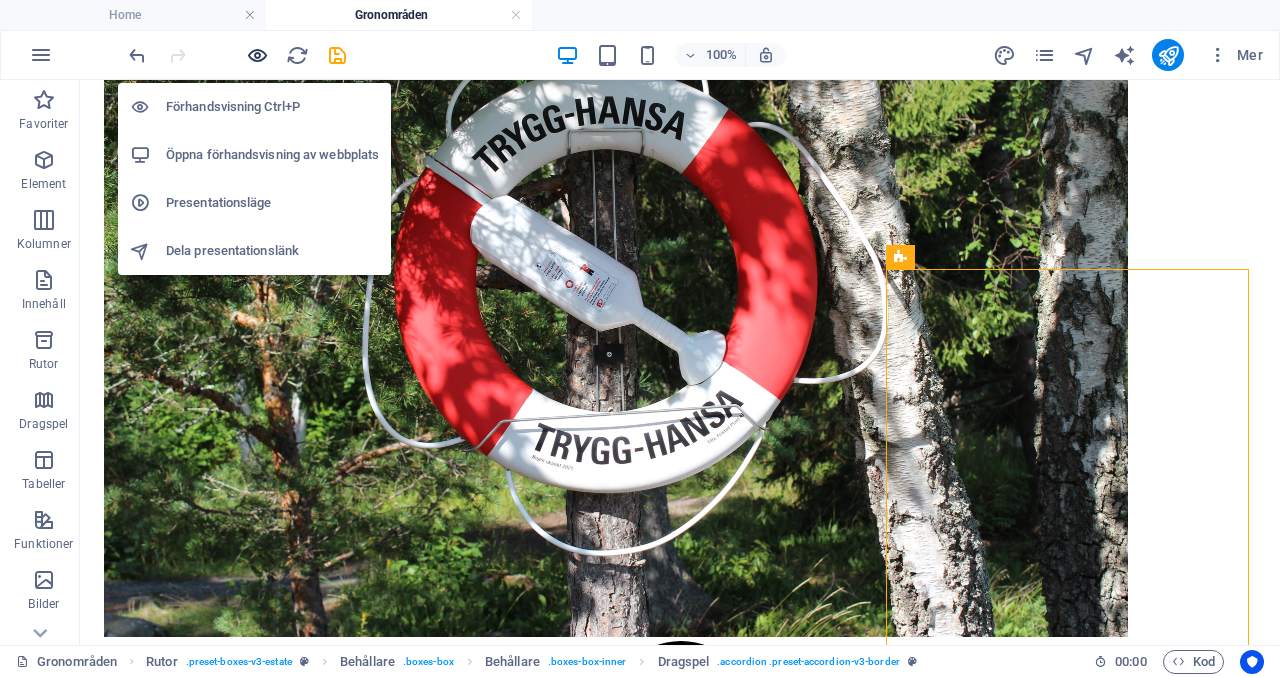scroll, scrollTop: 1168, scrollLeft: 0, axis: vertical 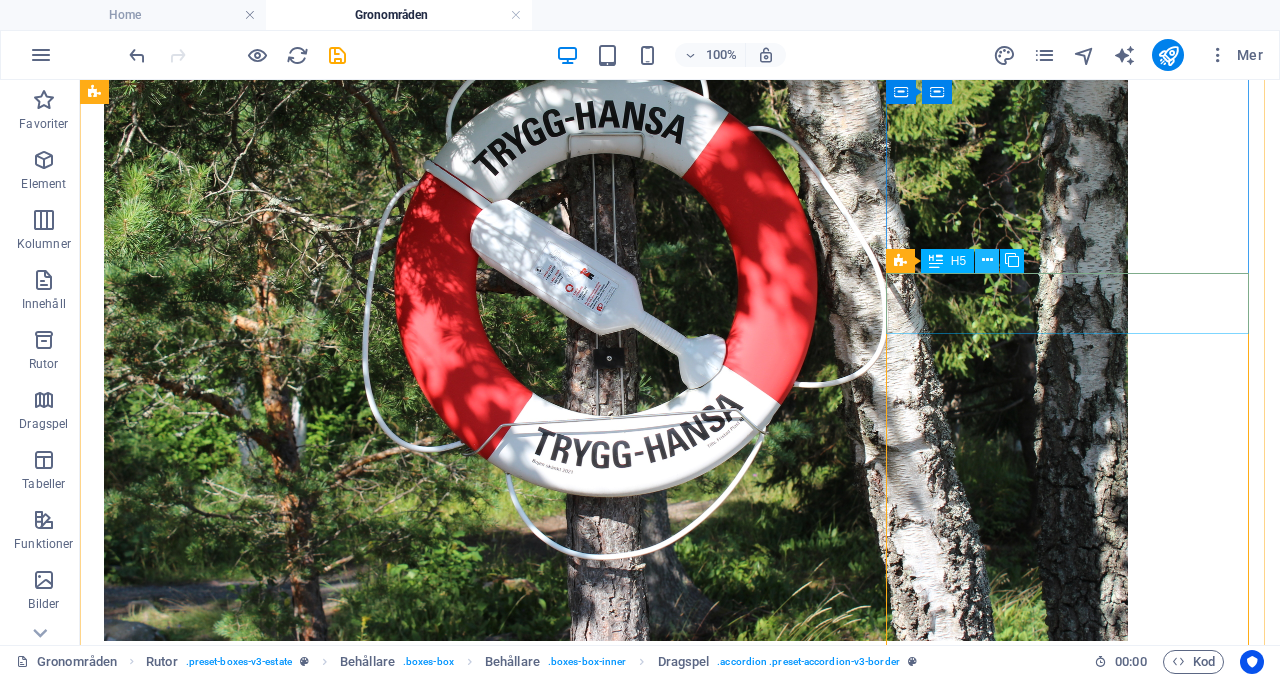 click at bounding box center [987, 260] 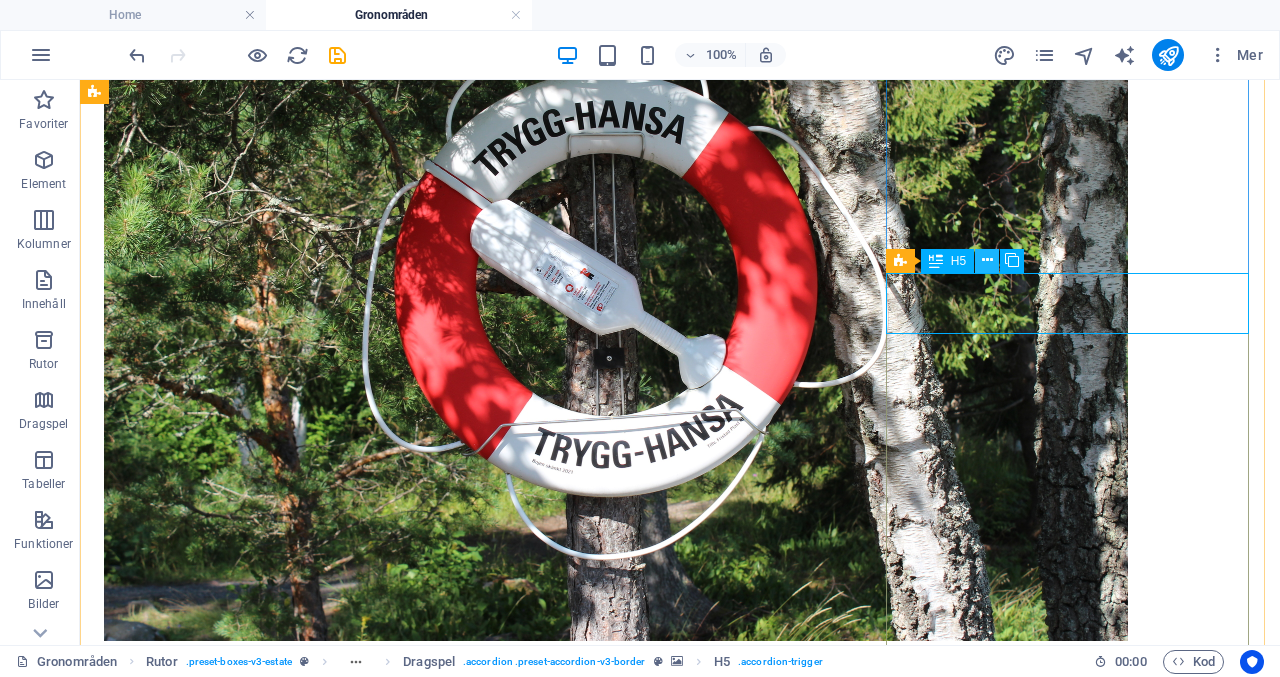 click at bounding box center [987, 260] 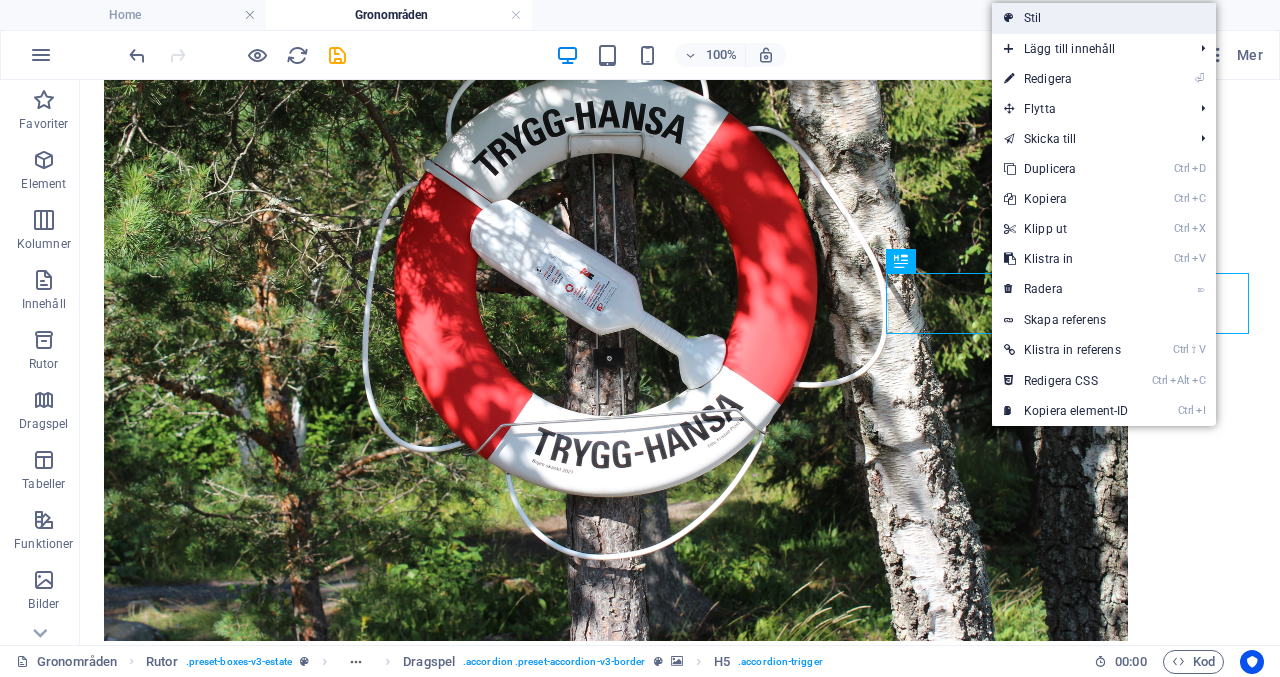 click on "Stil" at bounding box center [1104, 18] 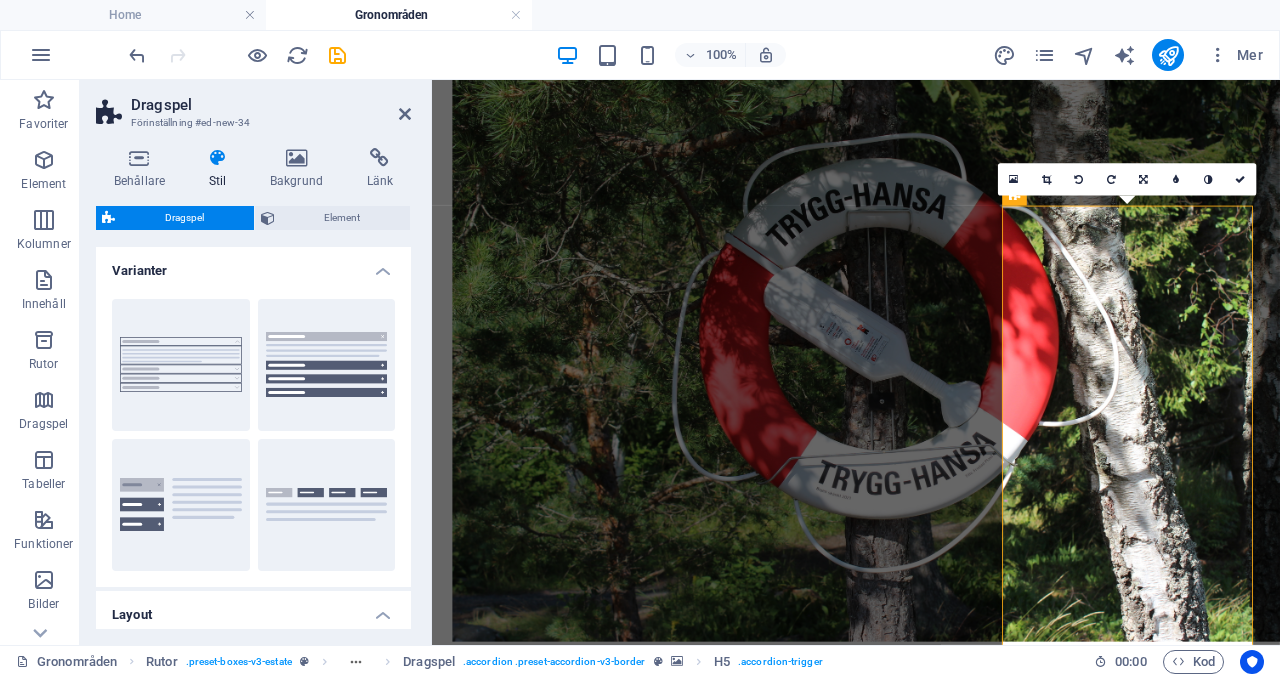 scroll, scrollTop: 1243, scrollLeft: 0, axis: vertical 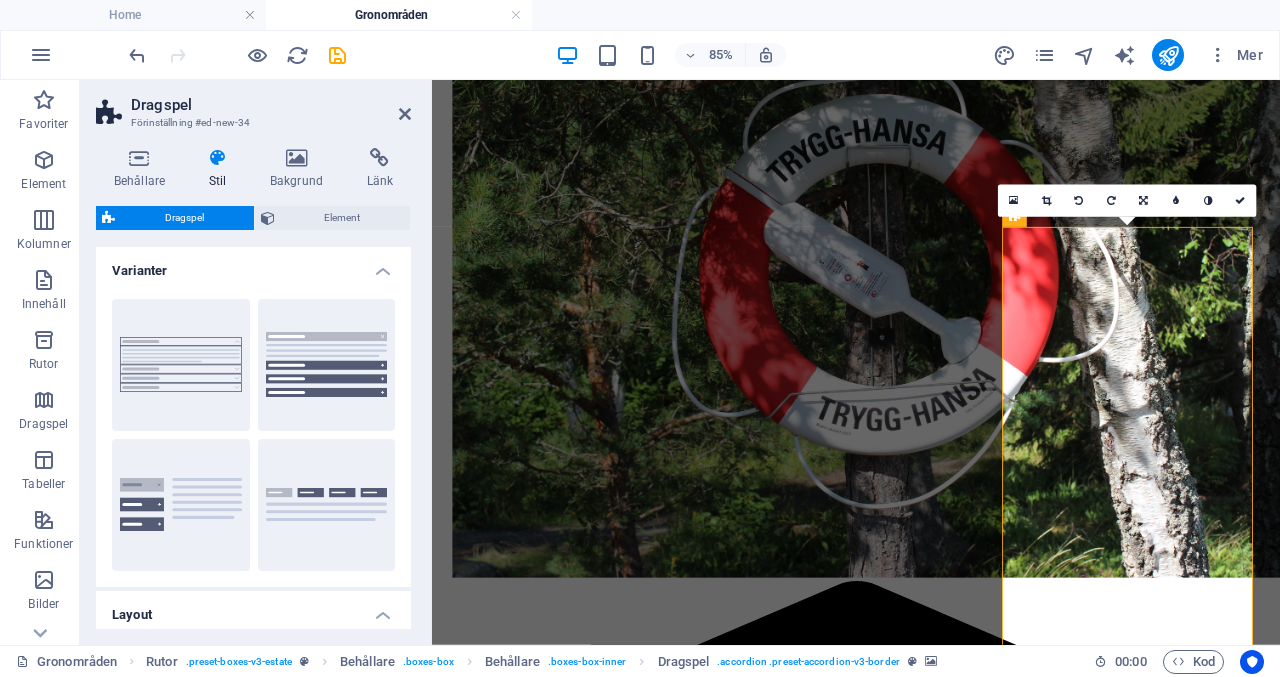 click on "Stil" at bounding box center [221, 169] 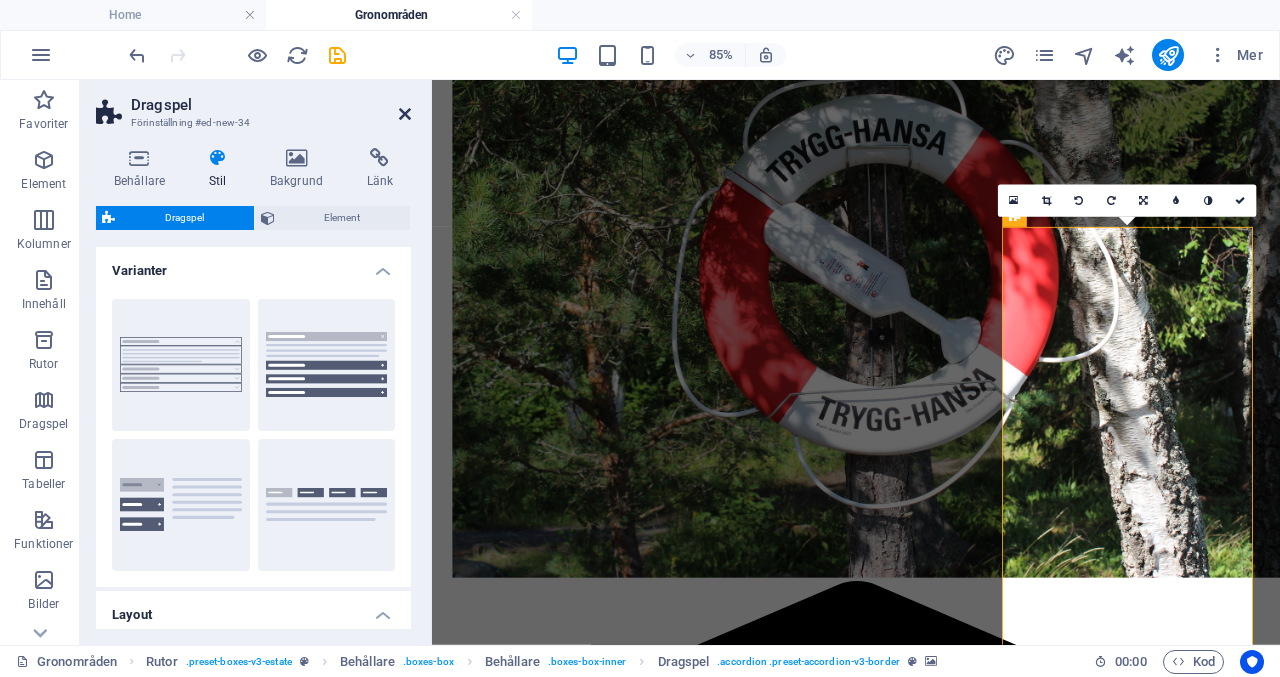 click at bounding box center [405, 114] 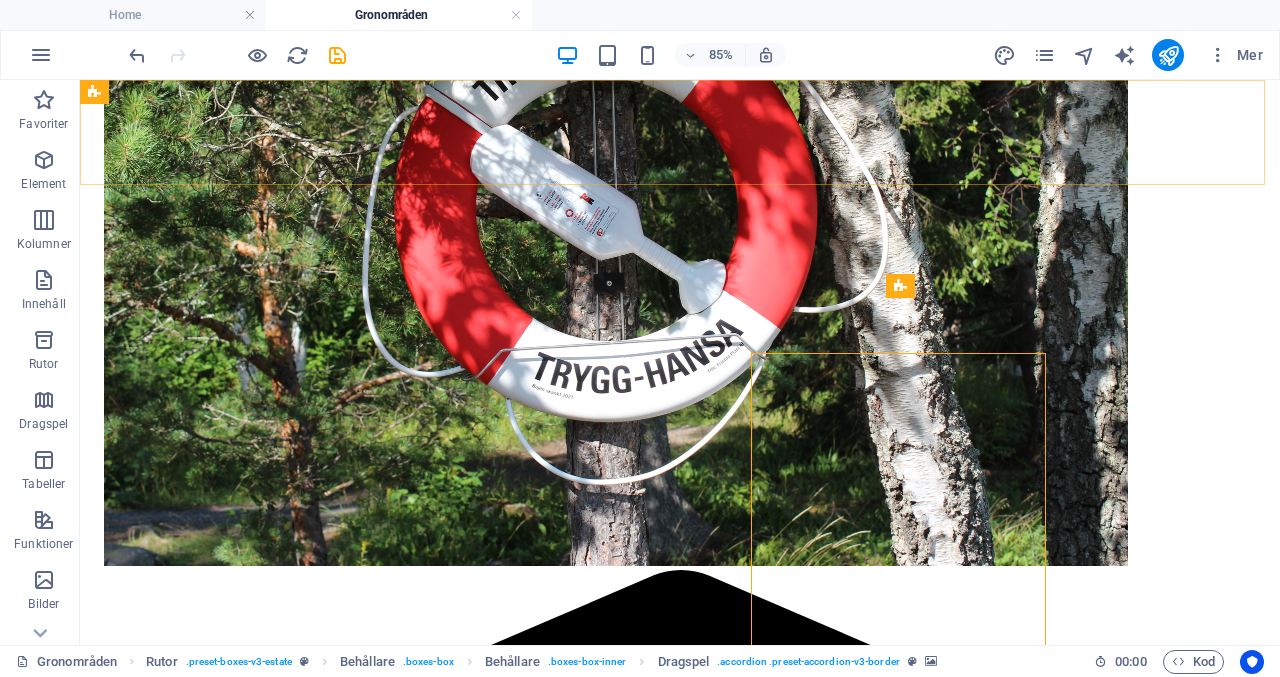 scroll, scrollTop: 1168, scrollLeft: 0, axis: vertical 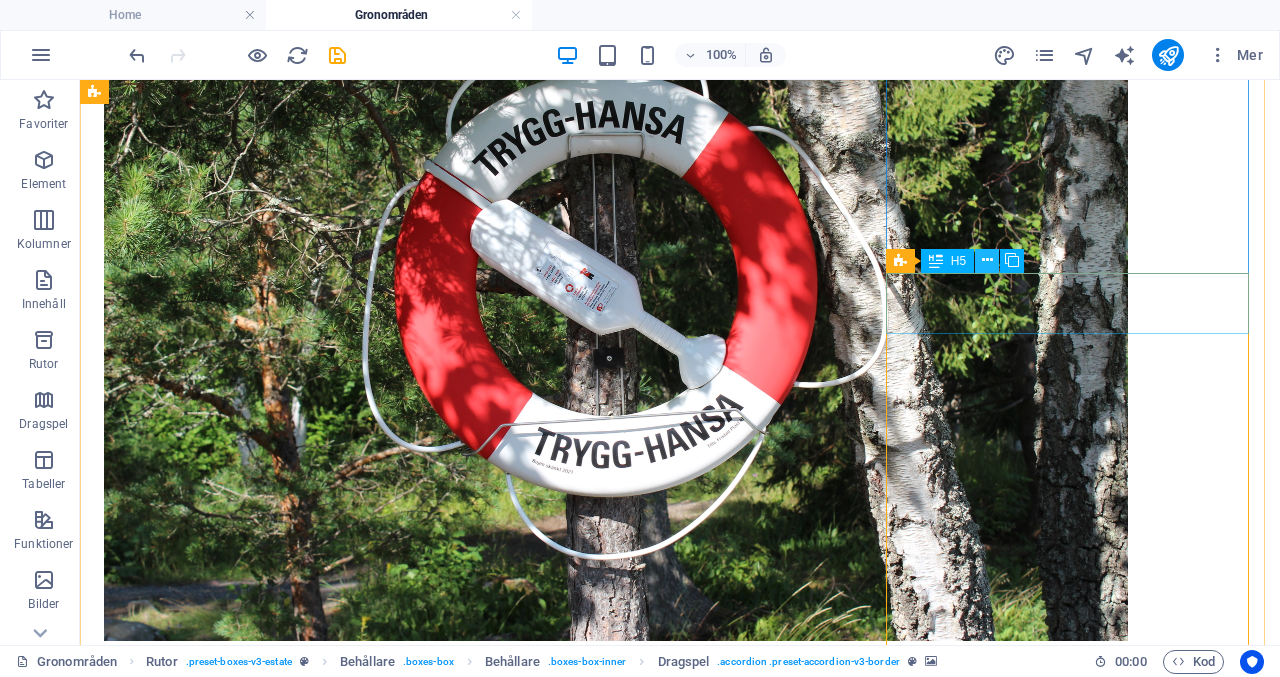 click at bounding box center [987, 260] 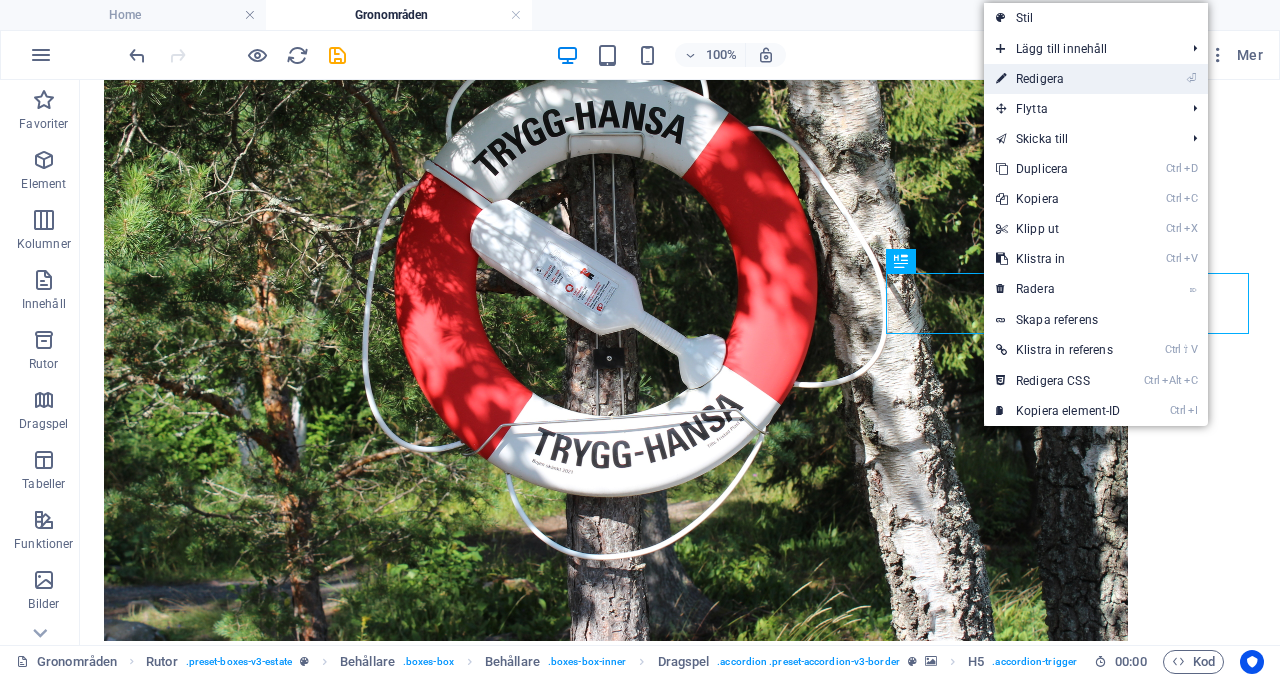 click on "⏎  Redigera" at bounding box center (1058, 79) 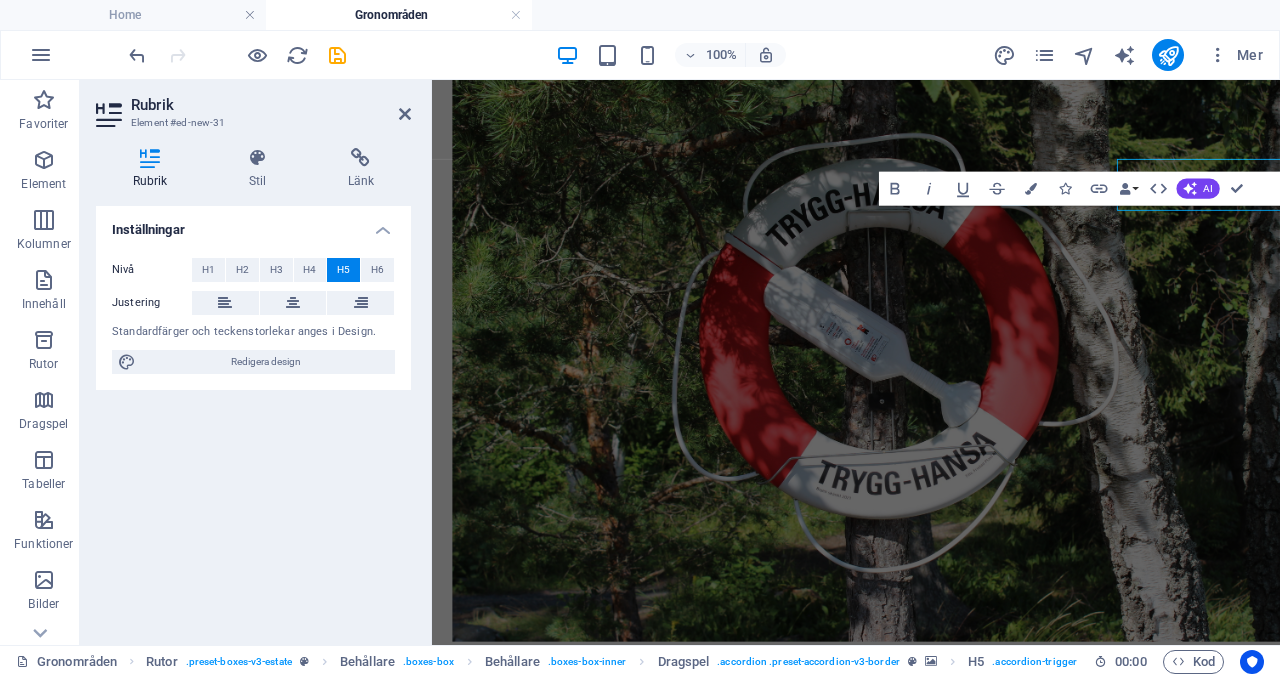 scroll, scrollTop: 1268, scrollLeft: 0, axis: vertical 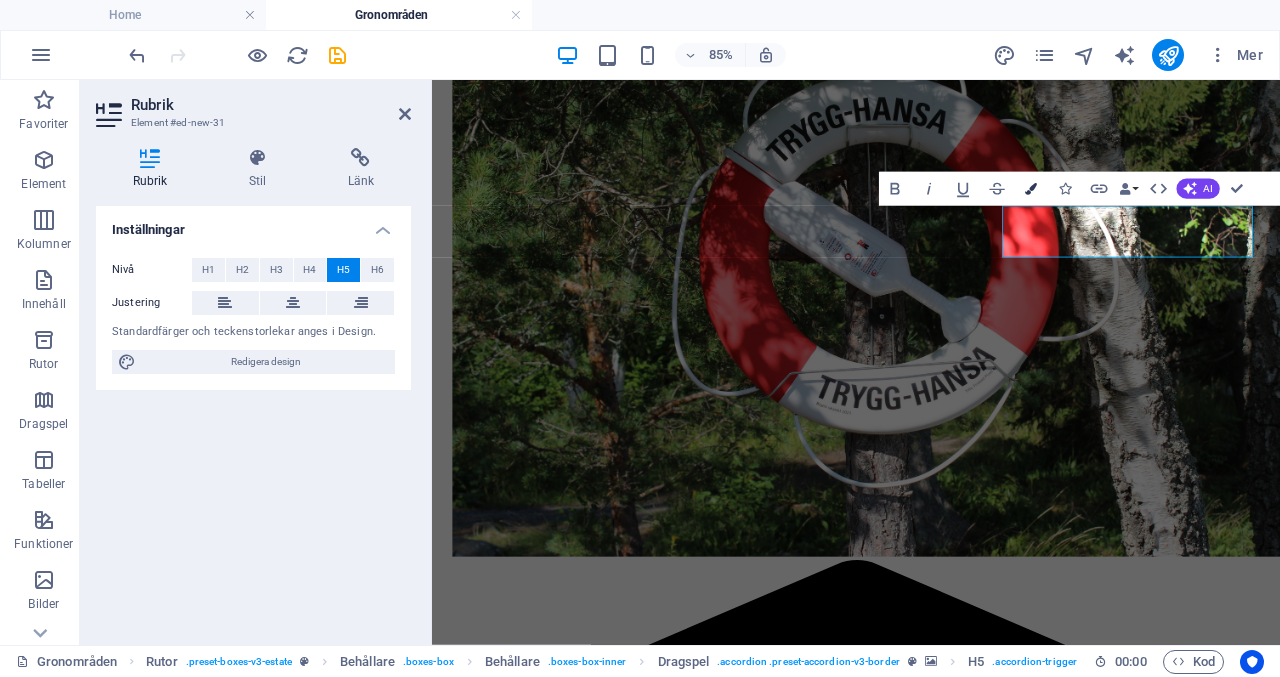 click at bounding box center (1031, 188) 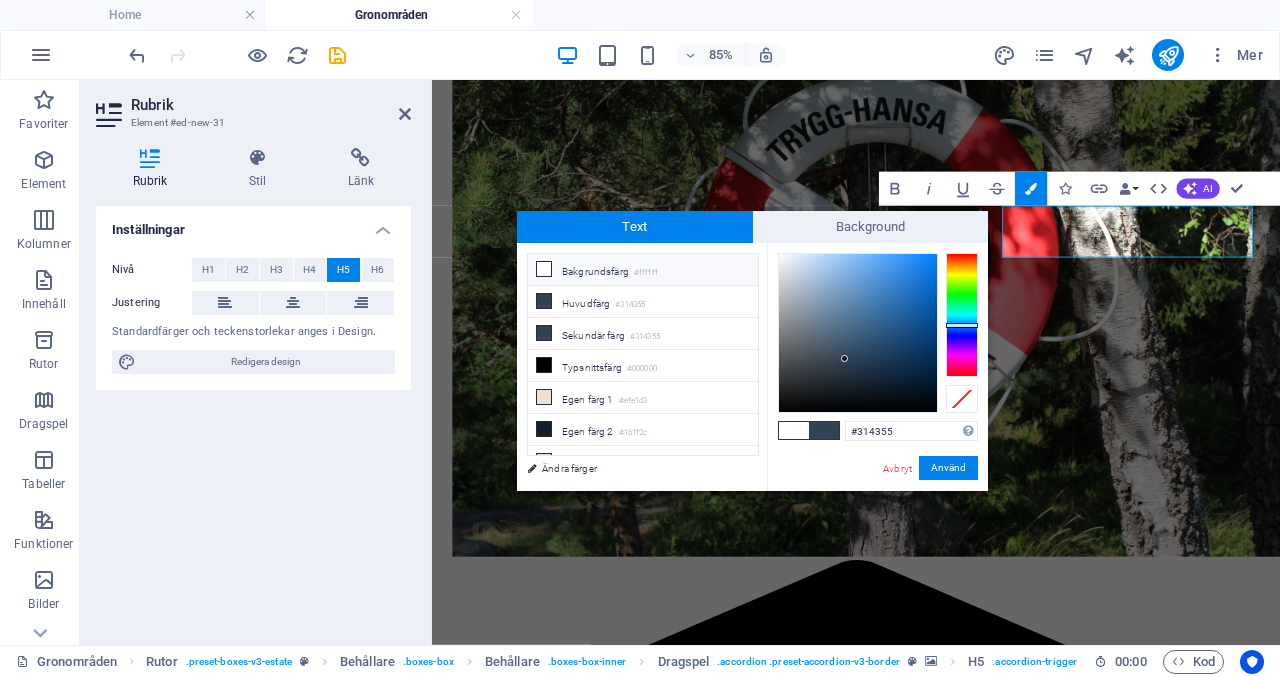 click on "Bakgrundsfärg
#ffffff" at bounding box center (643, 270) 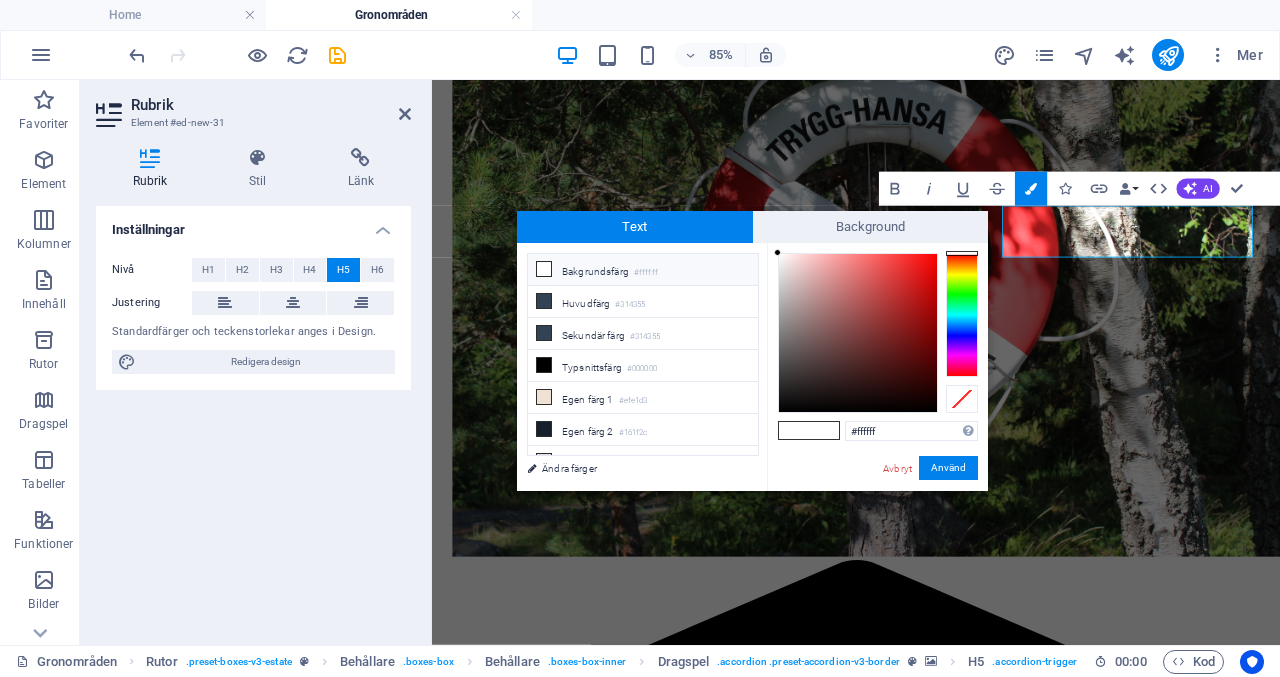 click at bounding box center (544, 269) 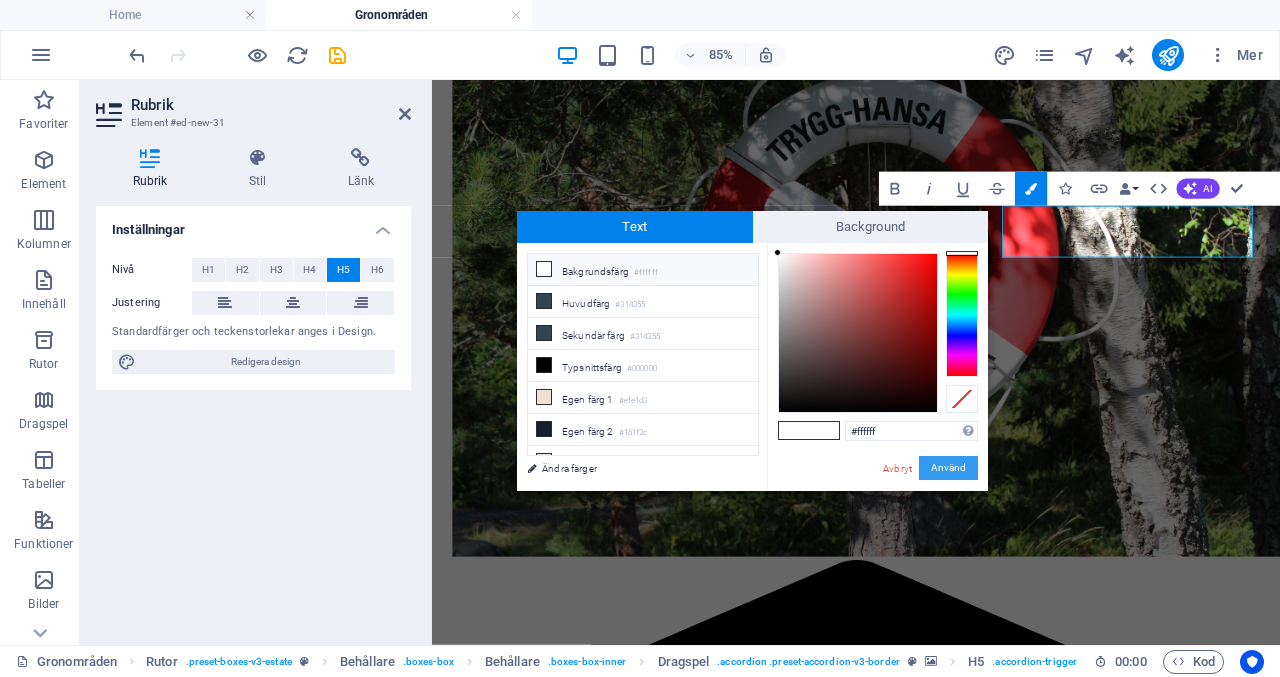 click on "Använd" at bounding box center [948, 468] 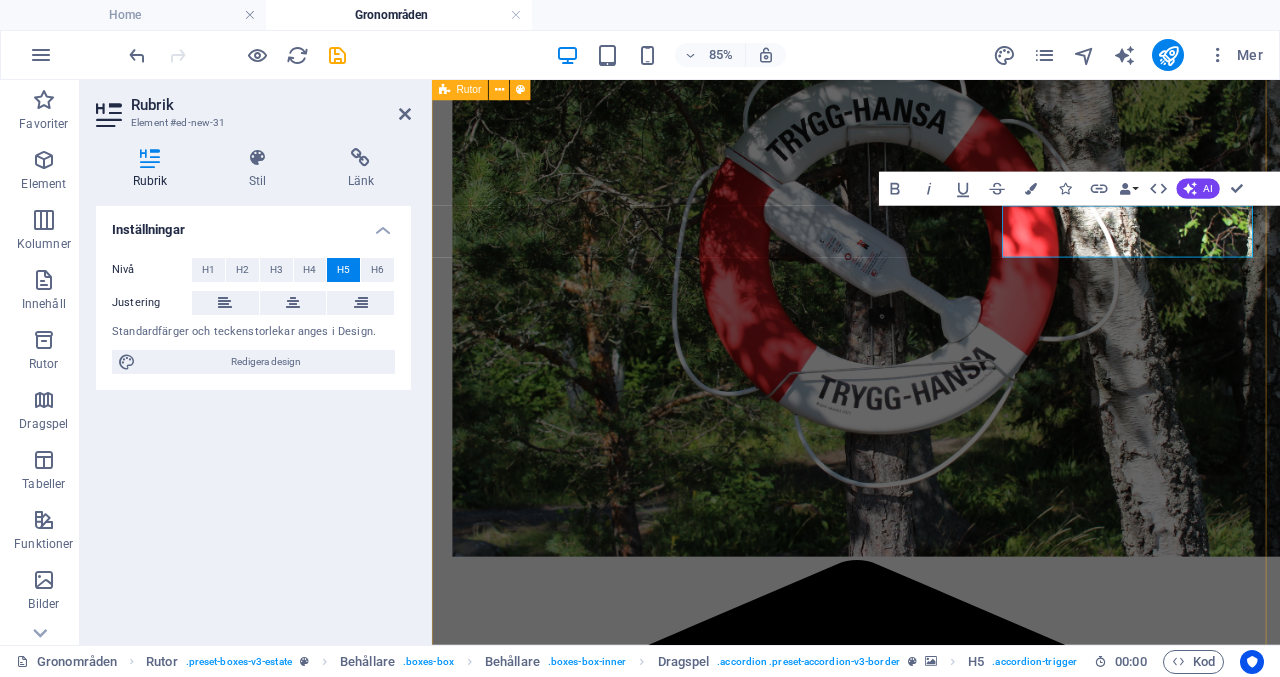 click on "Information Röjsågsarbete Det är många som är ute och promenerar på våra fina flisade stigar. Vi vill fortsättningsvis  hålla dessa öppna, för det krävs en del underhåll. En aktivitet är att röja högt gräs vid sidan om stigarna. Det aktuella området just nu gäller stigen från fotbollsplanen och uppöver, men det finns säkert fler stigar som behöver röjas. Vår tanke är att en eller gärna flera hjälper till att röja gräset, en eller ett par ggr./säsong. Den eller de som hjälper till slipper givetvis strandstädningen men får motsvarande betalning. Om du är intresserad skicka ett mail till  skogen@[DOMAIN].se  alt.  gronomroden@[DOMAIN].se 2025-06-22 Tack för ett stort engagemang och bra arrangemang P+R.  Givetvis också ett tack till alla besökare. Helt enkelt ett lyckat midsommarfirande invid vårt fina område. 2025-06-22 BOULE KG på C vill gärna ha sällskap på Boulebanan lördagar kl 15.00 med start den 28/6.  Lättsam boule för alla åldrar med med kul snack.  VÄLKOMNA." at bounding box center [931, 7651] 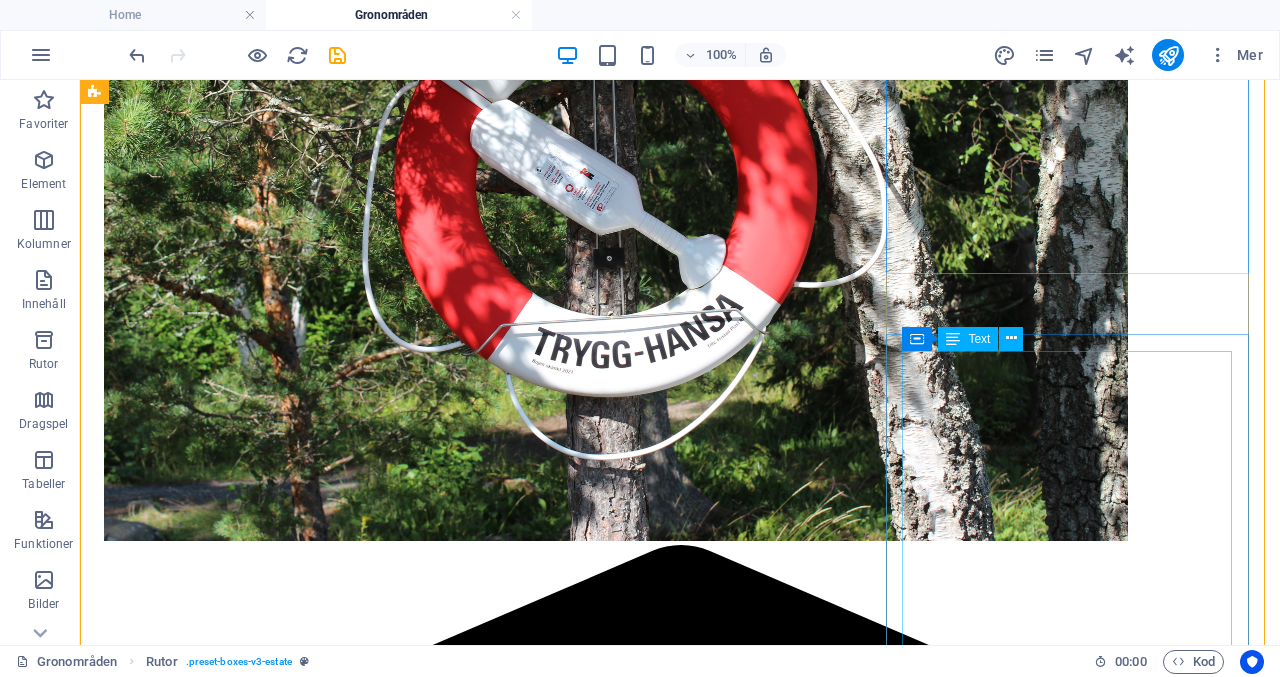 scroll, scrollTop: 1168, scrollLeft: 0, axis: vertical 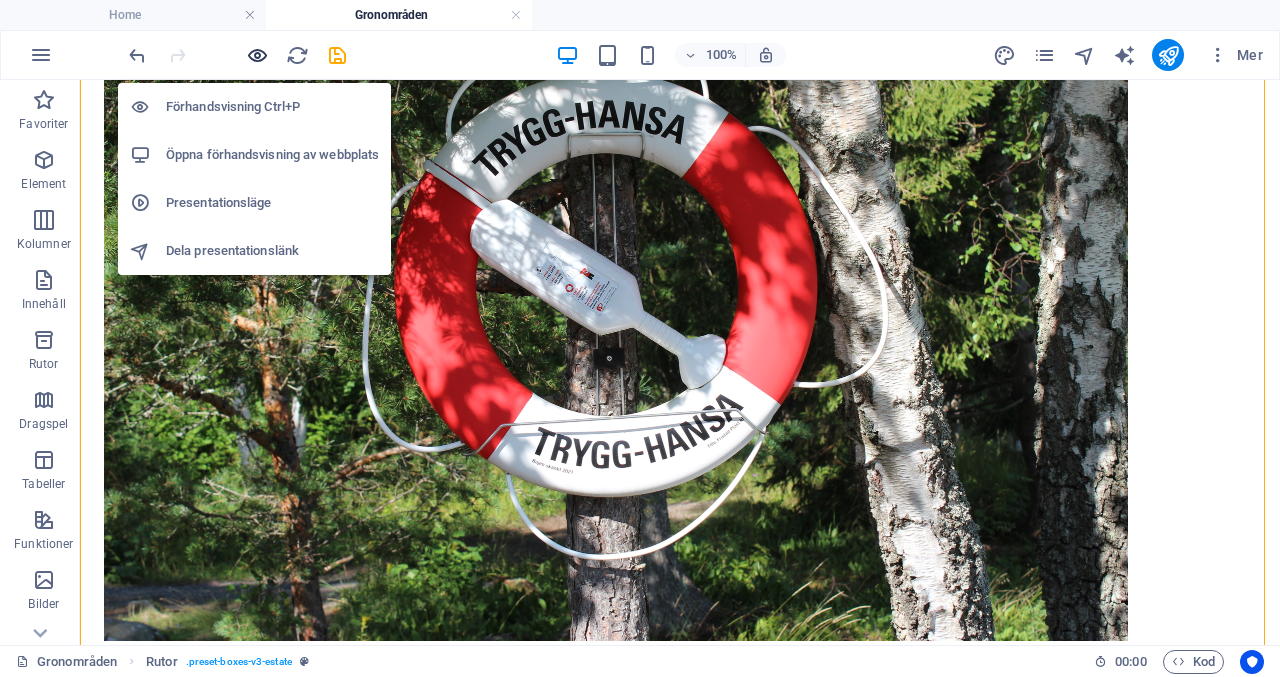 click at bounding box center (257, 55) 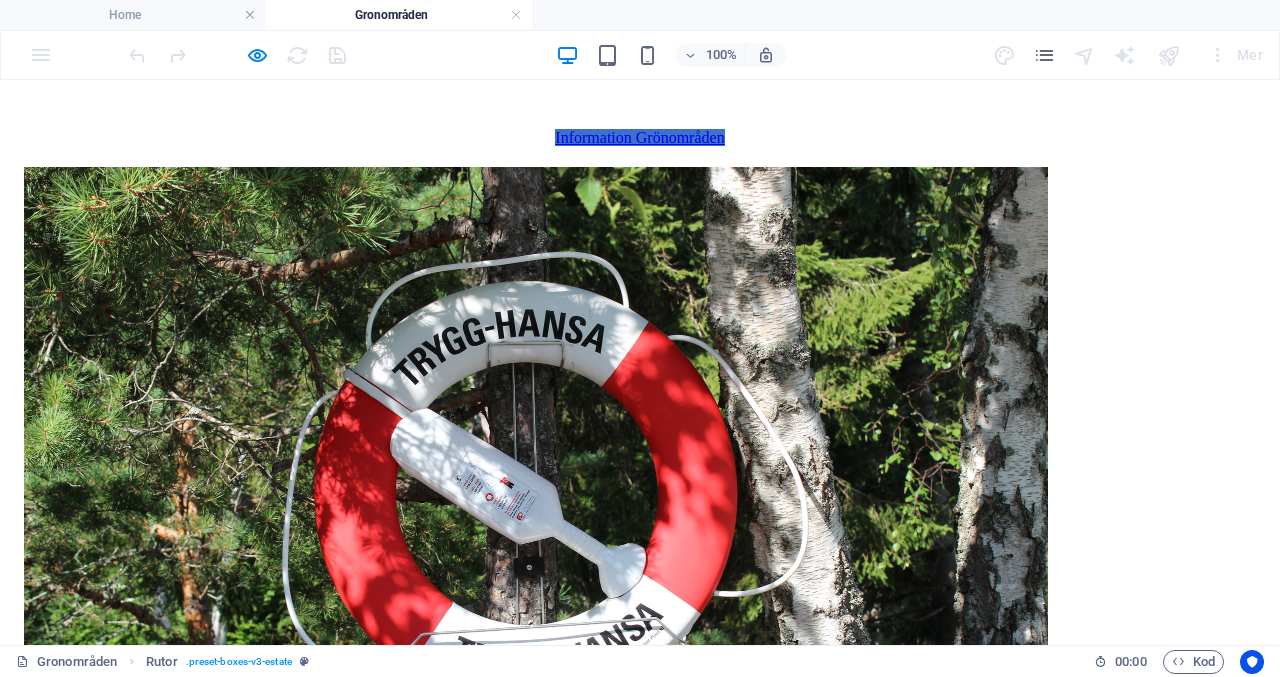 scroll, scrollTop: 996, scrollLeft: 0, axis: vertical 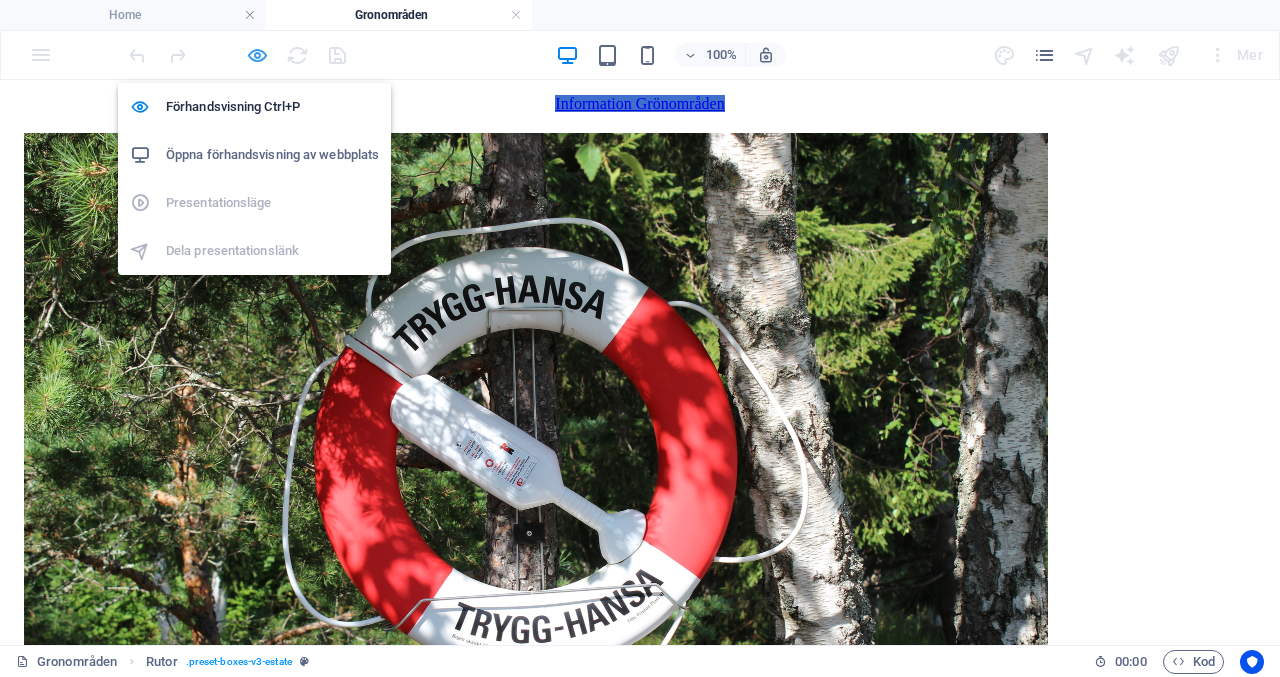 click at bounding box center (257, 55) 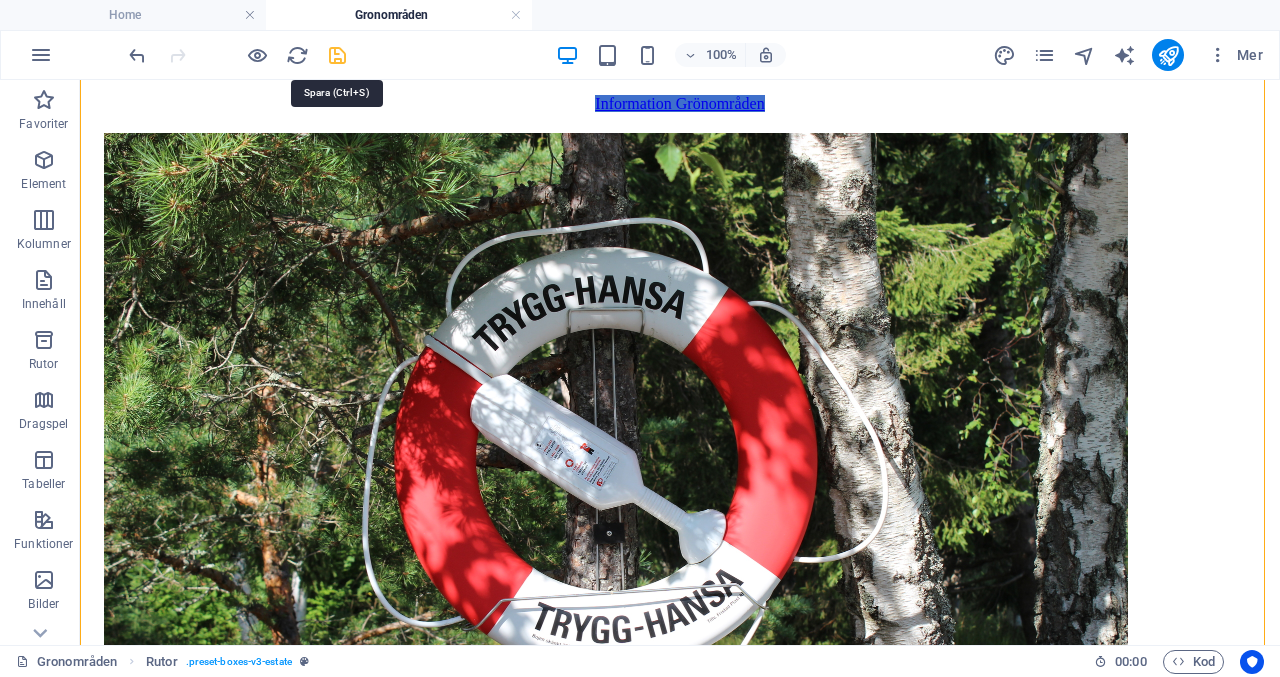 click at bounding box center (337, 55) 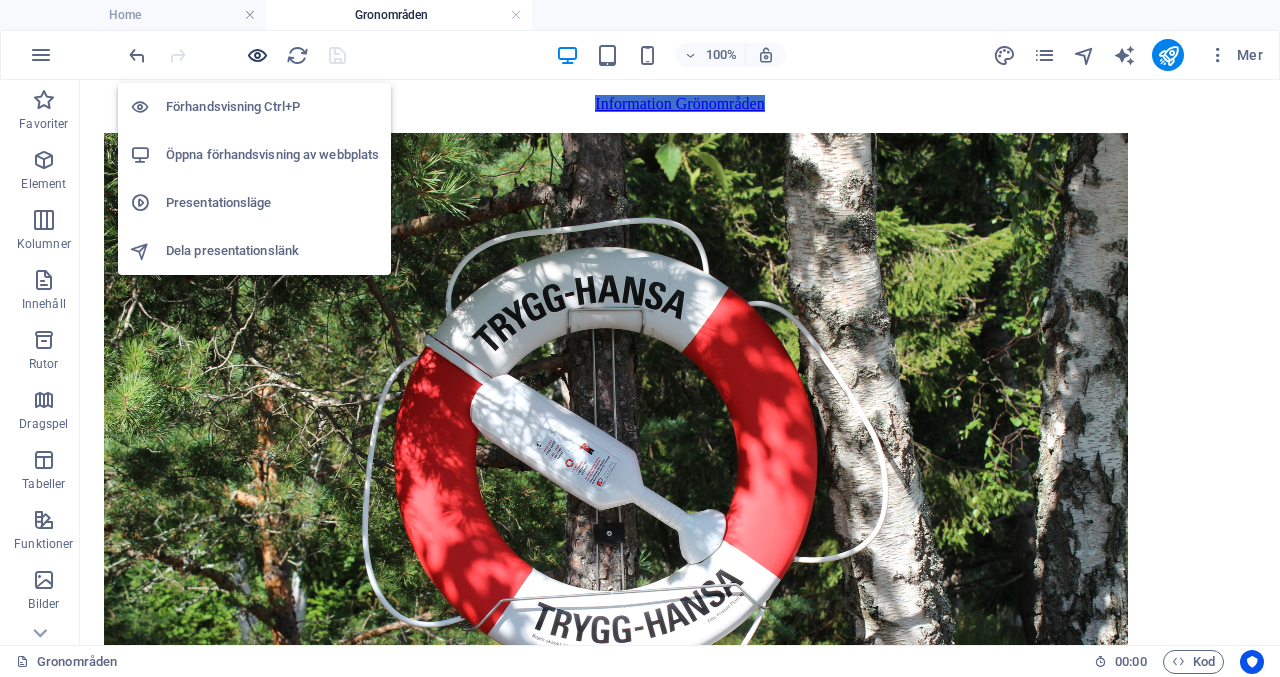 click at bounding box center [257, 55] 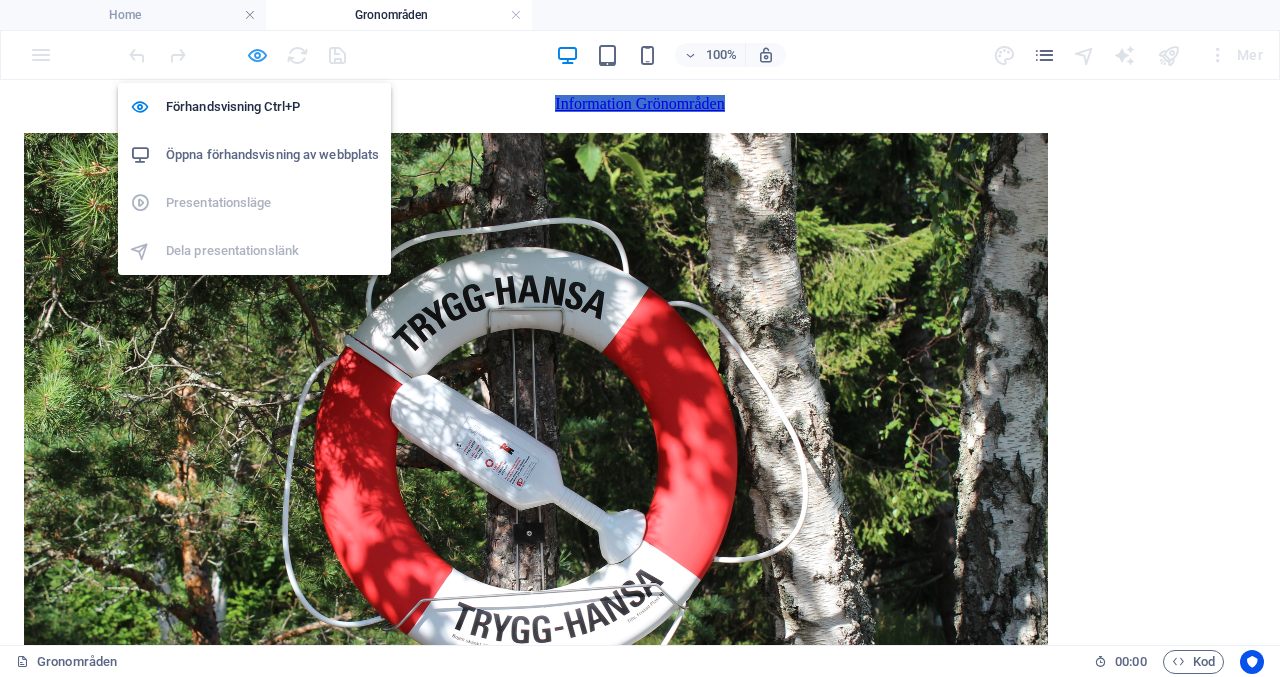 click at bounding box center (257, 55) 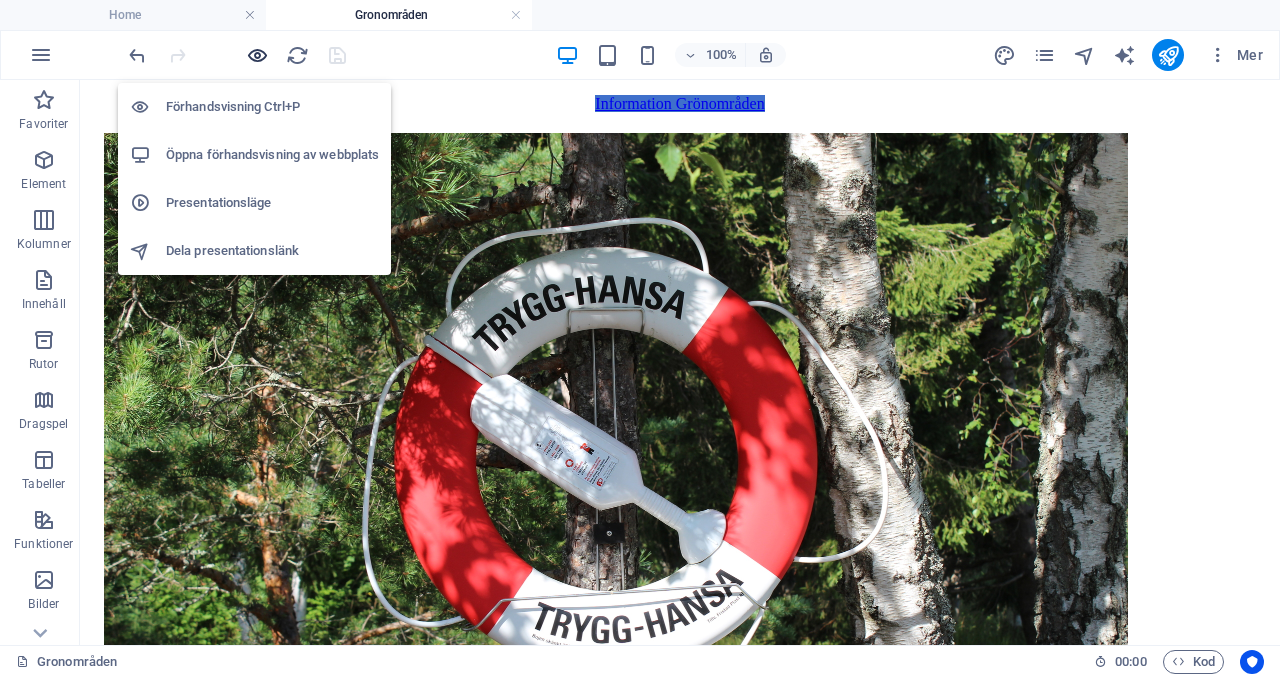click at bounding box center [257, 55] 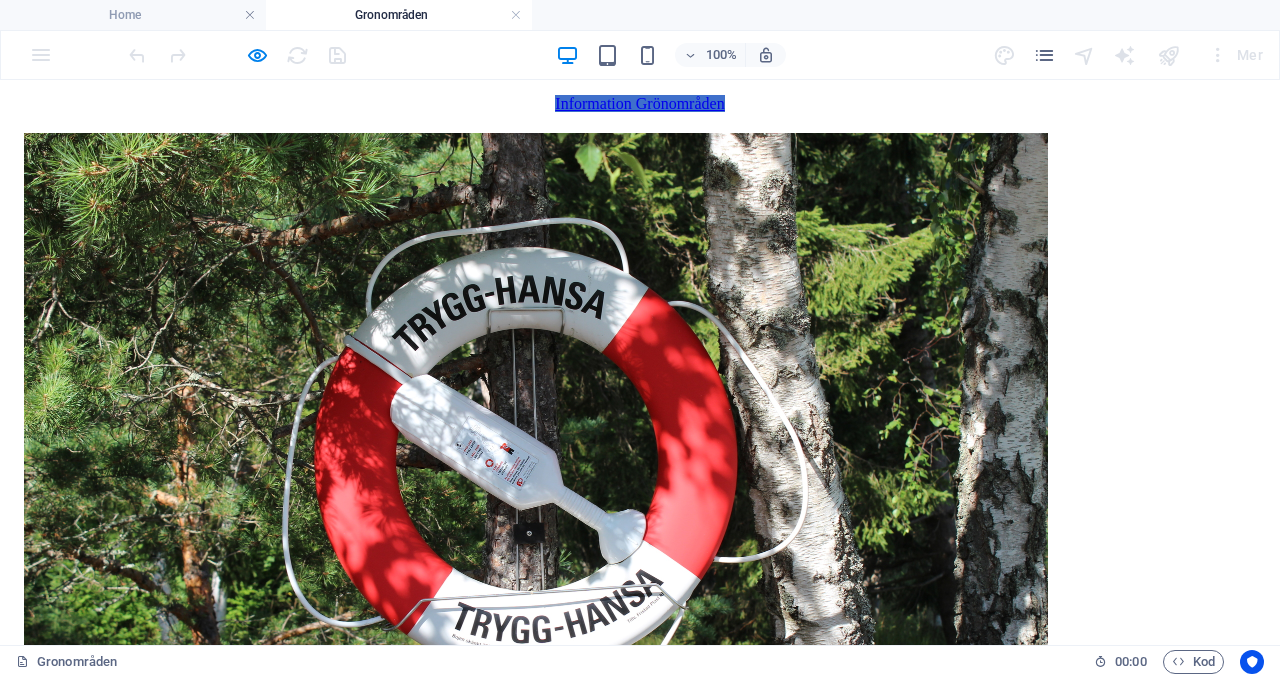 click on "Att tänka på vid algblomning" at bounding box center (107, 13413) 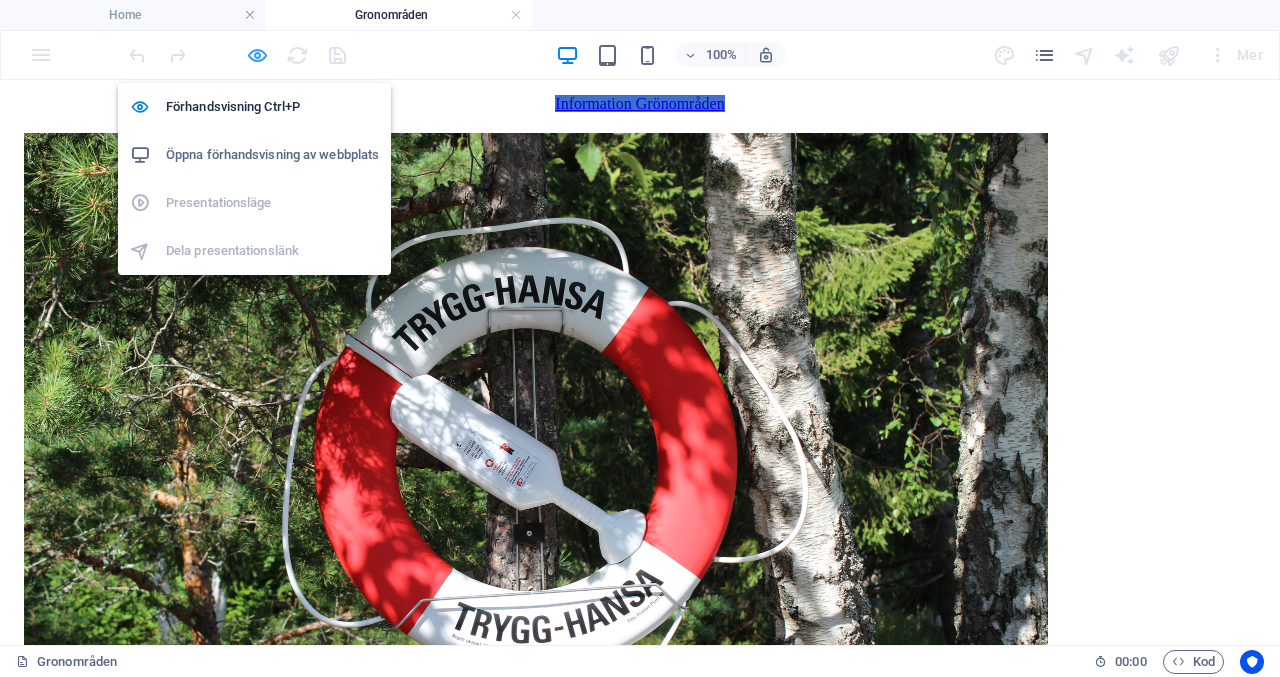 click at bounding box center [257, 55] 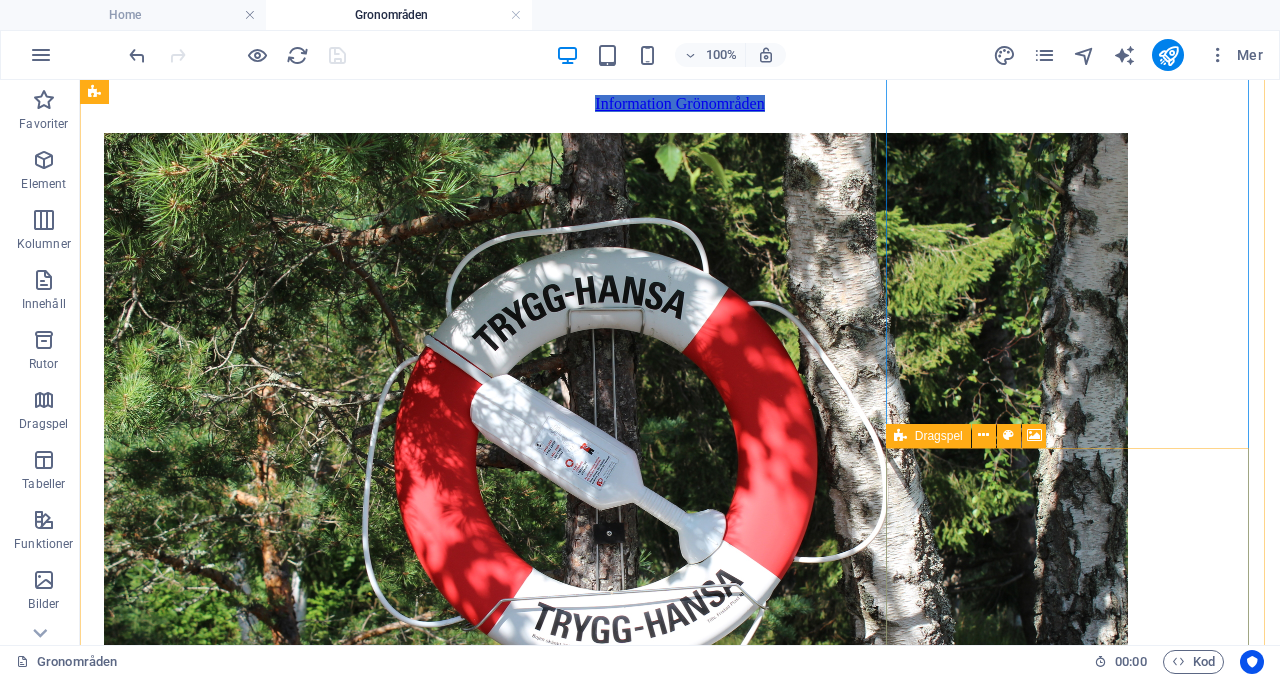 click on "Dragspel" at bounding box center (939, 436) 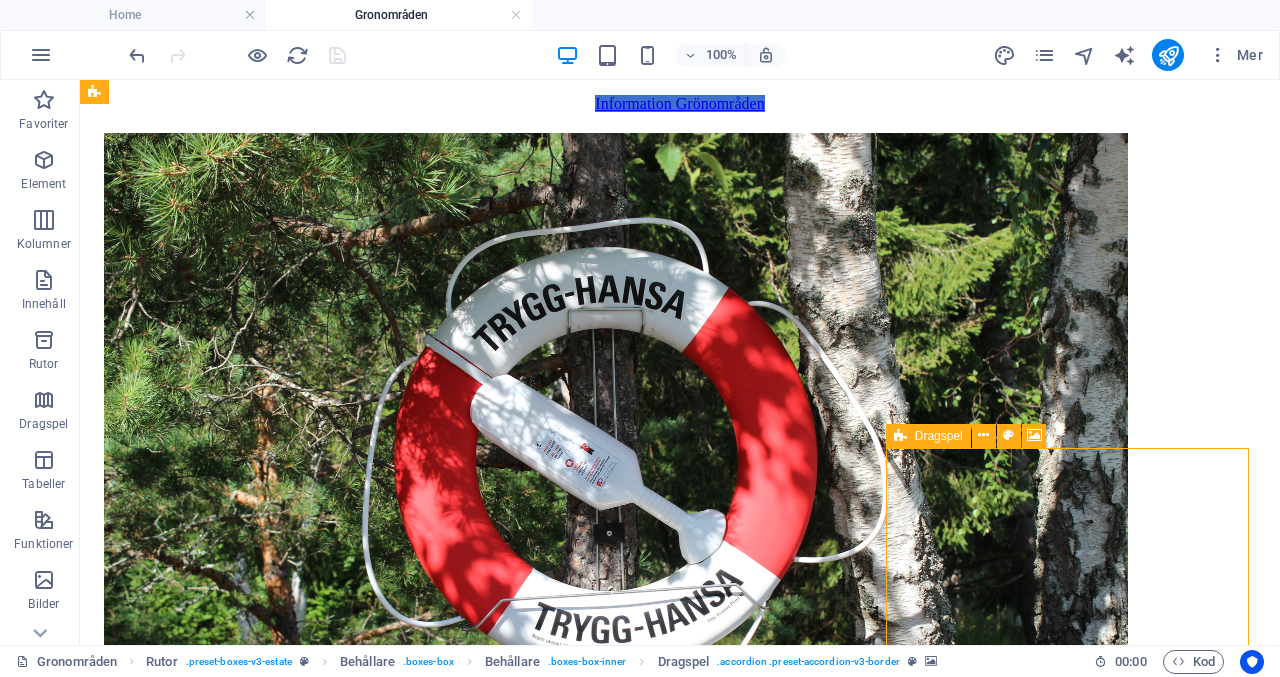 click on "Dragspel" at bounding box center [939, 436] 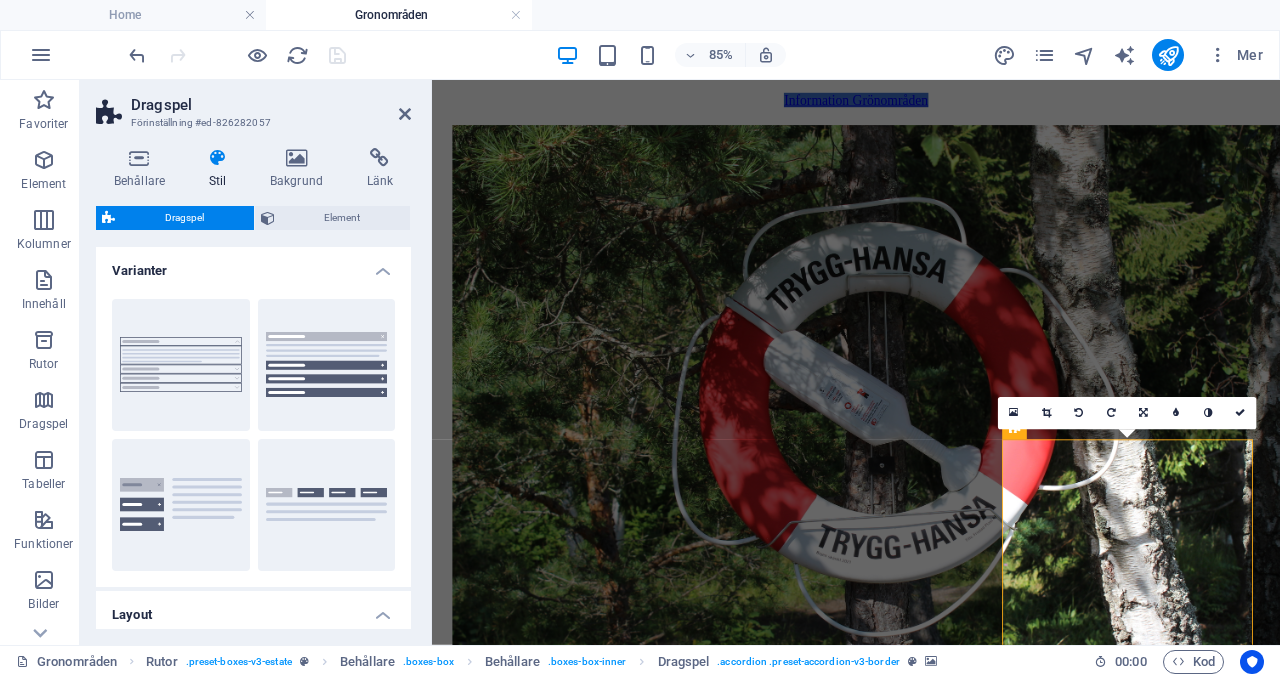 click at bounding box center (217, 158) 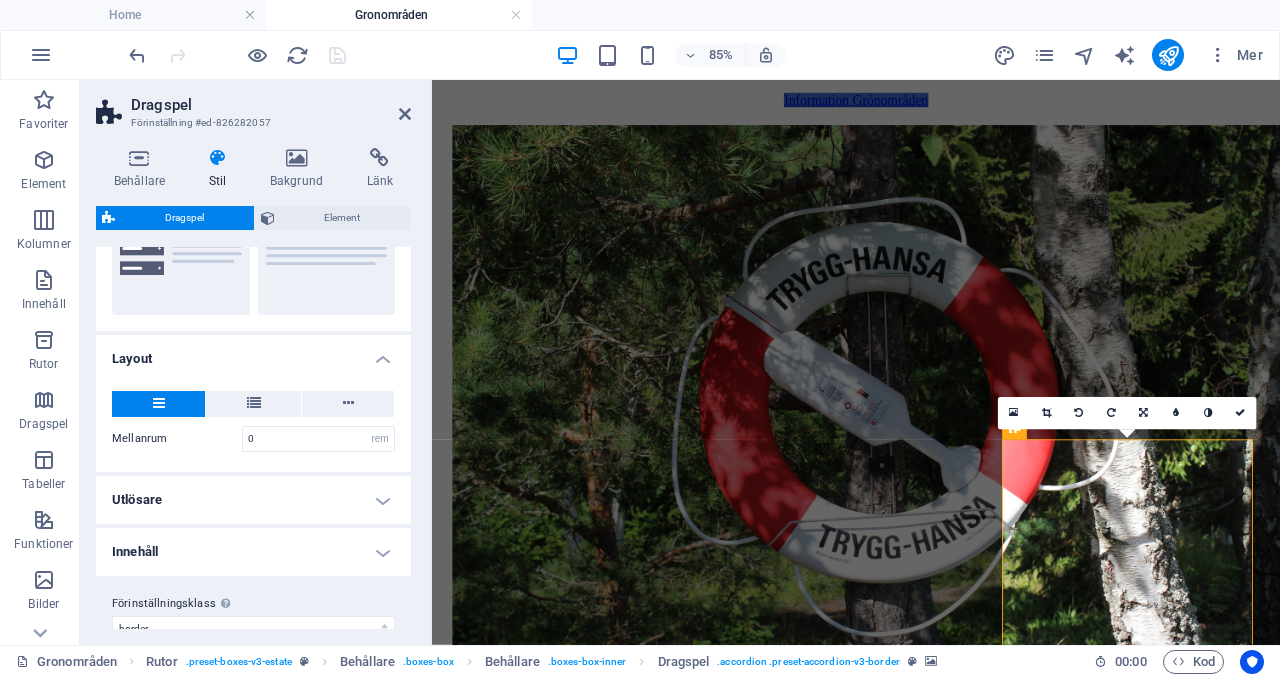 scroll, scrollTop: 280, scrollLeft: 0, axis: vertical 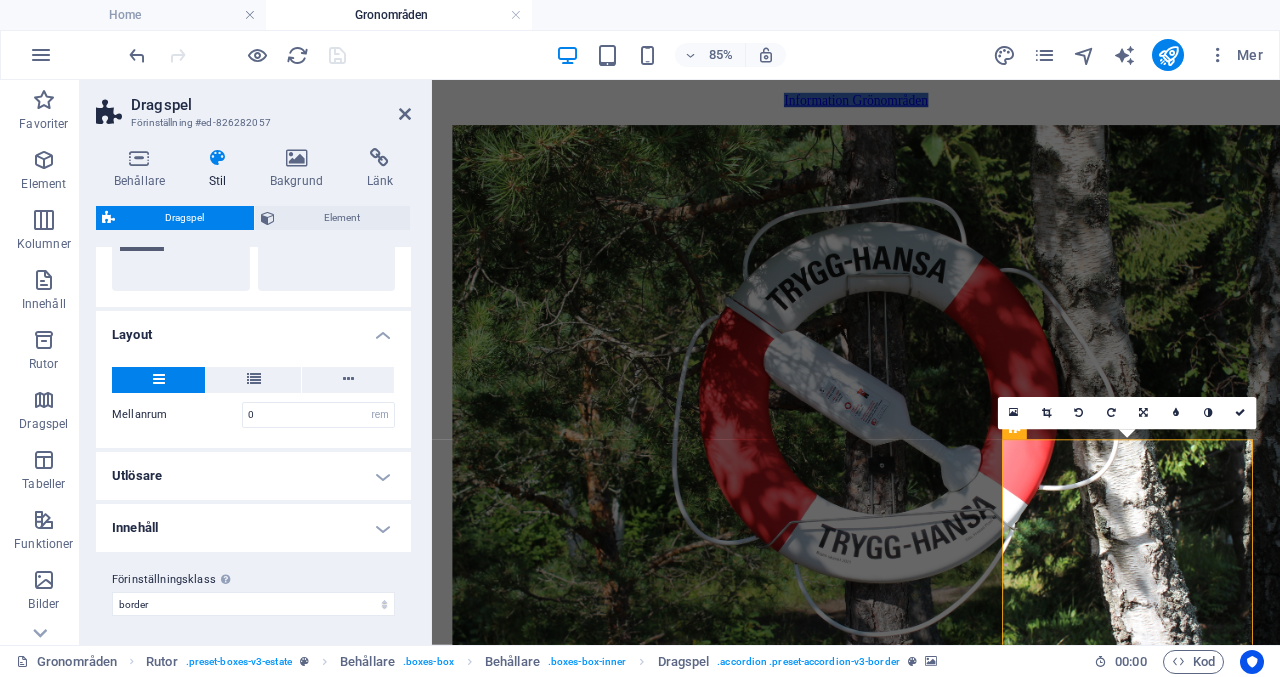 click on "Layout" at bounding box center (253, 329) 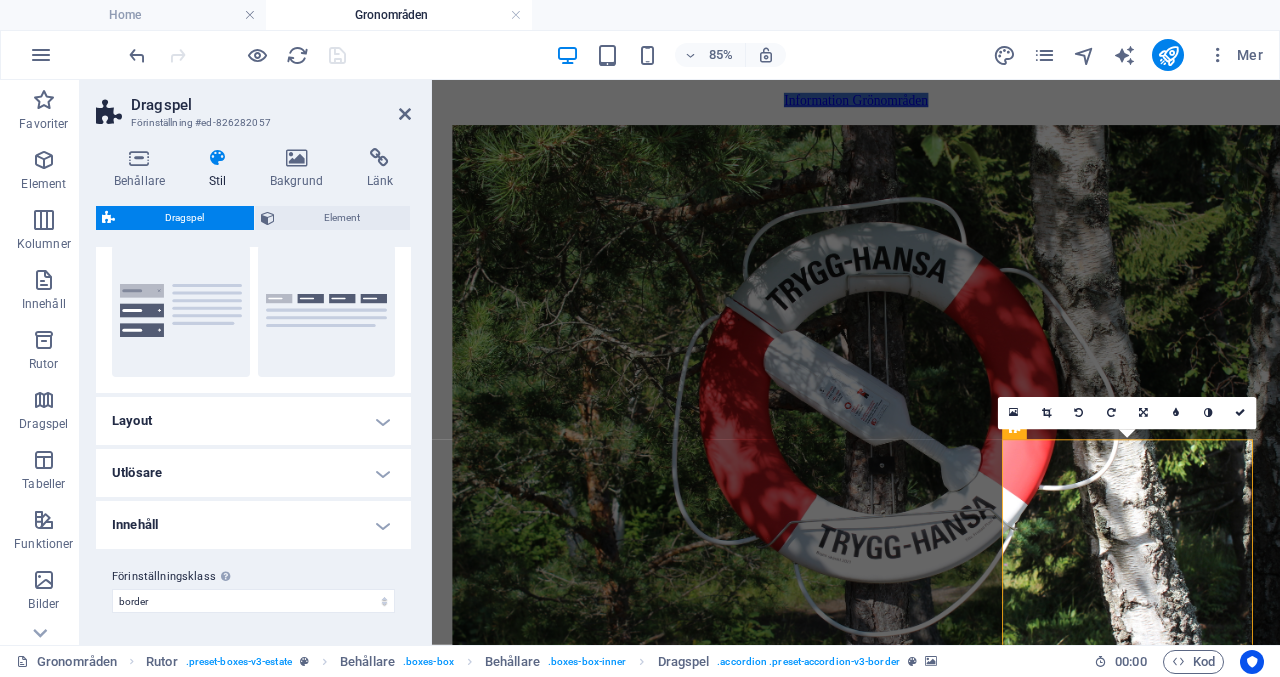 scroll, scrollTop: 193, scrollLeft: 0, axis: vertical 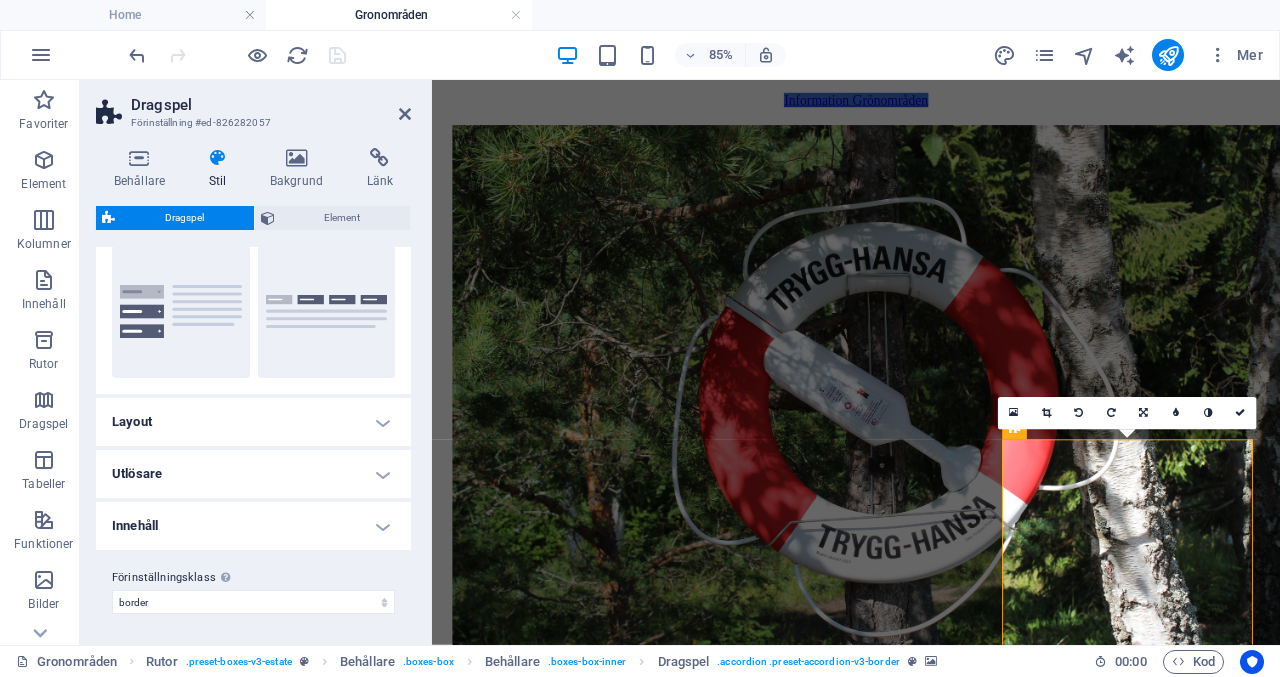 click on "Layout" at bounding box center [253, 422] 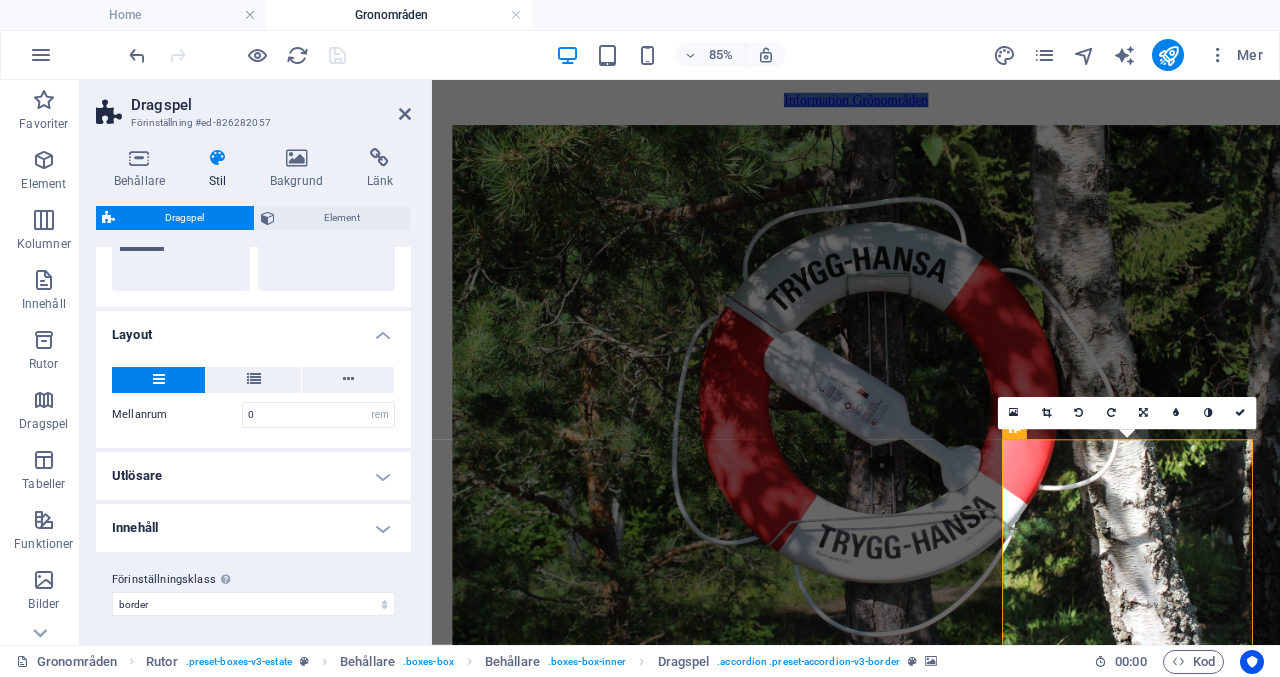 click on "Innehåll" at bounding box center [253, 528] 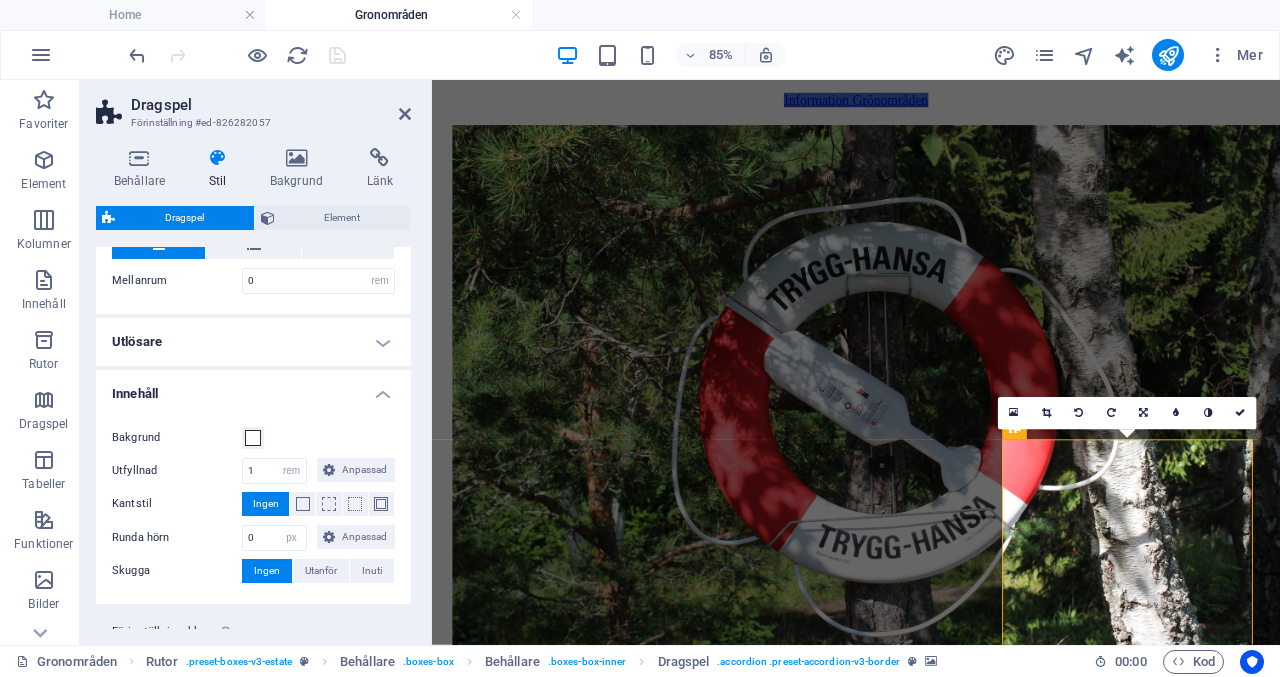 scroll, scrollTop: 465, scrollLeft: 0, axis: vertical 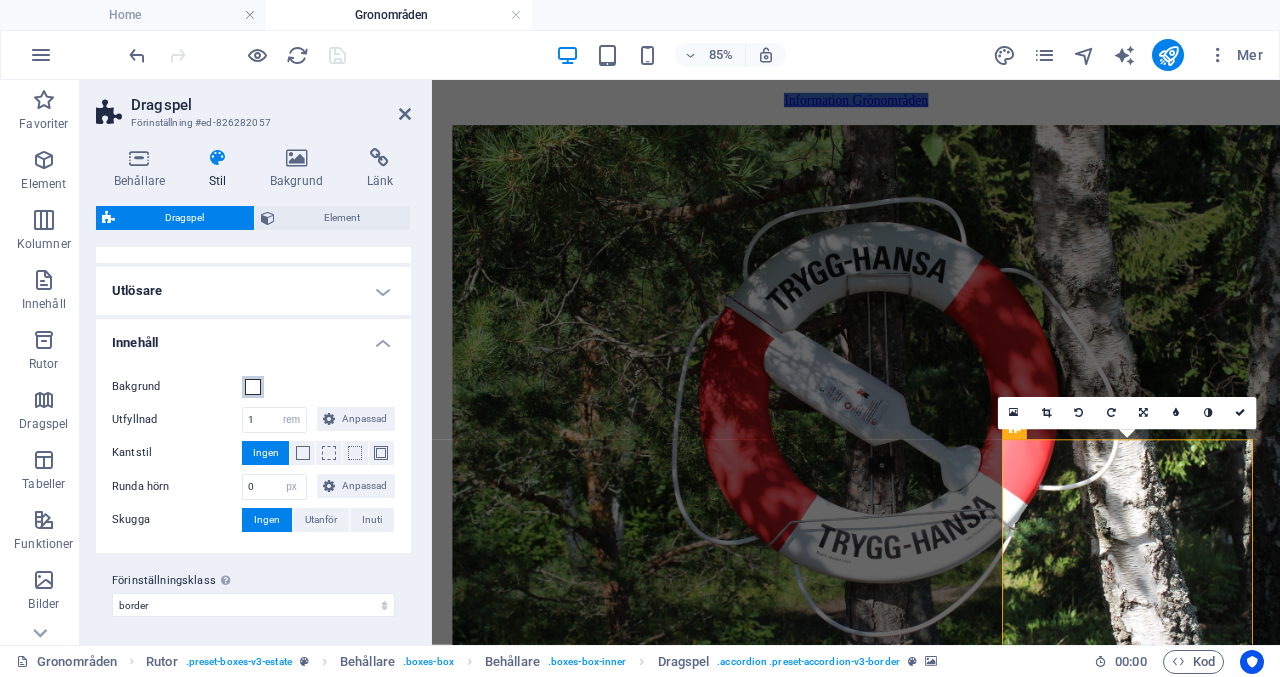 click at bounding box center [253, 387] 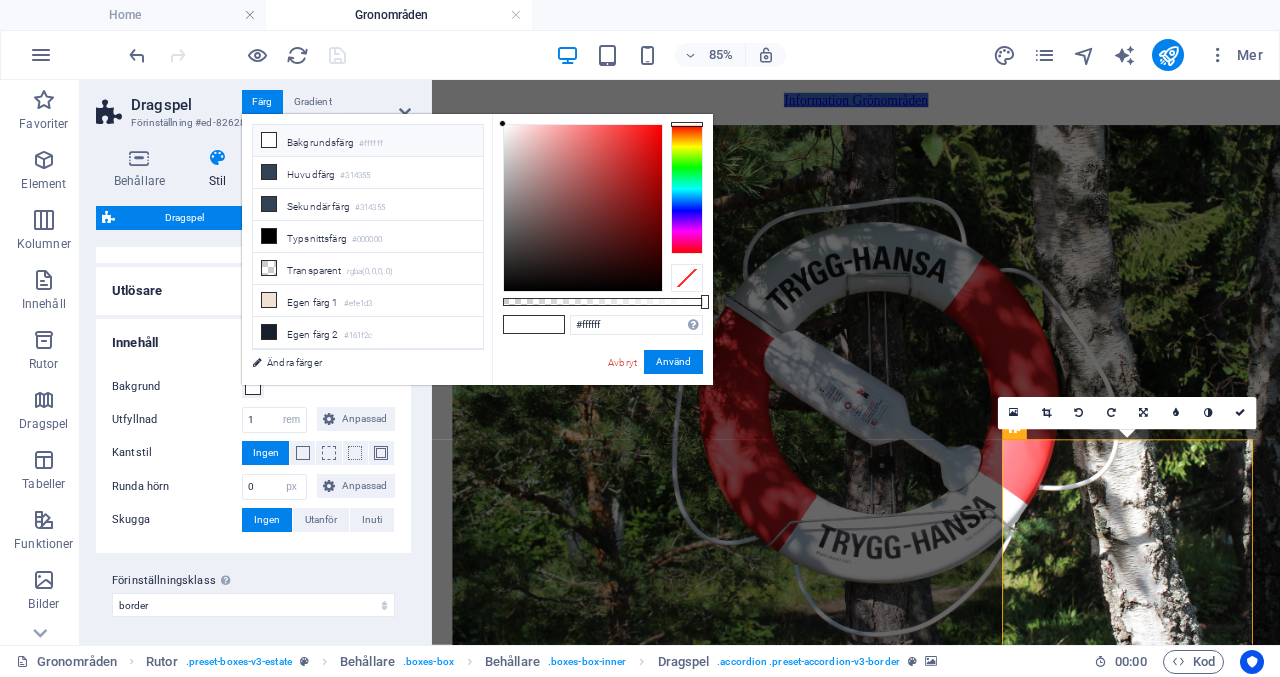 click on "#ffffff" at bounding box center (371, 144) 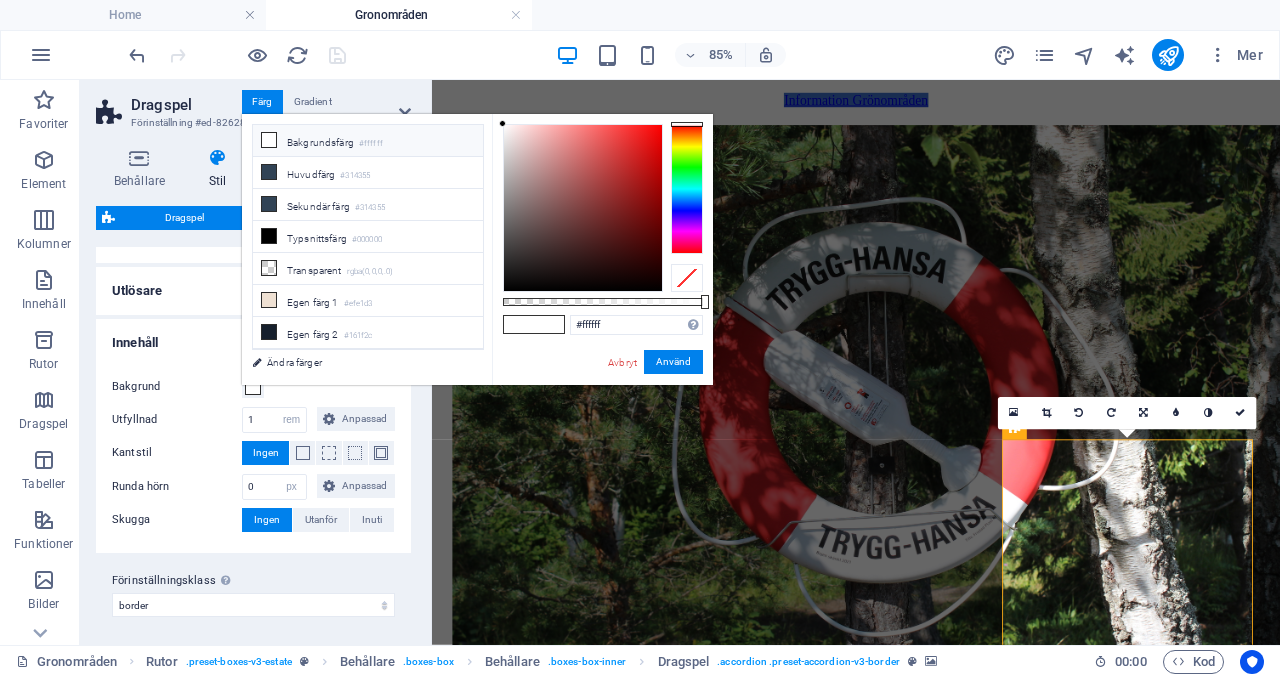 click on "#ffffff" at bounding box center [371, 144] 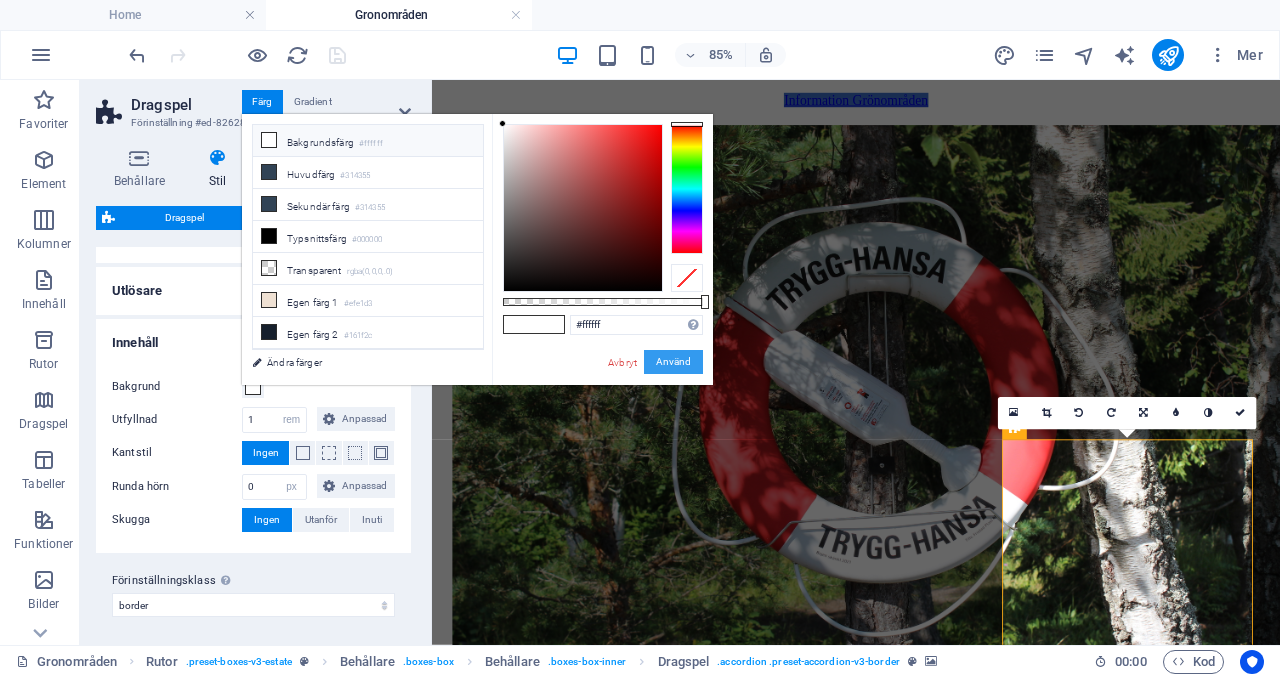 click on "Använd" at bounding box center (673, 362) 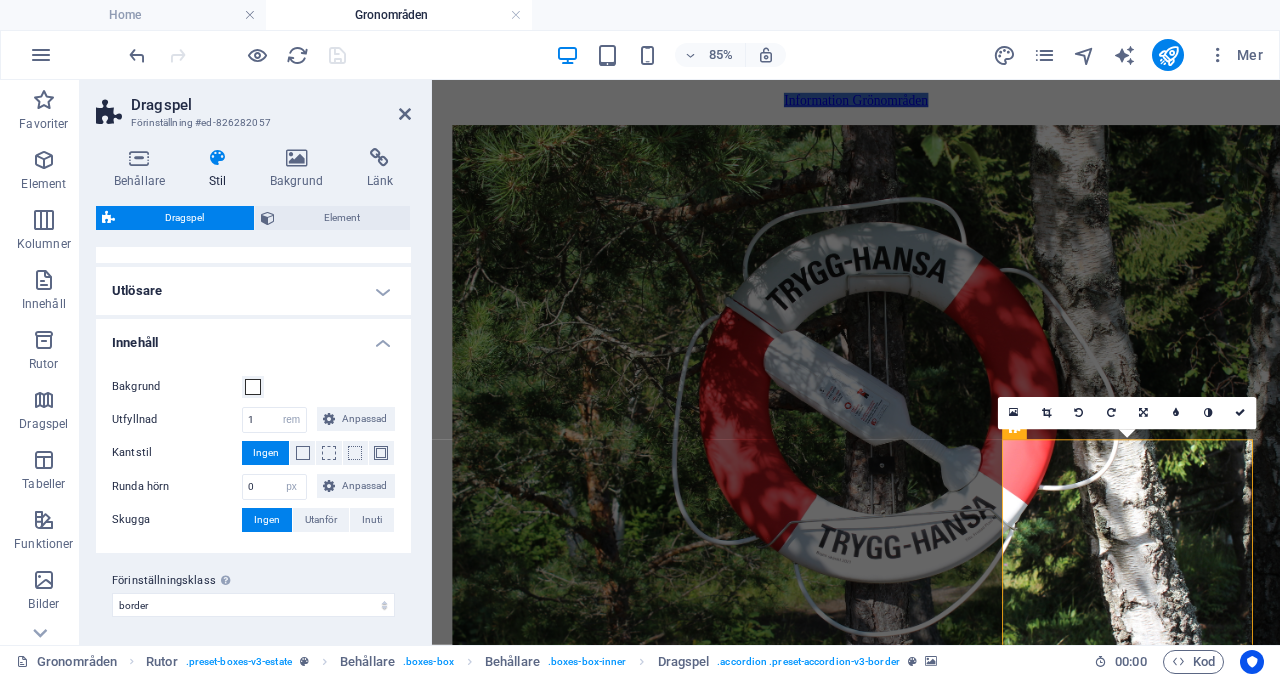 click on "Utlösare" at bounding box center (253, 291) 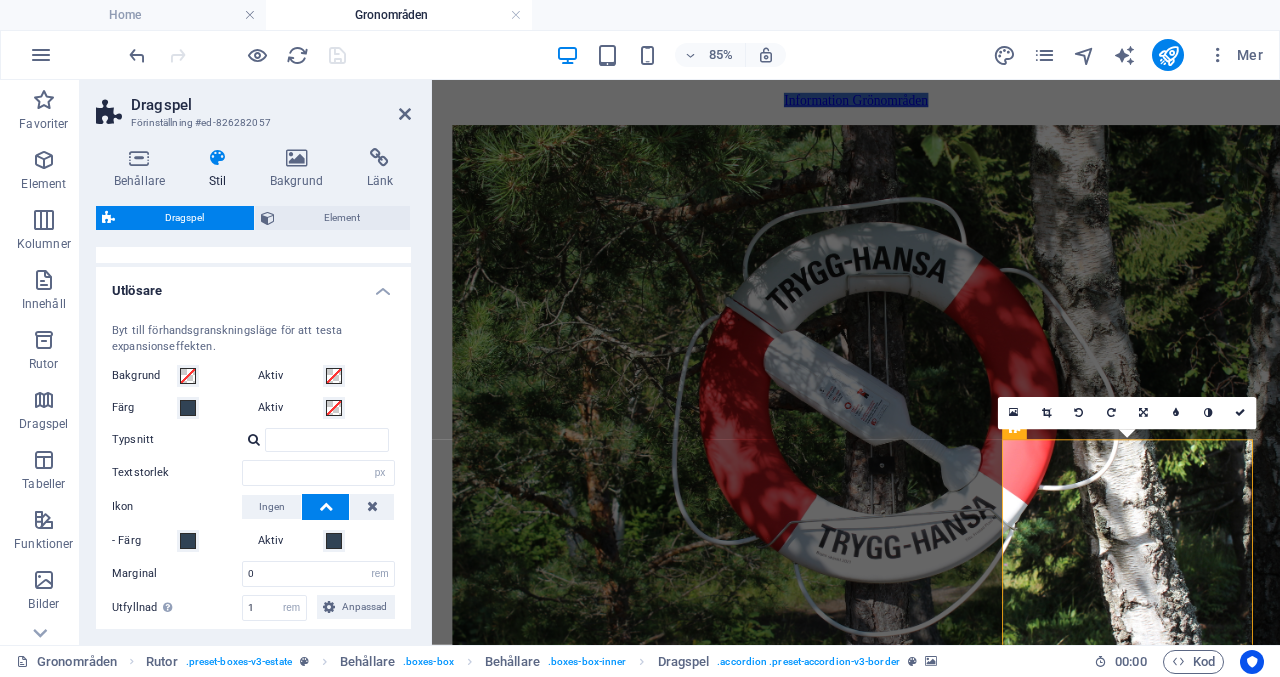 click on "Utlösare" at bounding box center [253, 285] 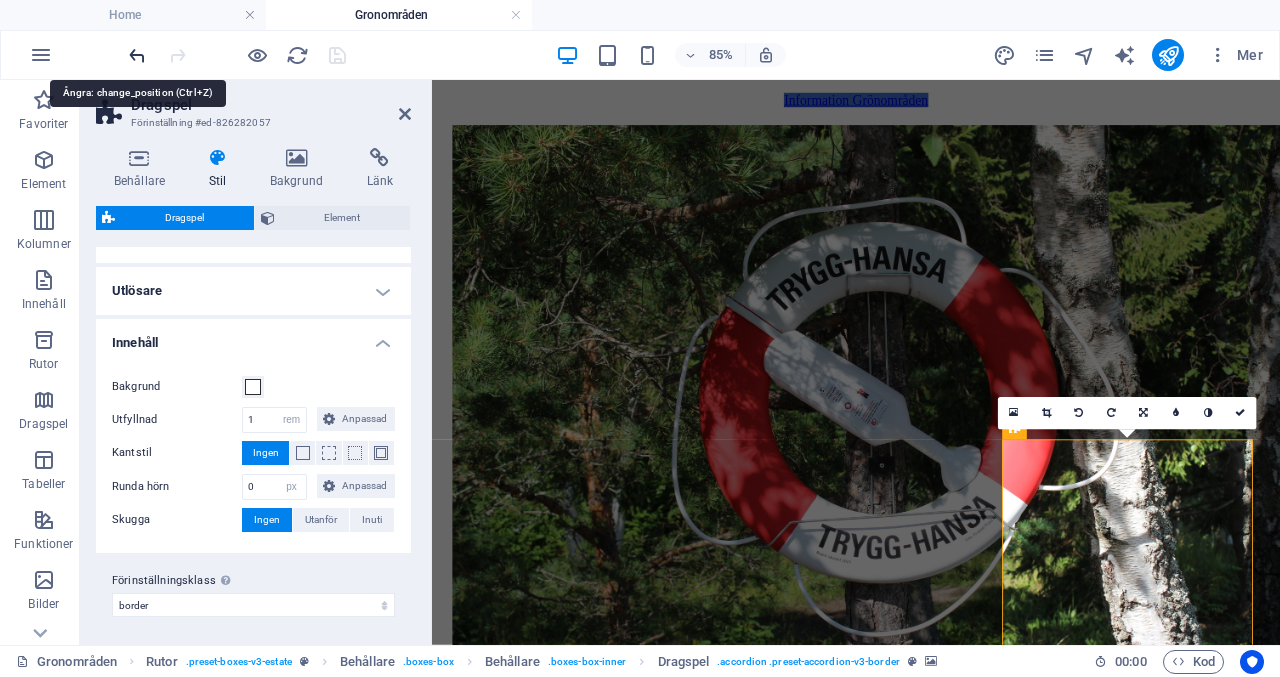 click at bounding box center (137, 55) 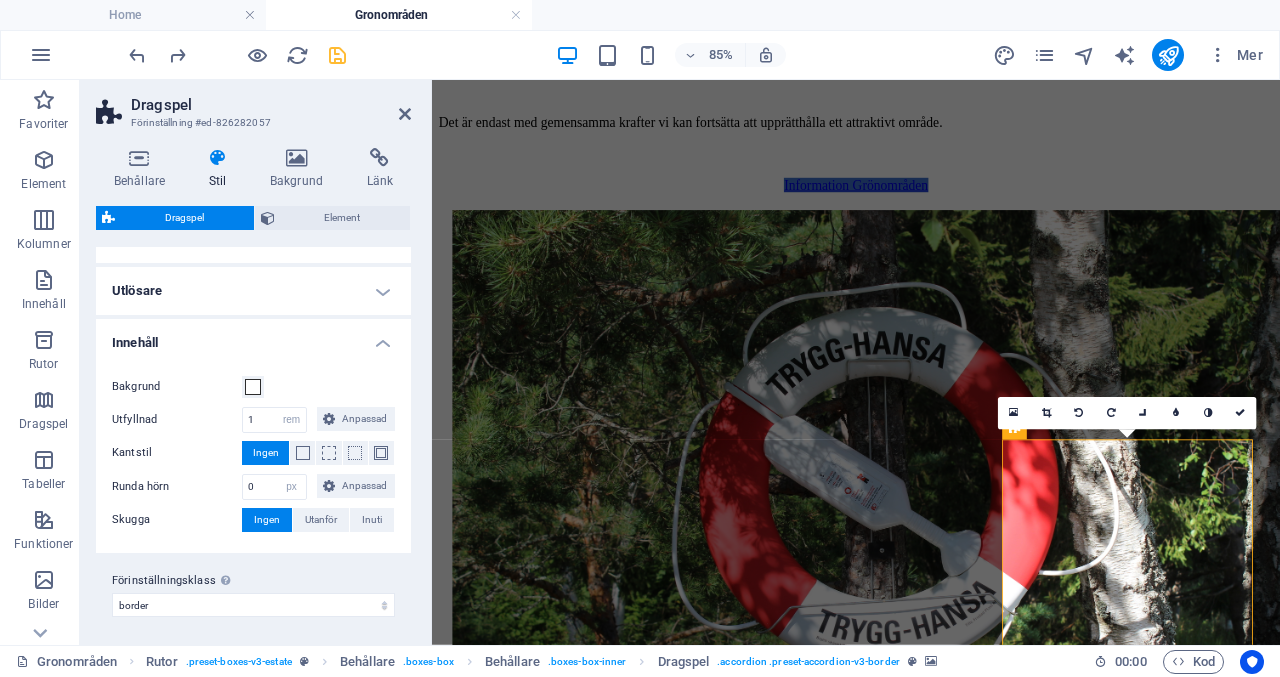 click on "Utlösare" at bounding box center (253, 291) 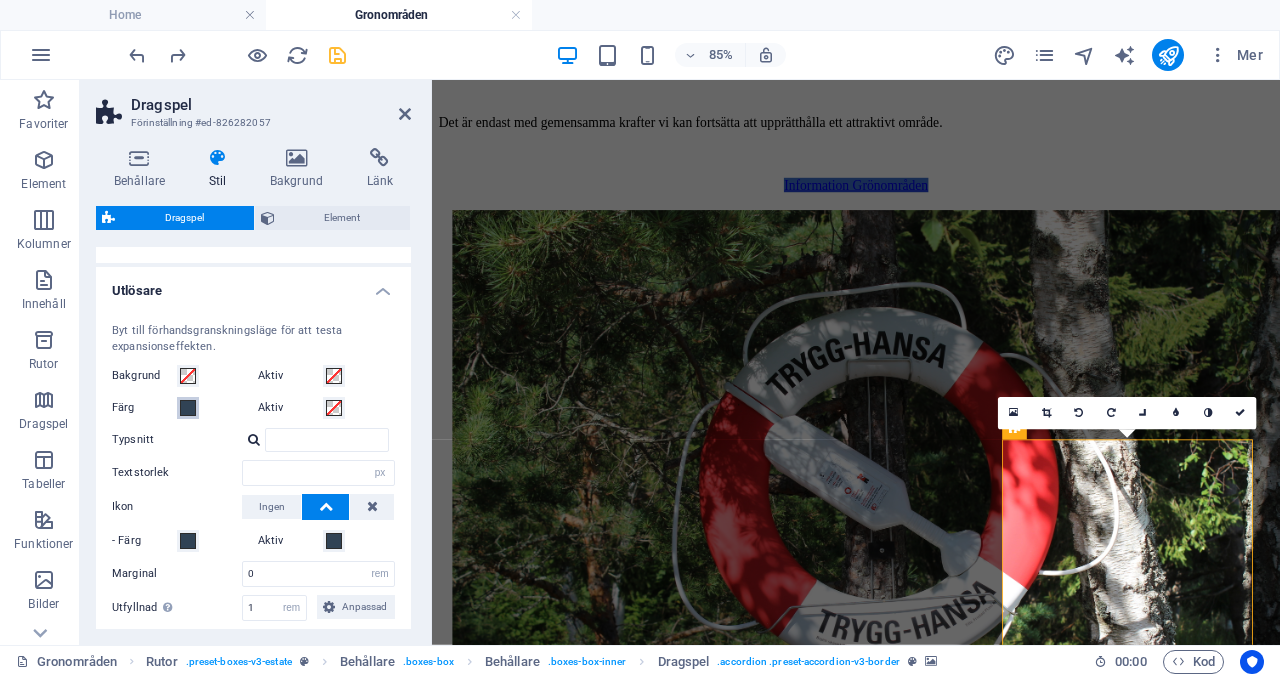 click at bounding box center [188, 408] 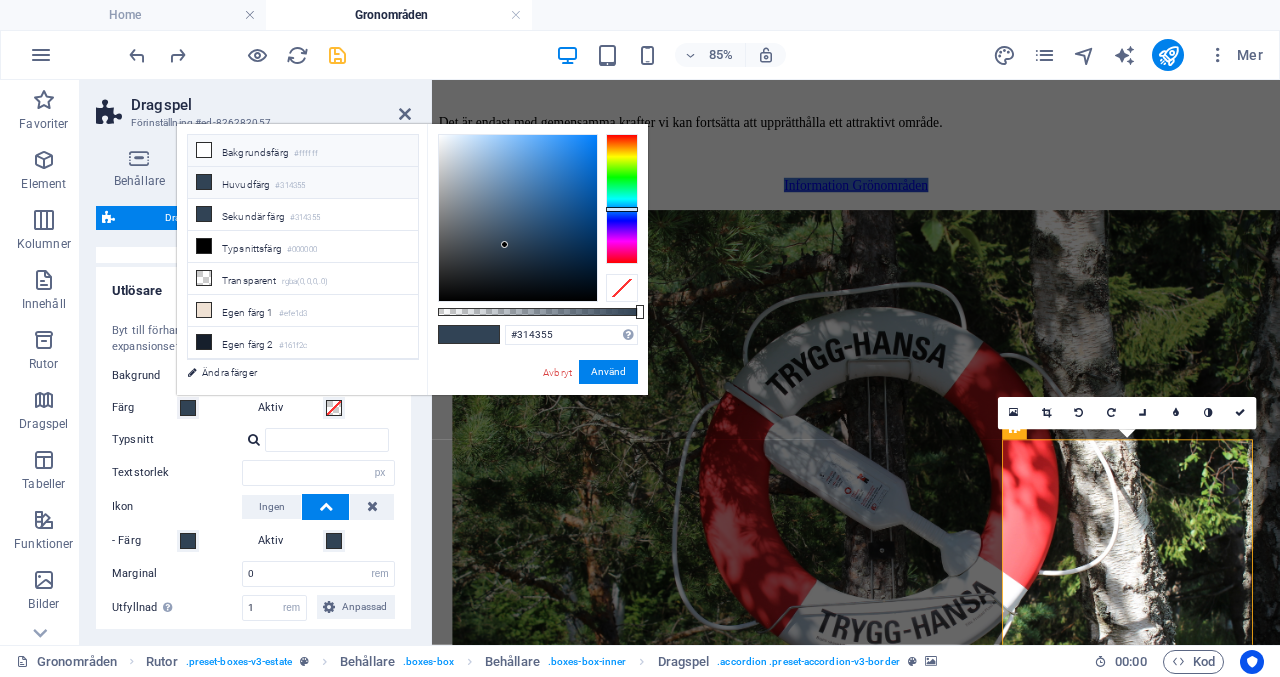 click on "Bakgrundsfärg
#ffffff" at bounding box center (303, 151) 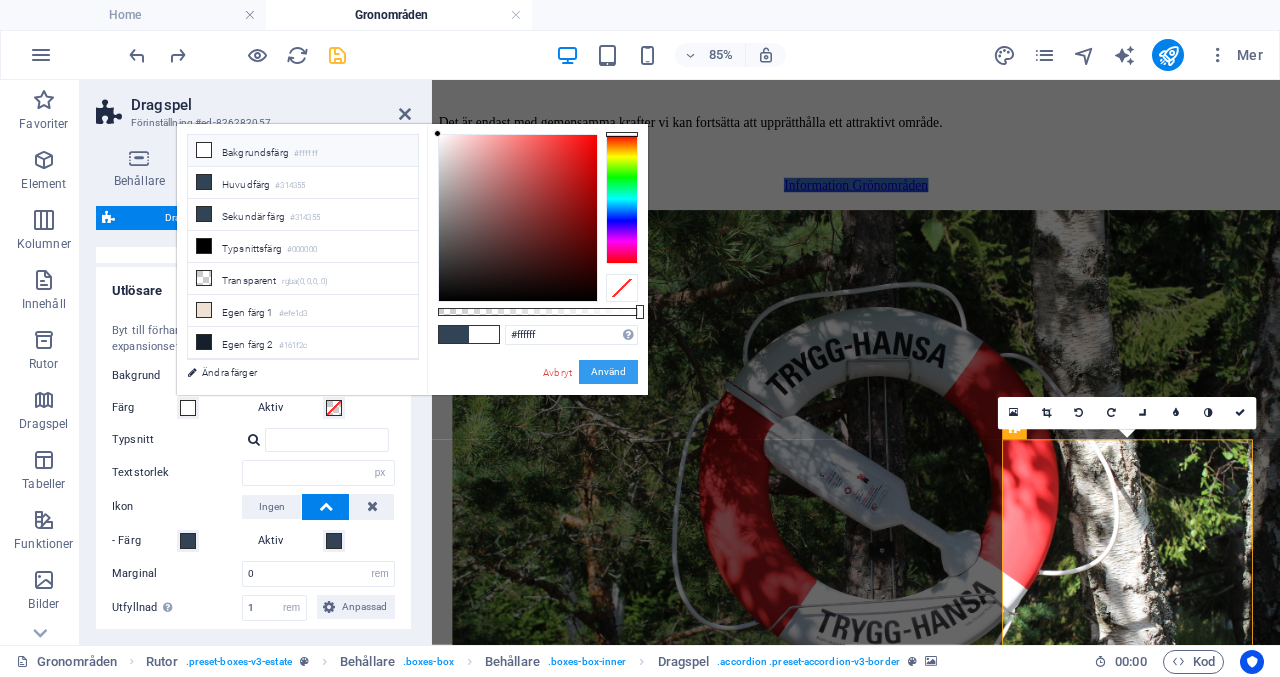 click on "Använd" at bounding box center (608, 372) 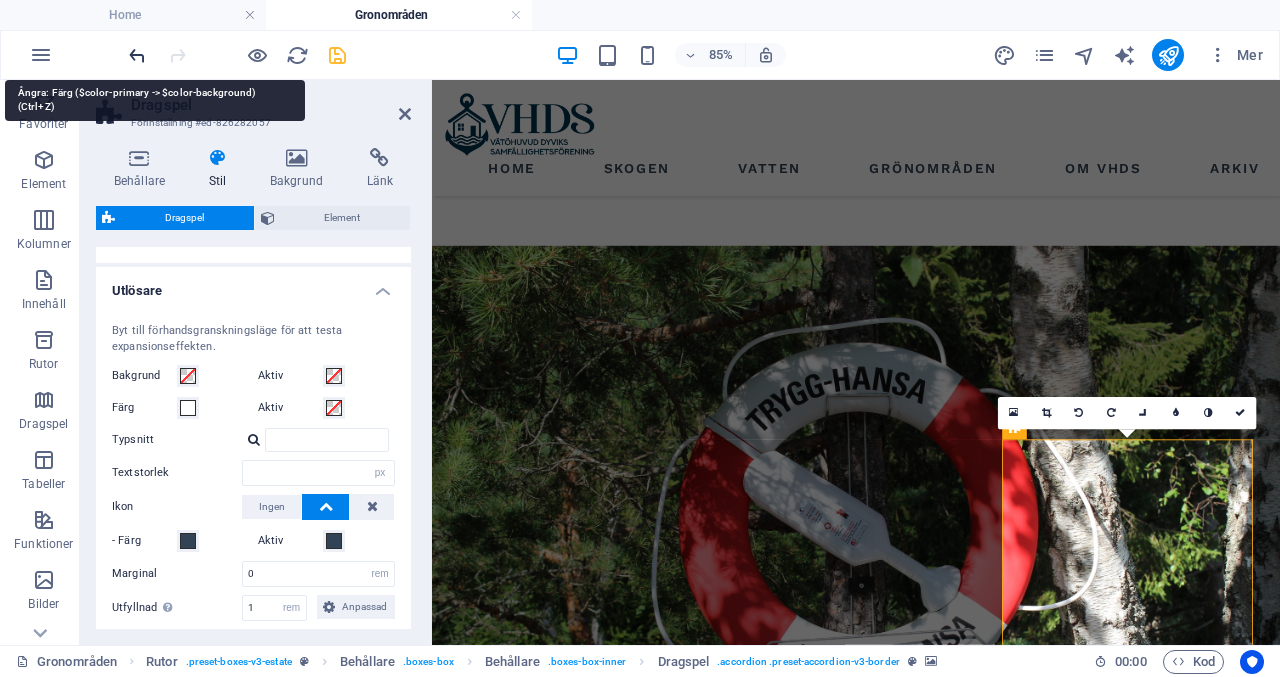 click at bounding box center [137, 55] 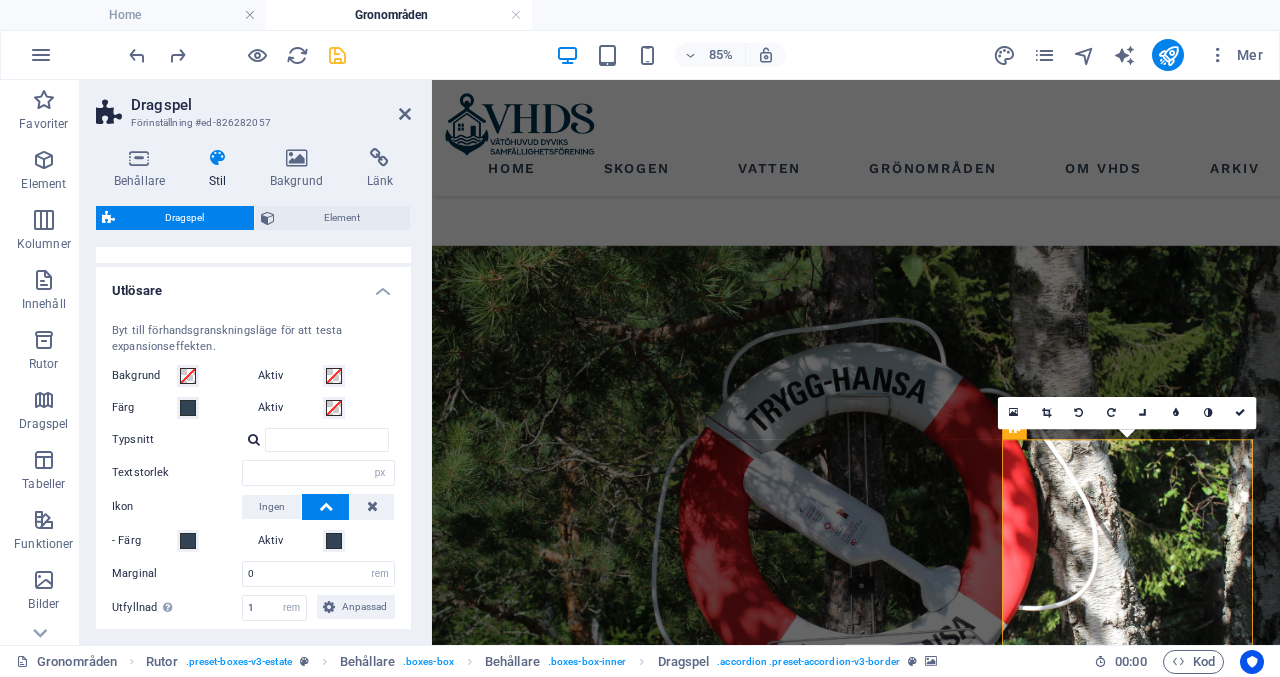 type 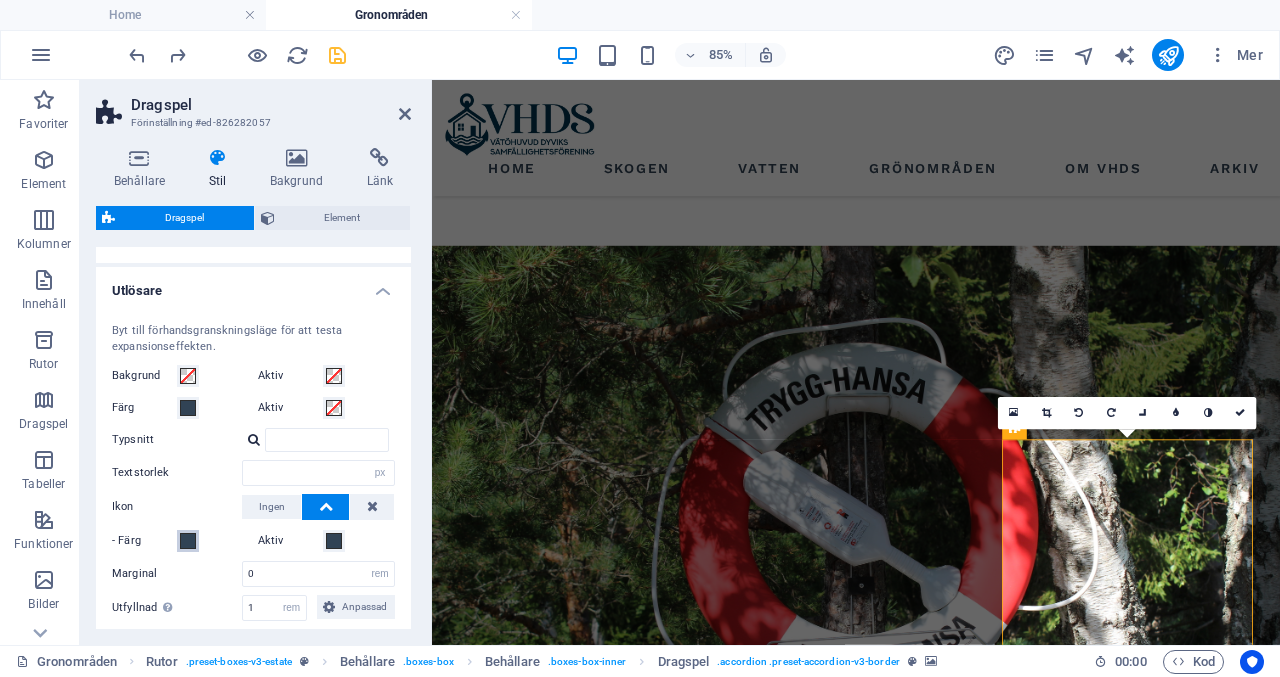 click at bounding box center (188, 541) 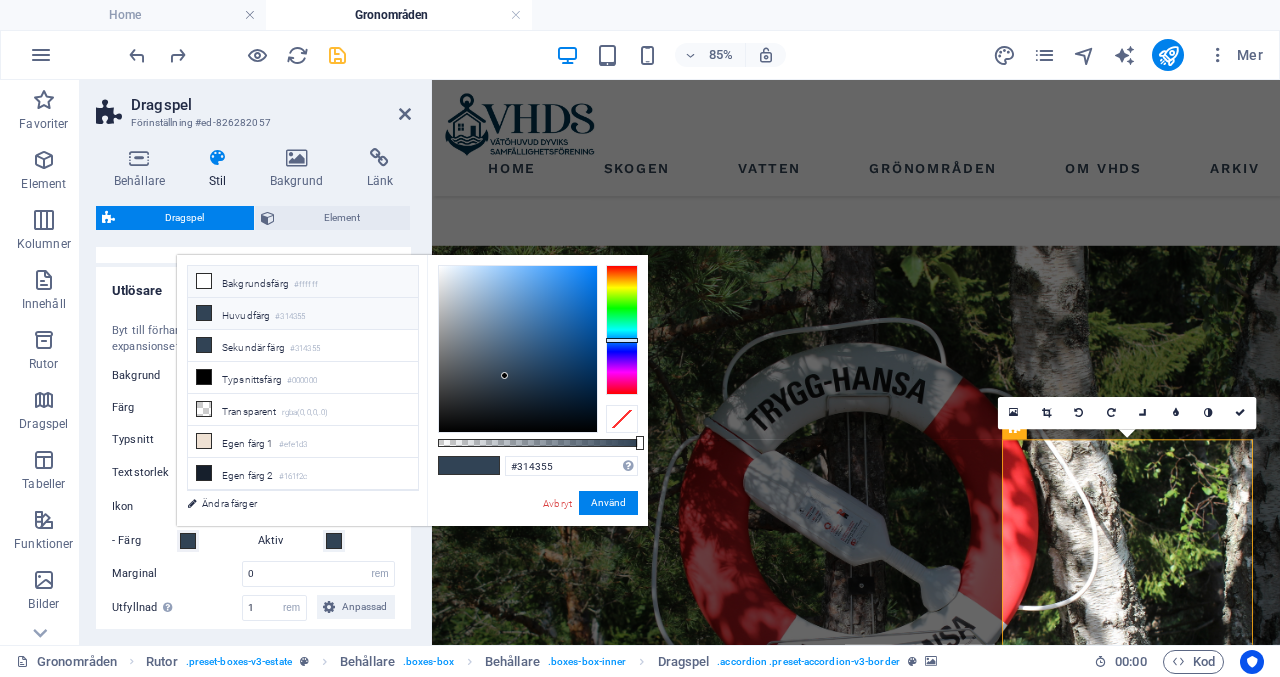 click on "#ffffff" at bounding box center (306, 285) 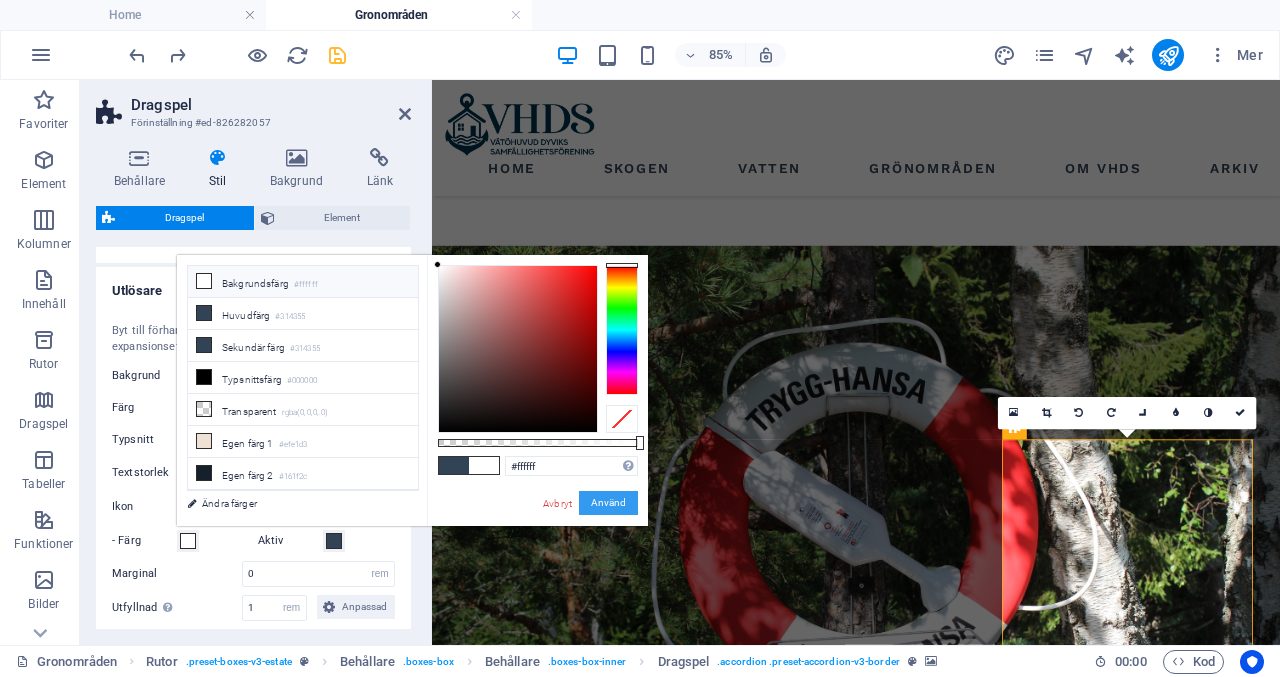 click on "Använd" at bounding box center [608, 503] 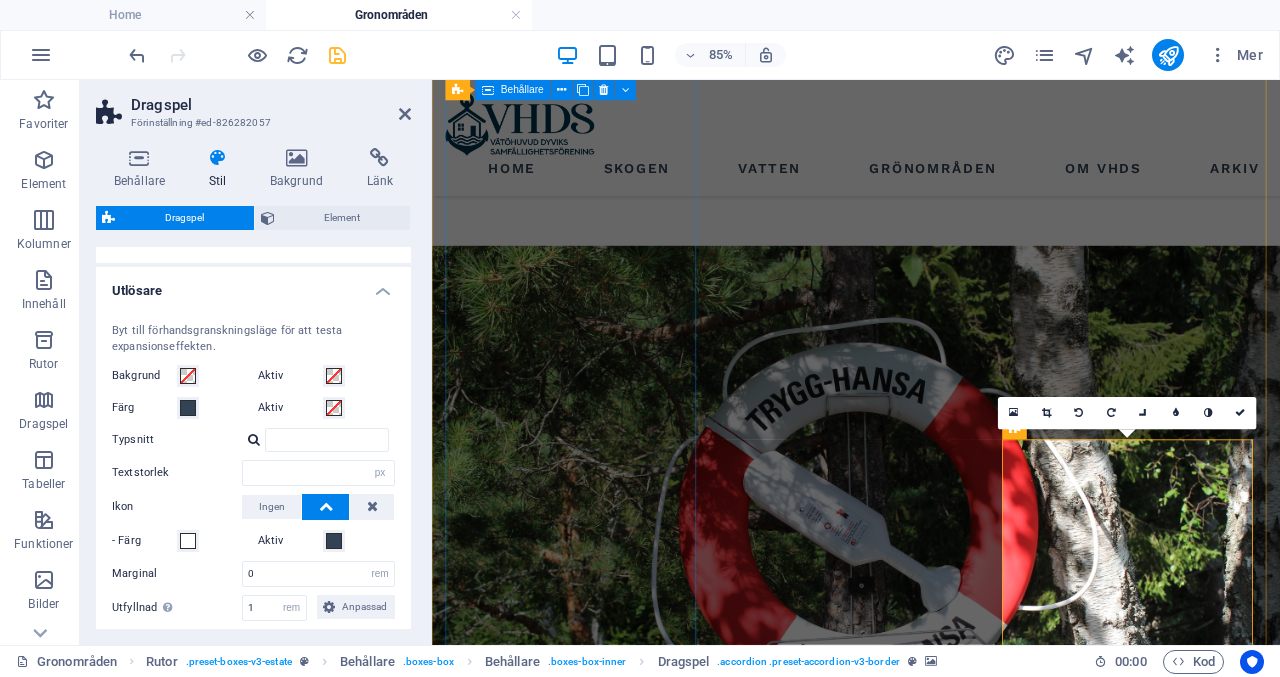 type 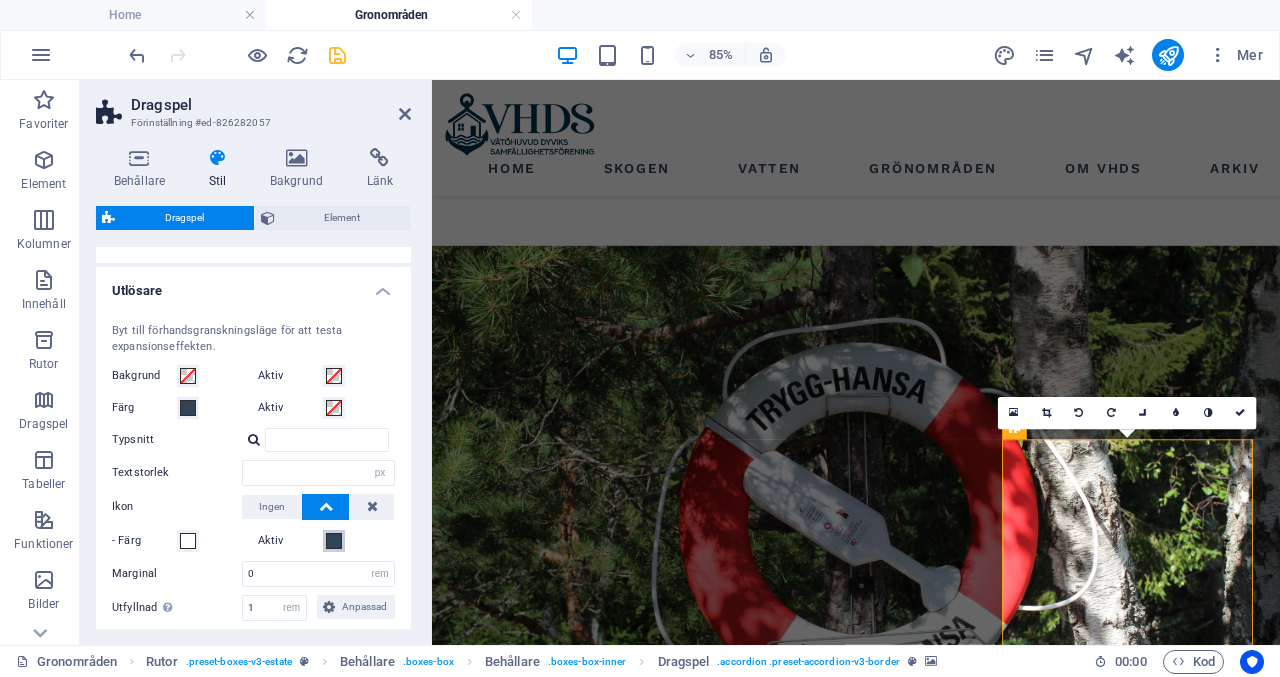 click at bounding box center (334, 541) 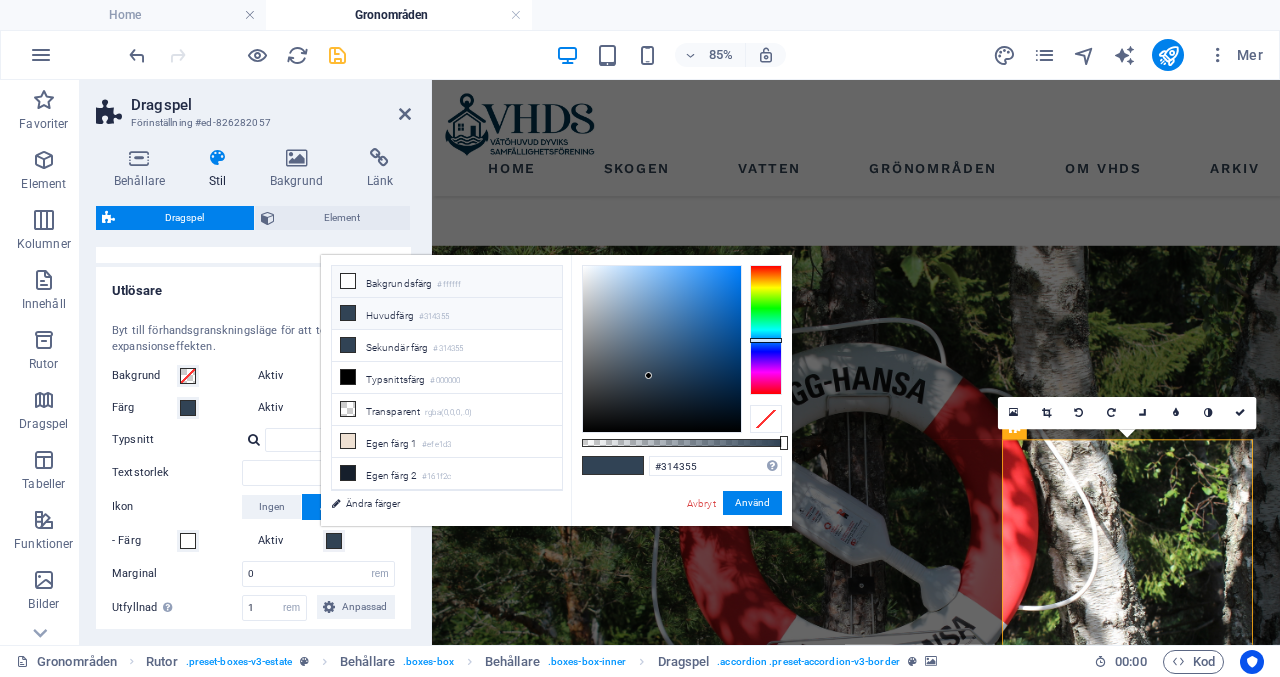 click on "Bakgrundsfärg
#ffffff" at bounding box center [447, 282] 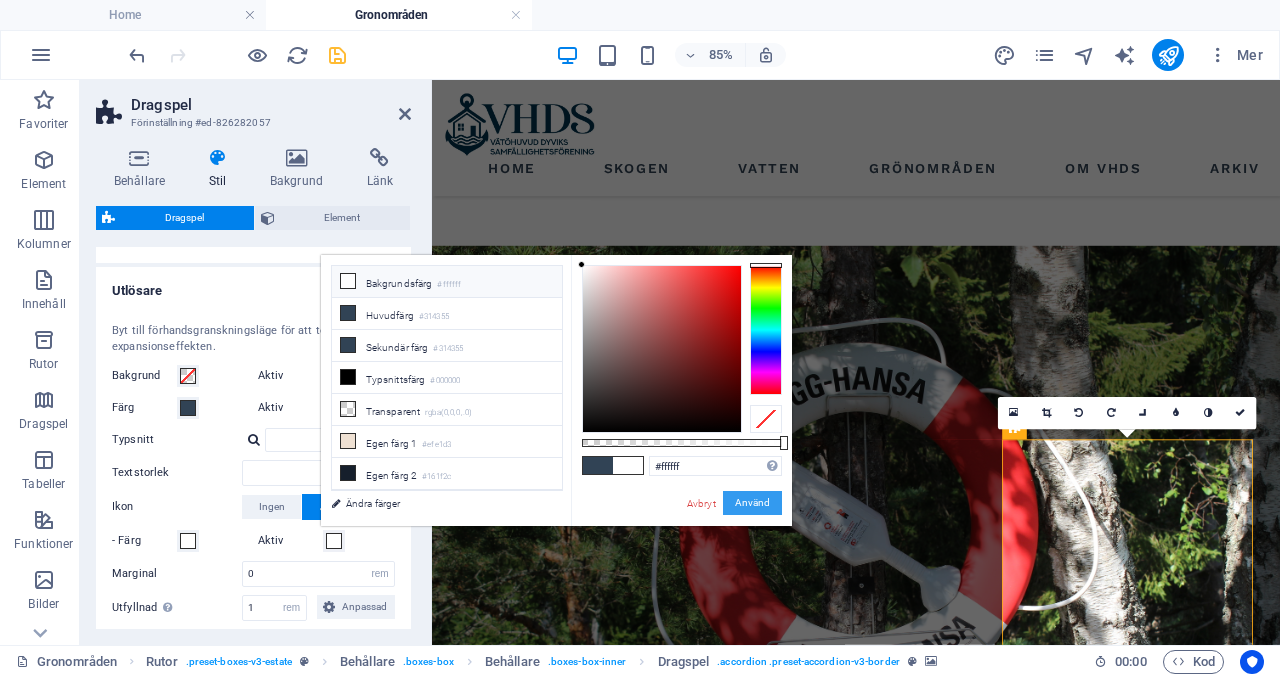 click on "Använd" at bounding box center [752, 503] 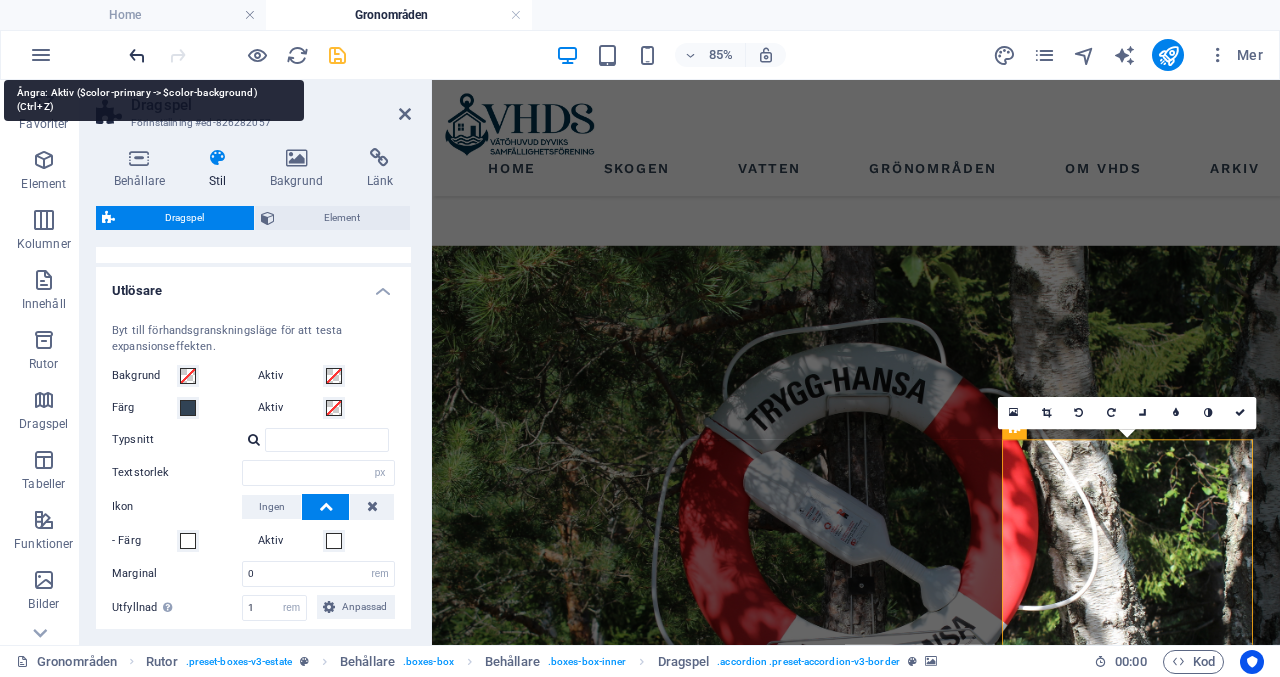 click at bounding box center [137, 55] 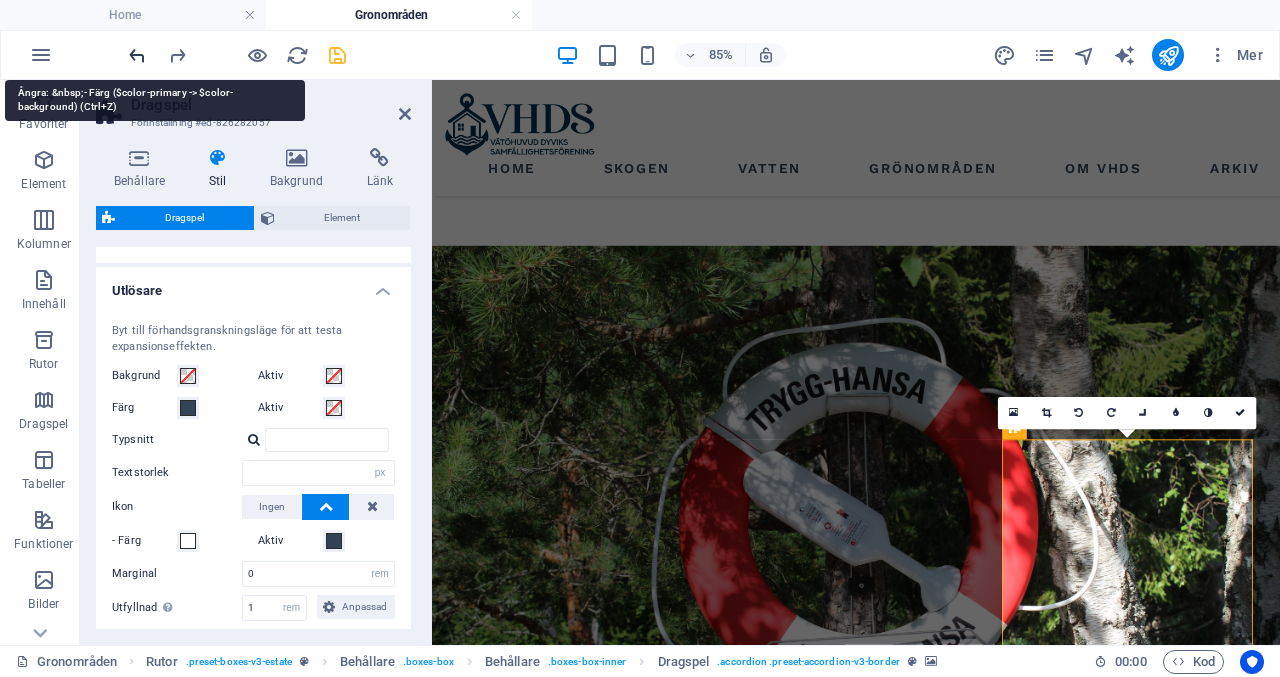 type 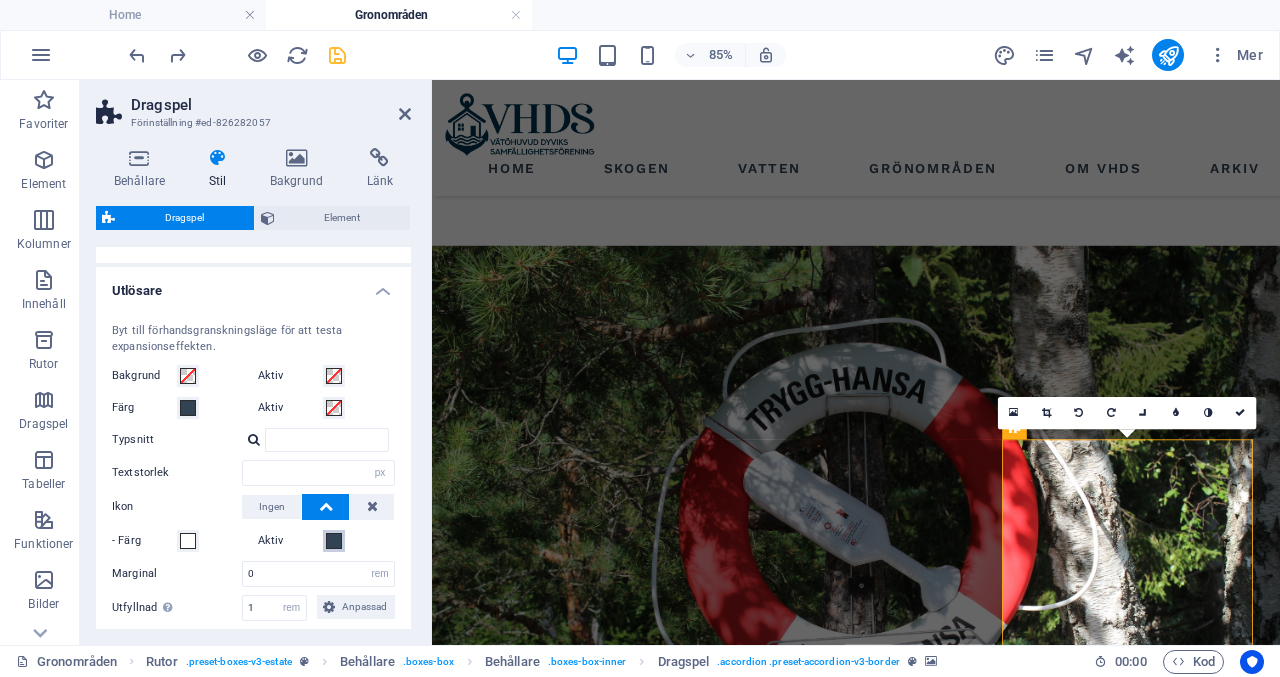 click at bounding box center [334, 541] 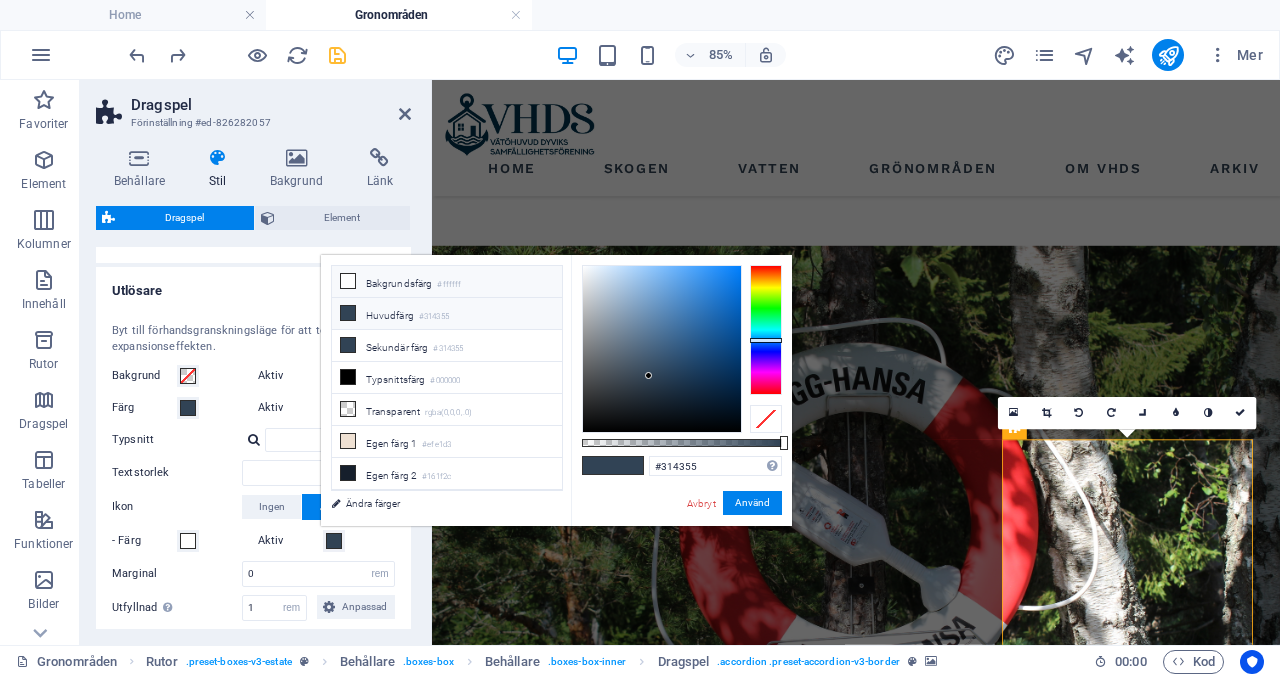 click on "Bakgrundsfärg
#ffffff" at bounding box center [447, 282] 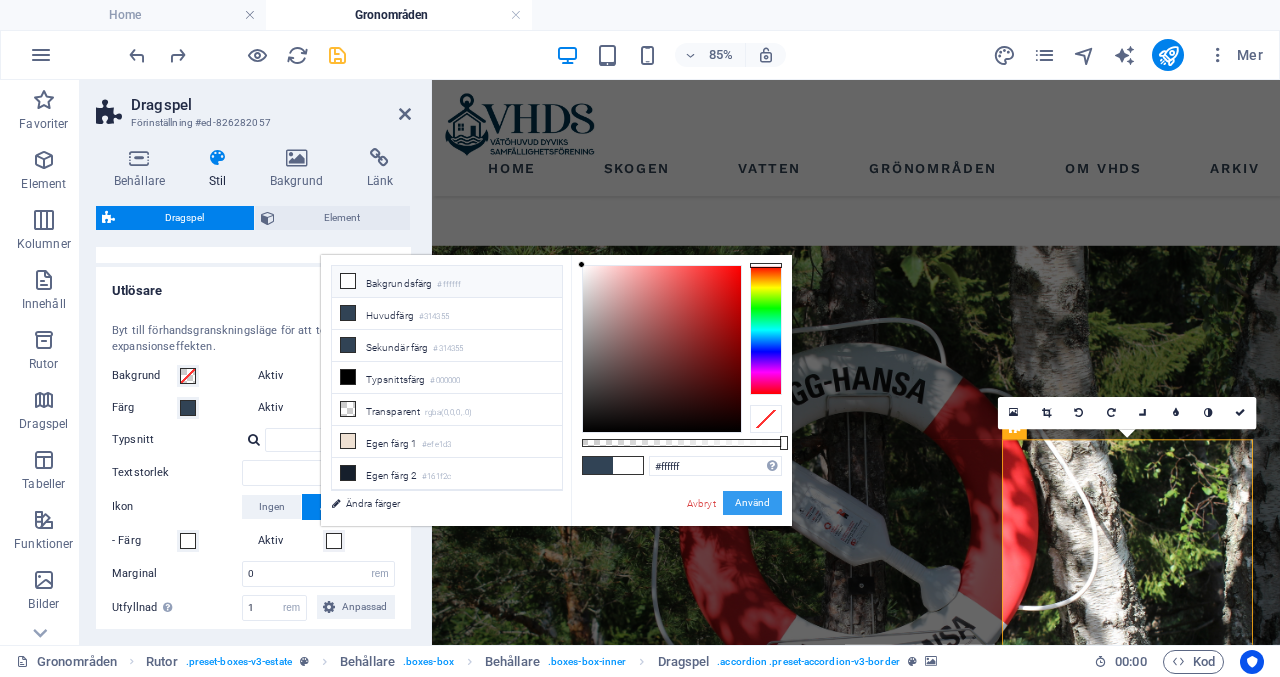 click on "Använd" at bounding box center (752, 503) 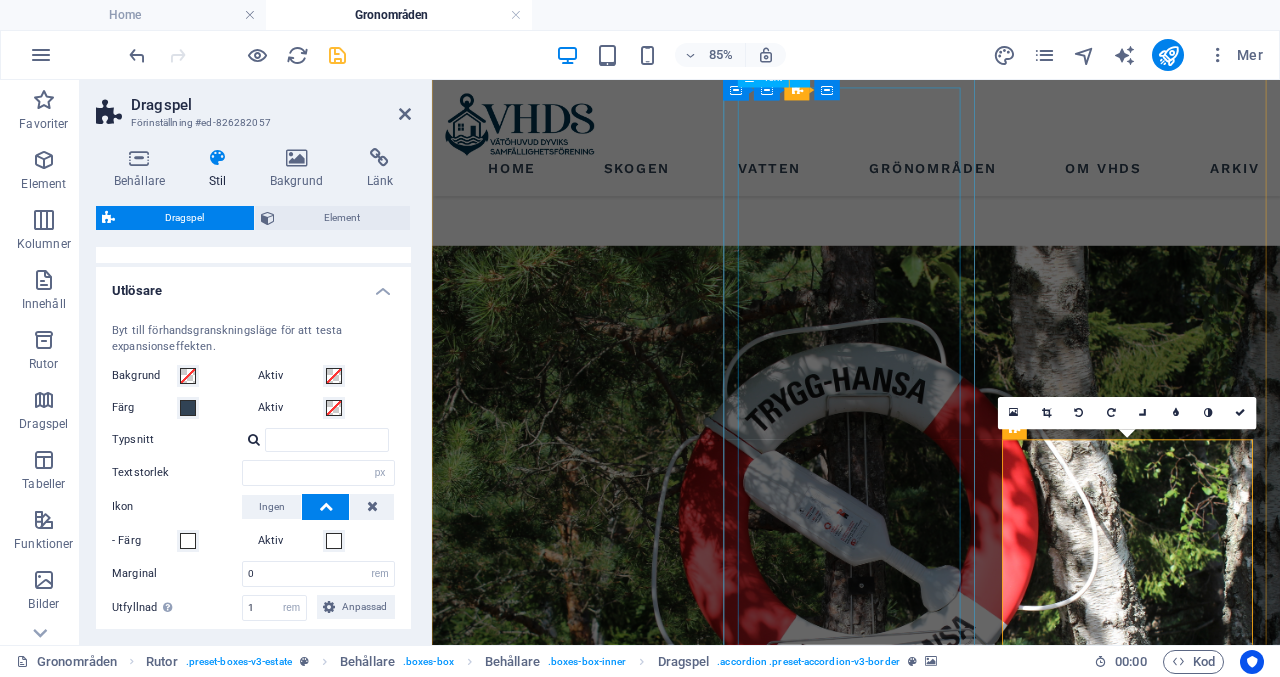 type 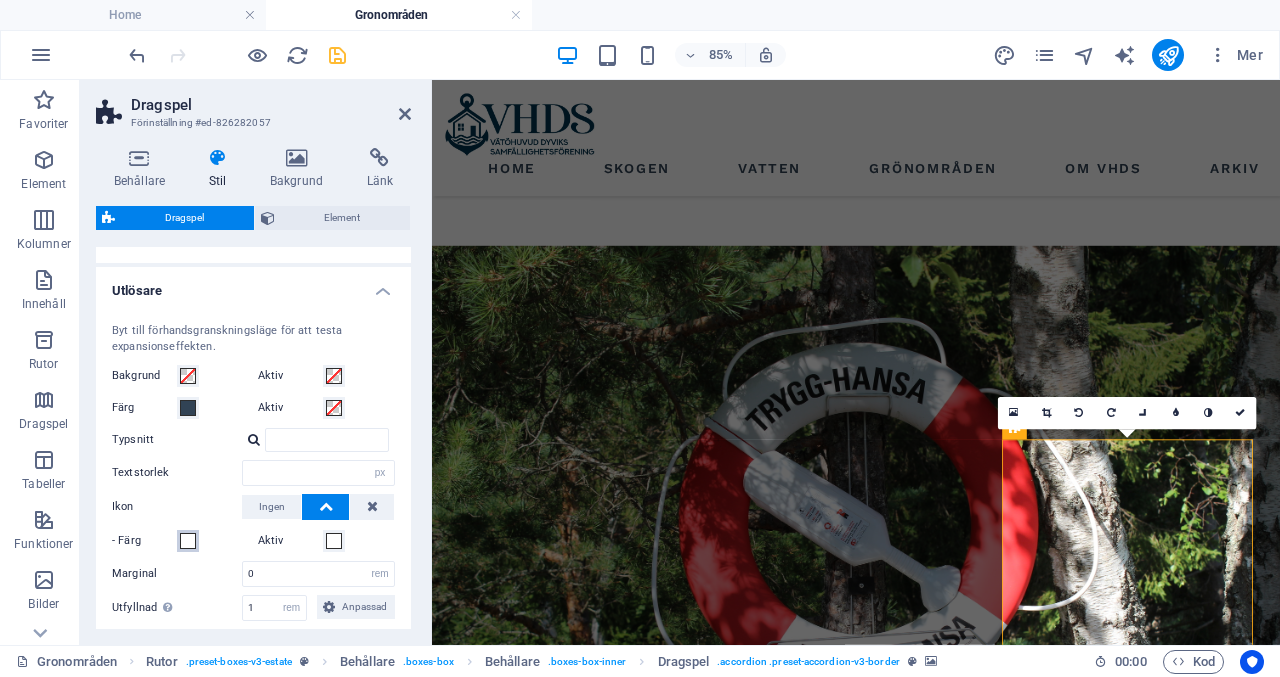 click at bounding box center [188, 541] 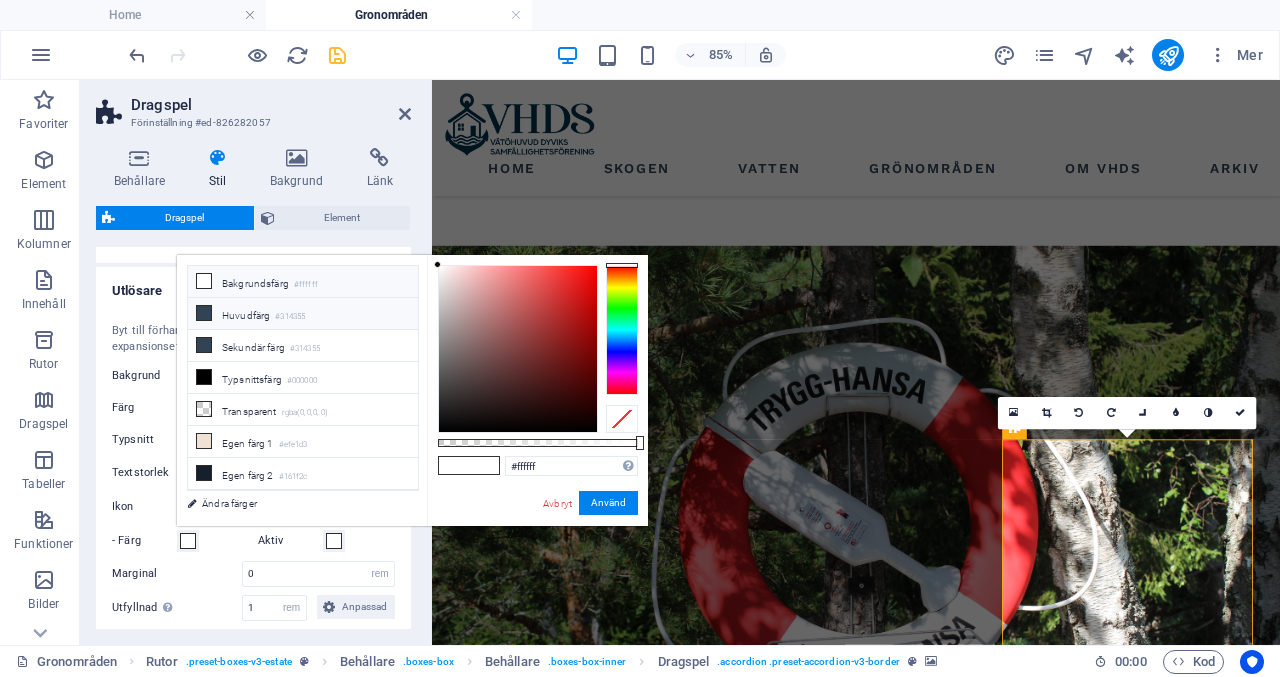 click on "#314355" at bounding box center [290, 317] 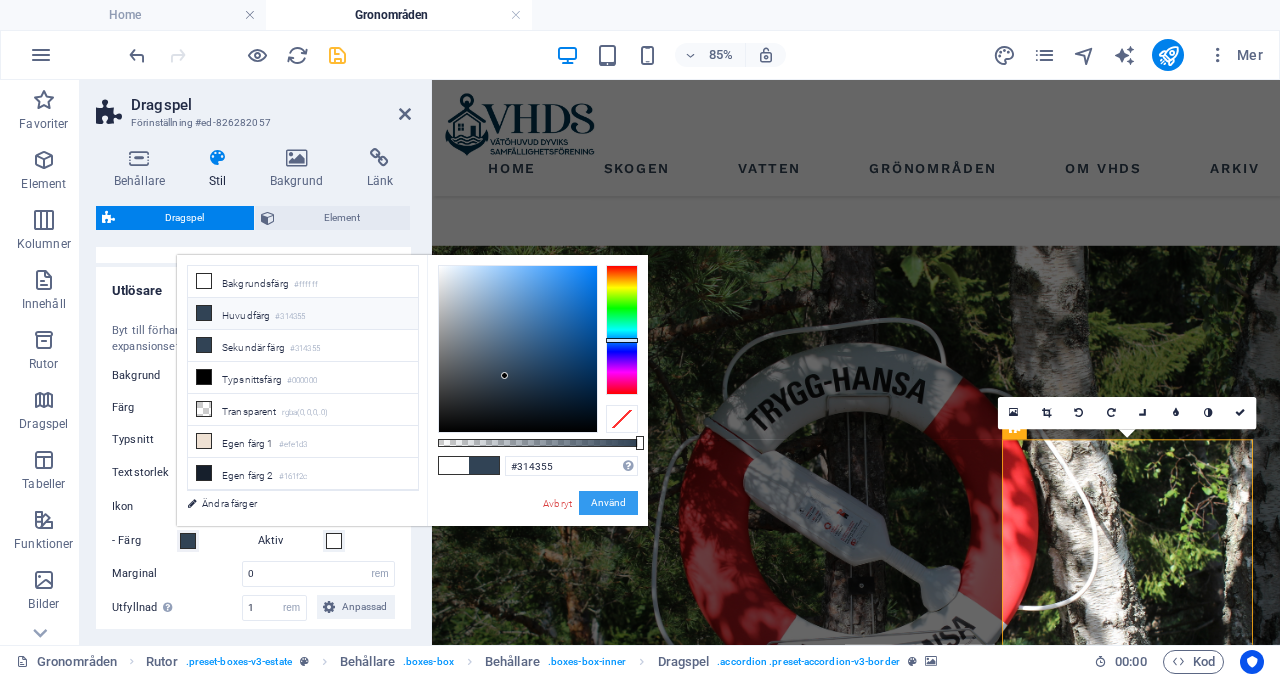 click on "Använd" at bounding box center [608, 503] 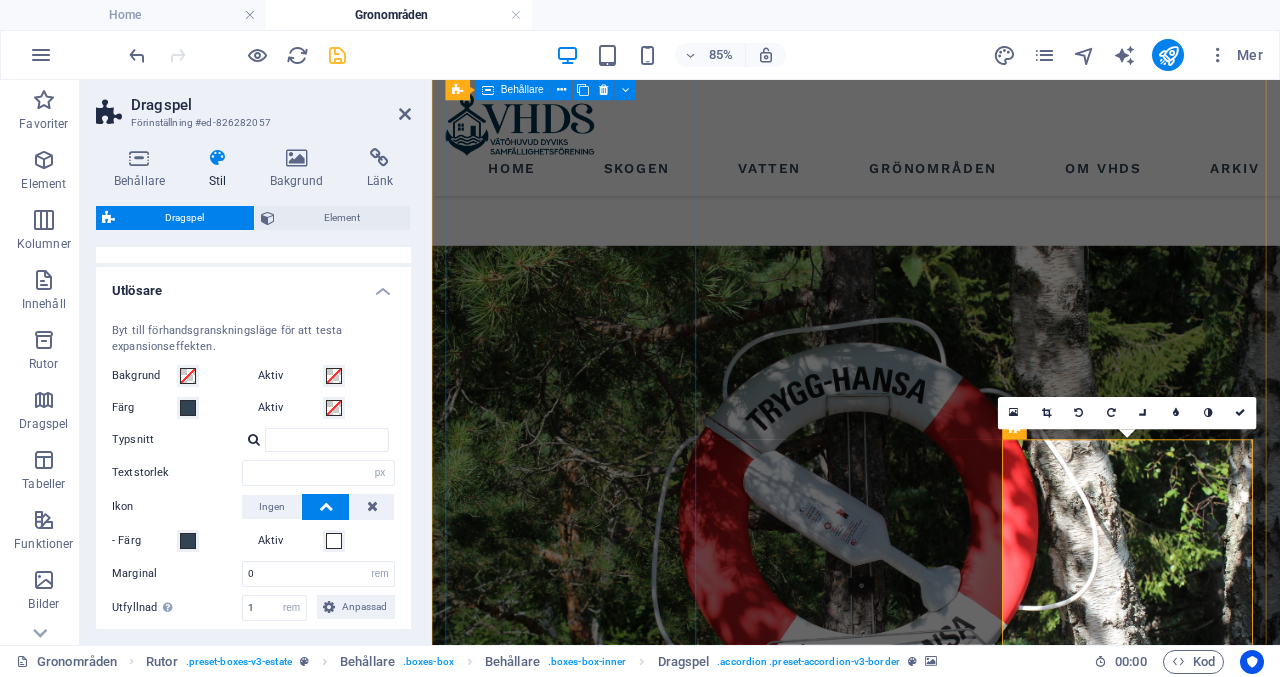 type 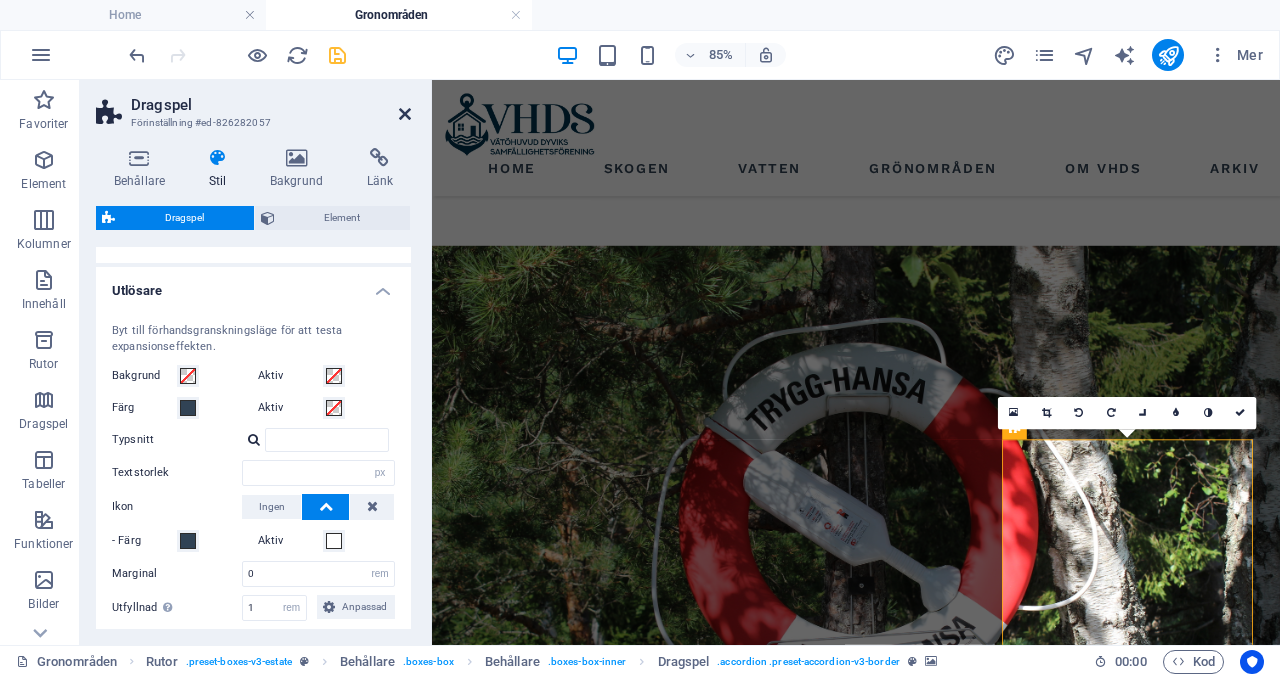 click at bounding box center [405, 114] 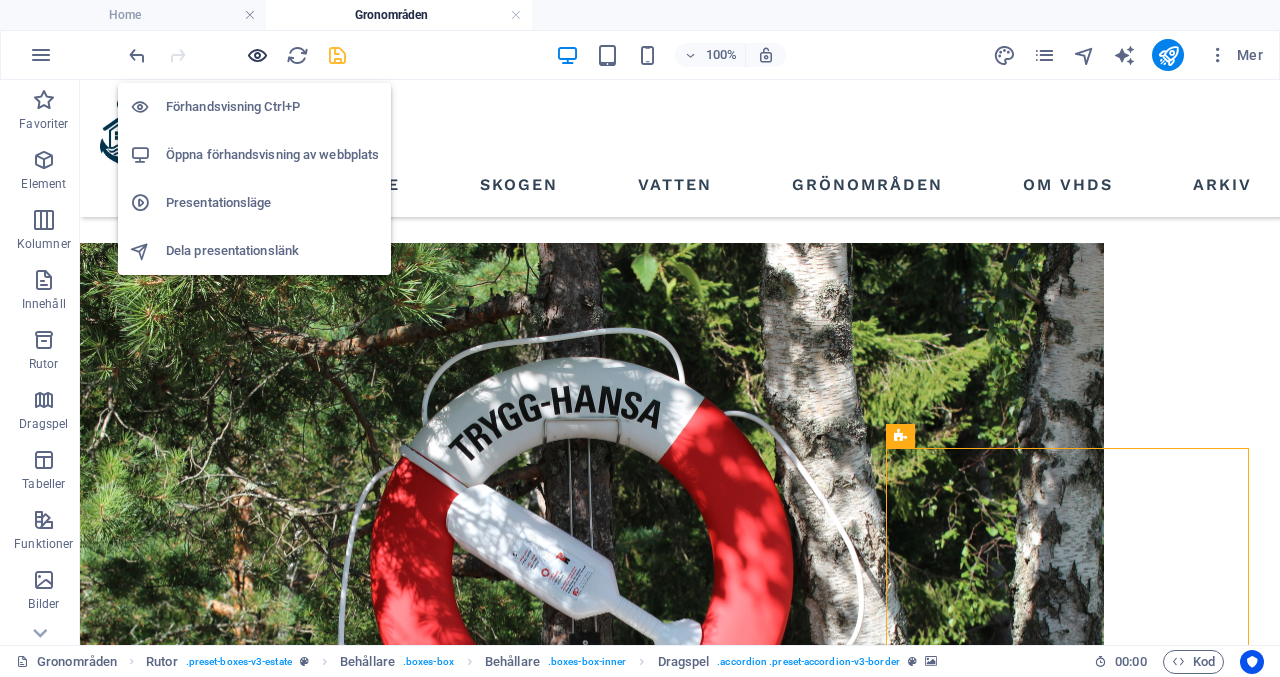 click at bounding box center (257, 55) 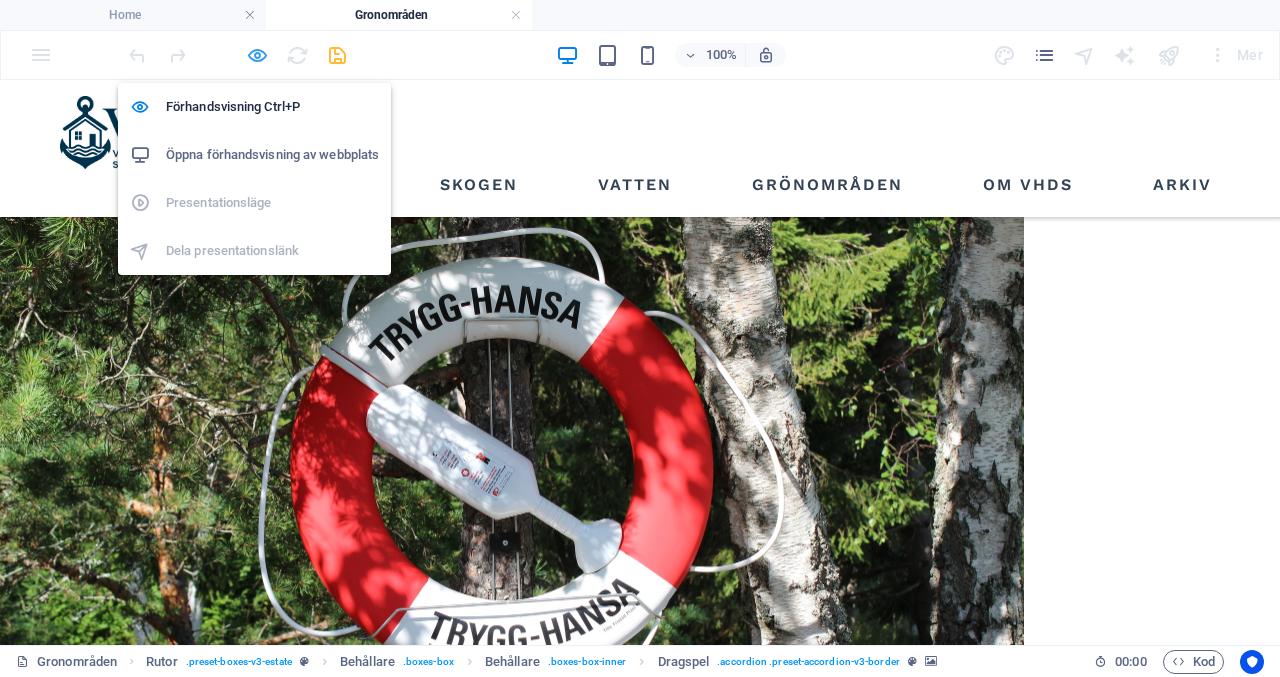click at bounding box center (257, 55) 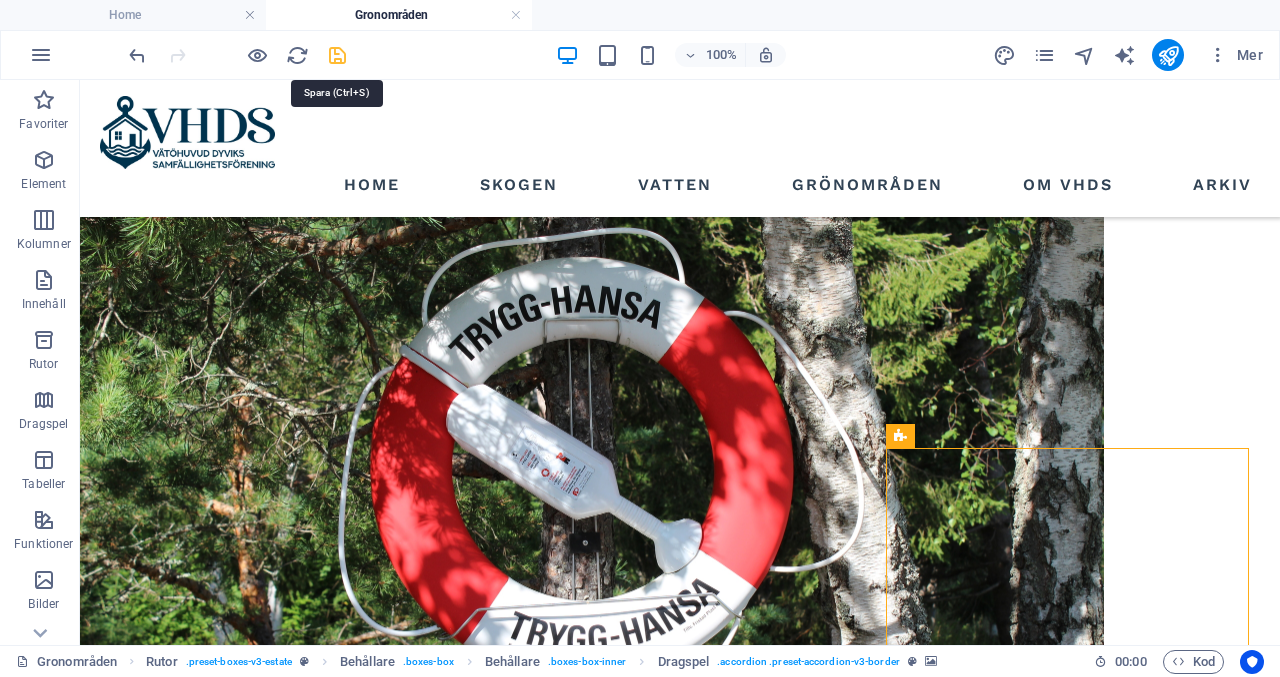 click at bounding box center (337, 55) 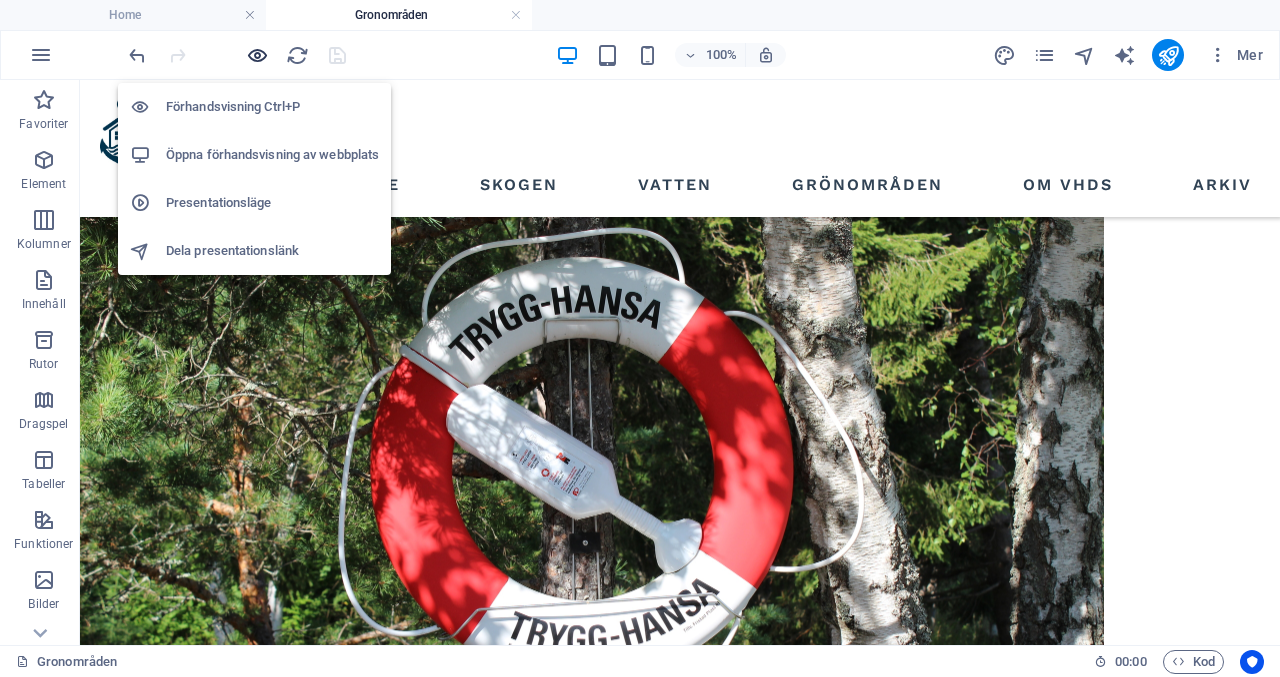 click at bounding box center [257, 55] 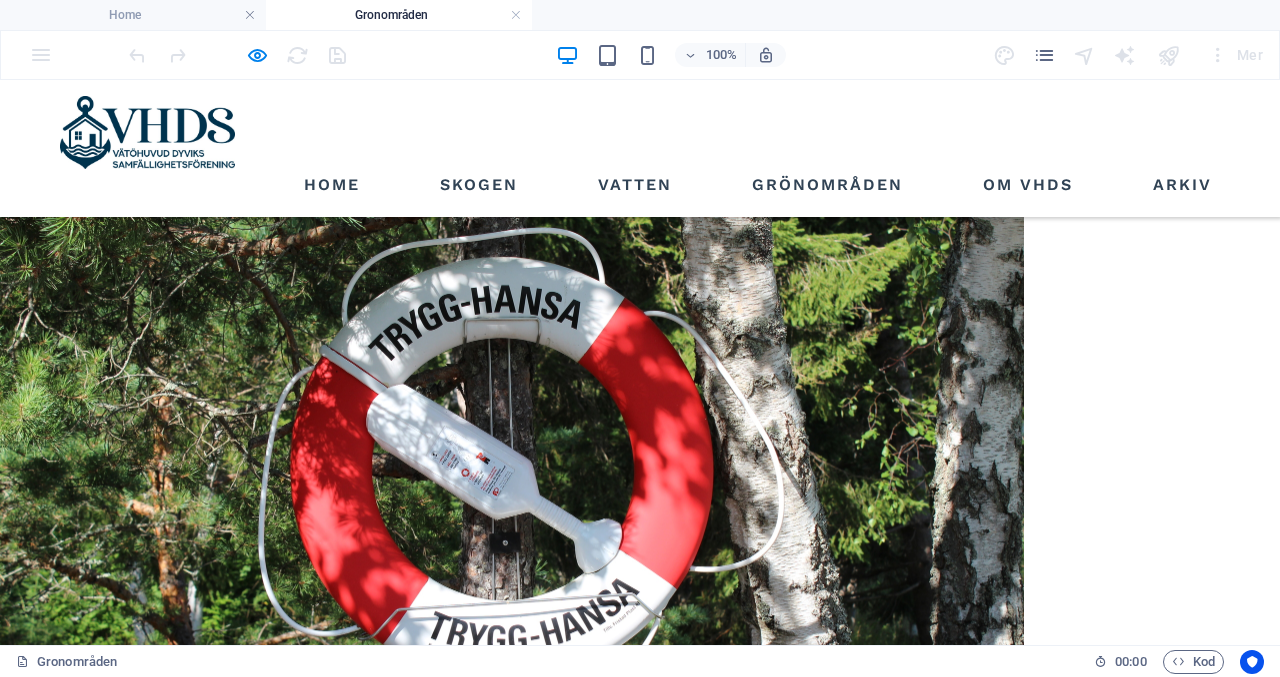 click on "Att tänka på vid algblomning" at bounding box center [198, 9679] 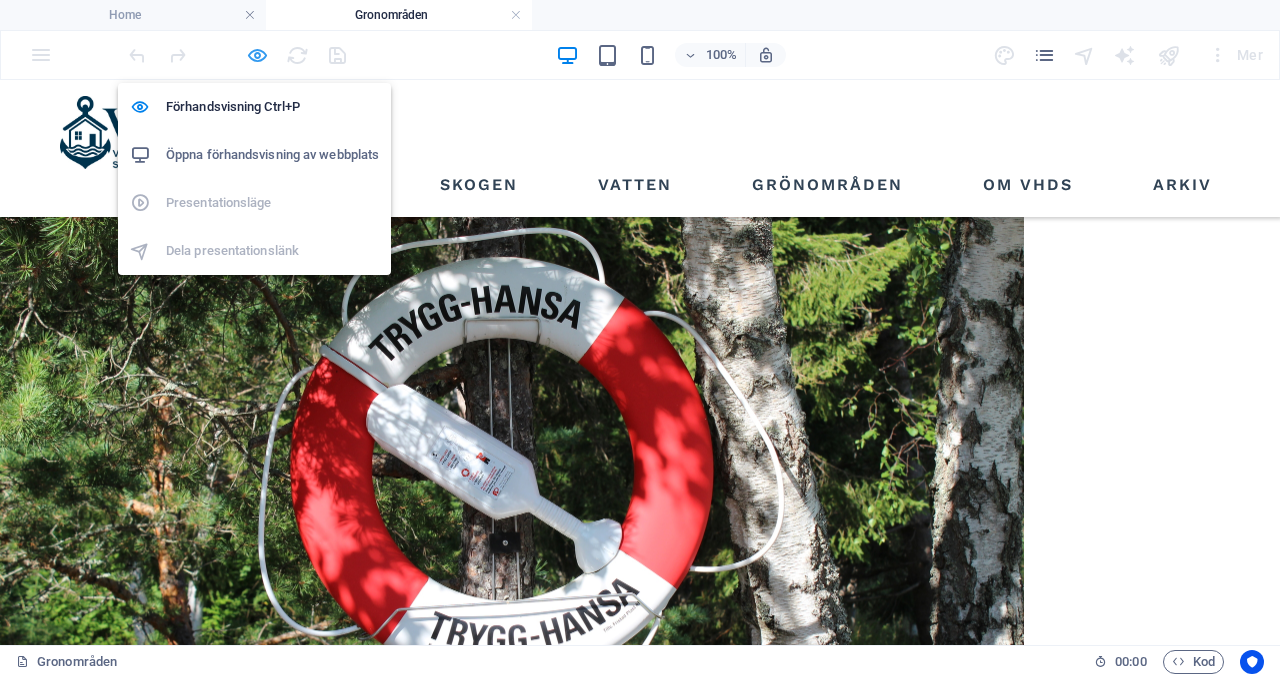 click at bounding box center (257, 55) 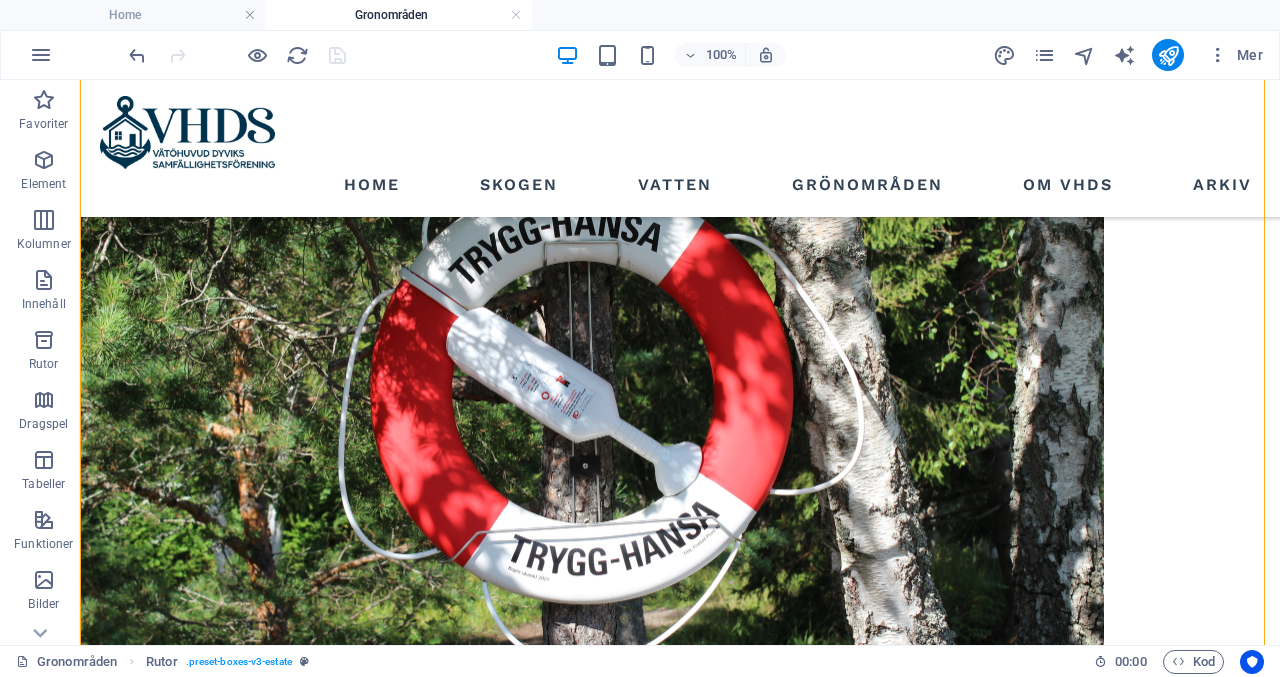 scroll, scrollTop: 1075, scrollLeft: 0, axis: vertical 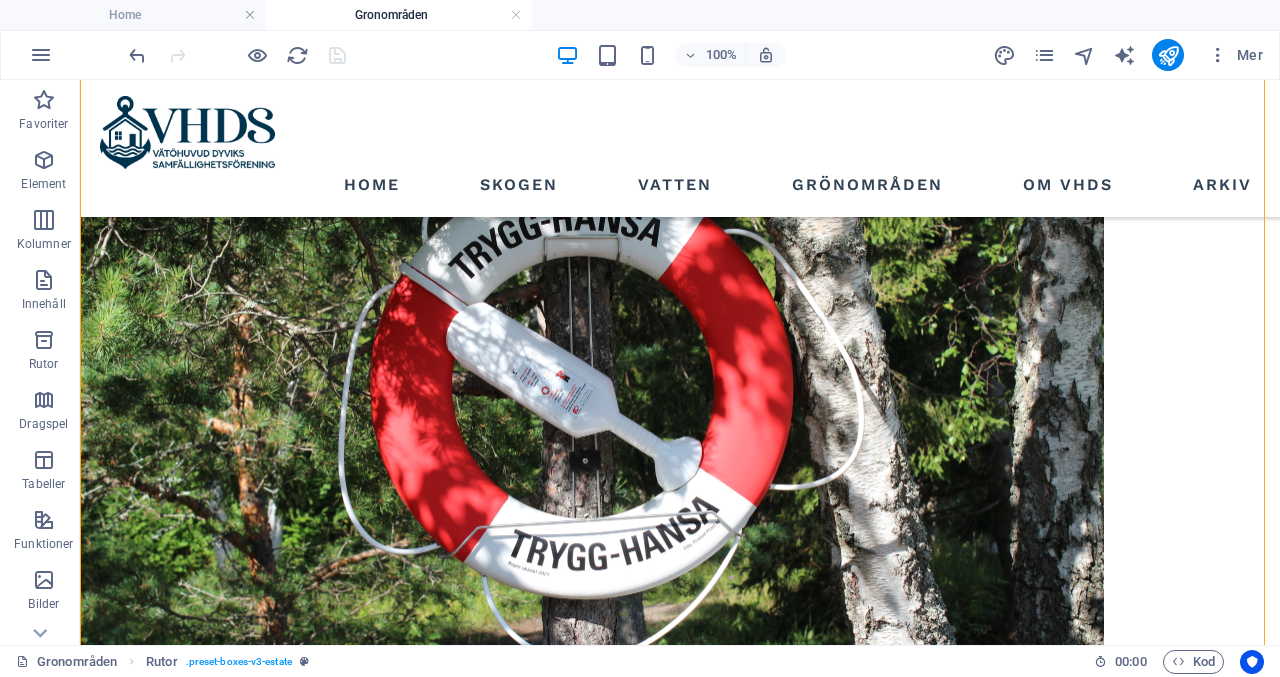 drag, startPoint x: 944, startPoint y: 571, endPoint x: 976, endPoint y: 380, distance: 193.66208 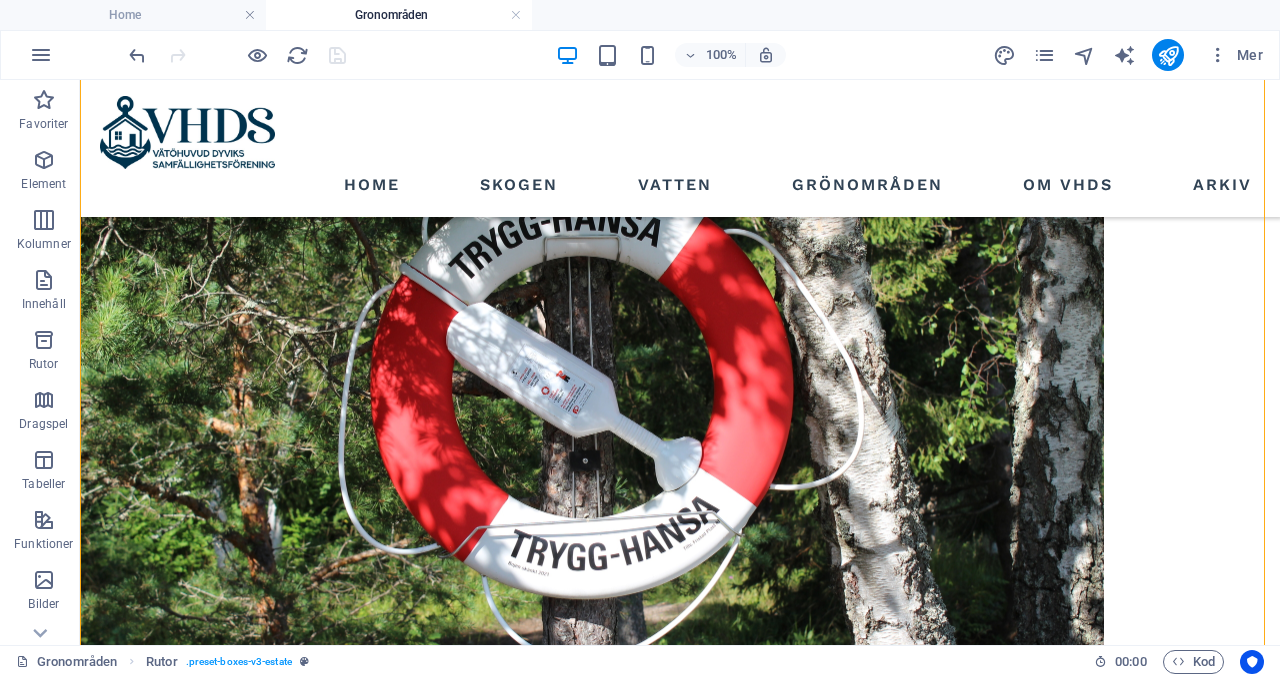 click on "Att tänka på vid algblomning Algblomning  Vid algblomning bör du undvika bad och onödig kontakt med vattnet. Låt inte heller barn eller husdjur leka i eller vid vattnet. Drick inte vatten med algblomning, och använd det inte för matlagning då gifterna kan vara värmetåliga. Här är några specifika rekommendationer: Undvik bad: Om vattnet är grumligt, eller om du ser en tydlig hinna på ytan, bör du undvika att bada. En allmän regel för bad är att  du ska kunna se fötterna när vattnet når upp till knäna. Var alltså aktsam när du inte ser botten på 0,5-1m djup. Algblomning kan försvinna lika fort som den kom beroende på vindarnas riktning och är därför svår att prognosstisera. Håll barn  och hudjur borta: Barn och djur kan få i sig alger genom kallsupar samt att husdjuren slickar sig rena, vilket kan leda till sjukdom. Drick inte vattnet: Algerna kan vara giftiga och kokning hjälper inte att ta bort gifterna. Var uppmärksam på symptom:  Mer information hos SMHI samt" at bounding box center [278, 11185] 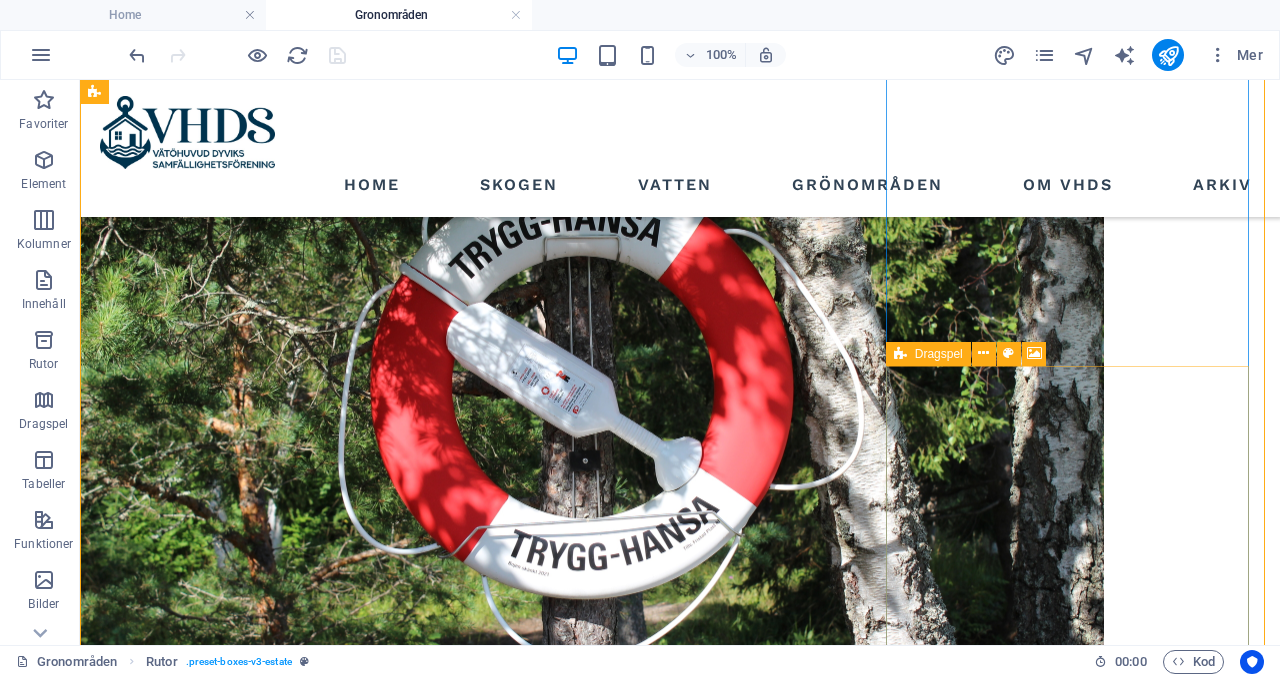 click on "Dragspel" at bounding box center [928, 354] 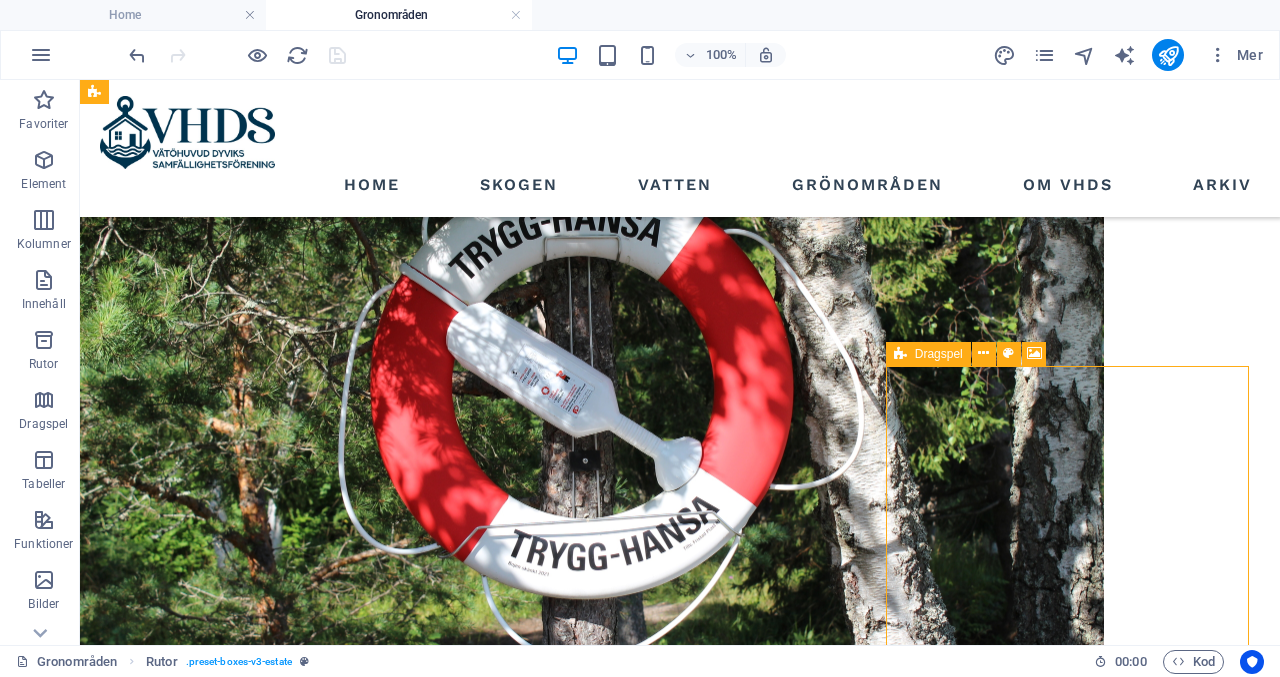 click on "Dragspel" at bounding box center [928, 354] 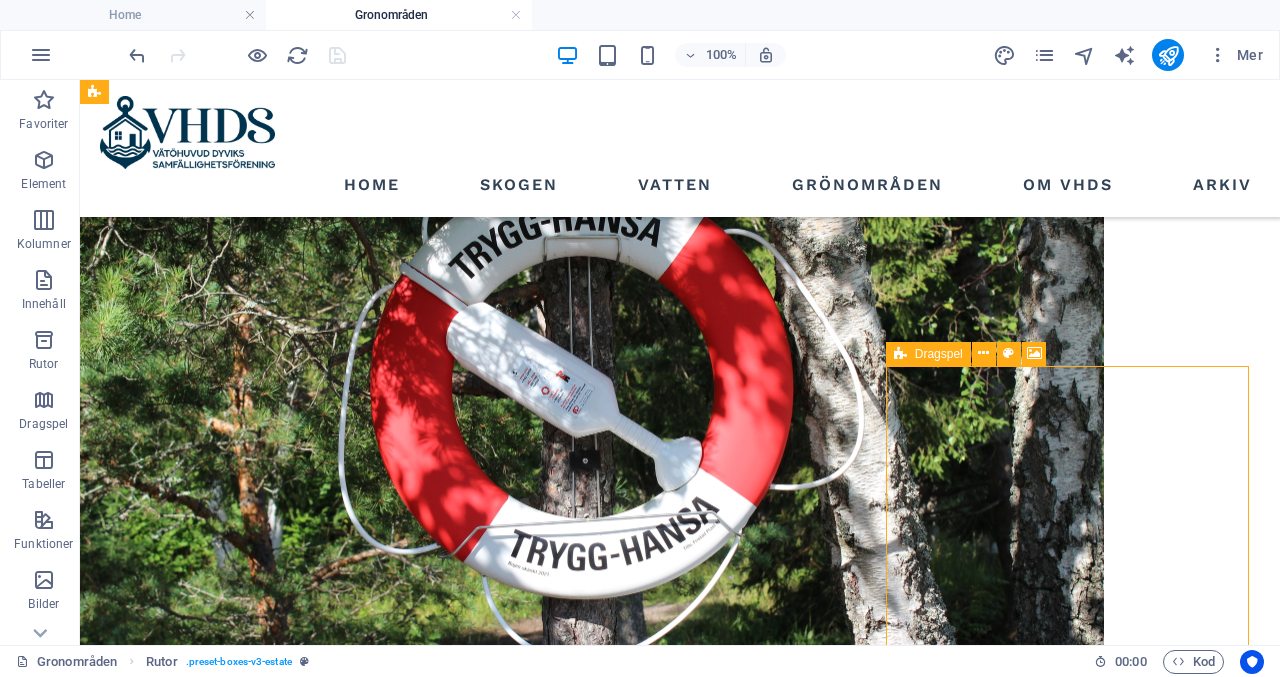 select on "px" 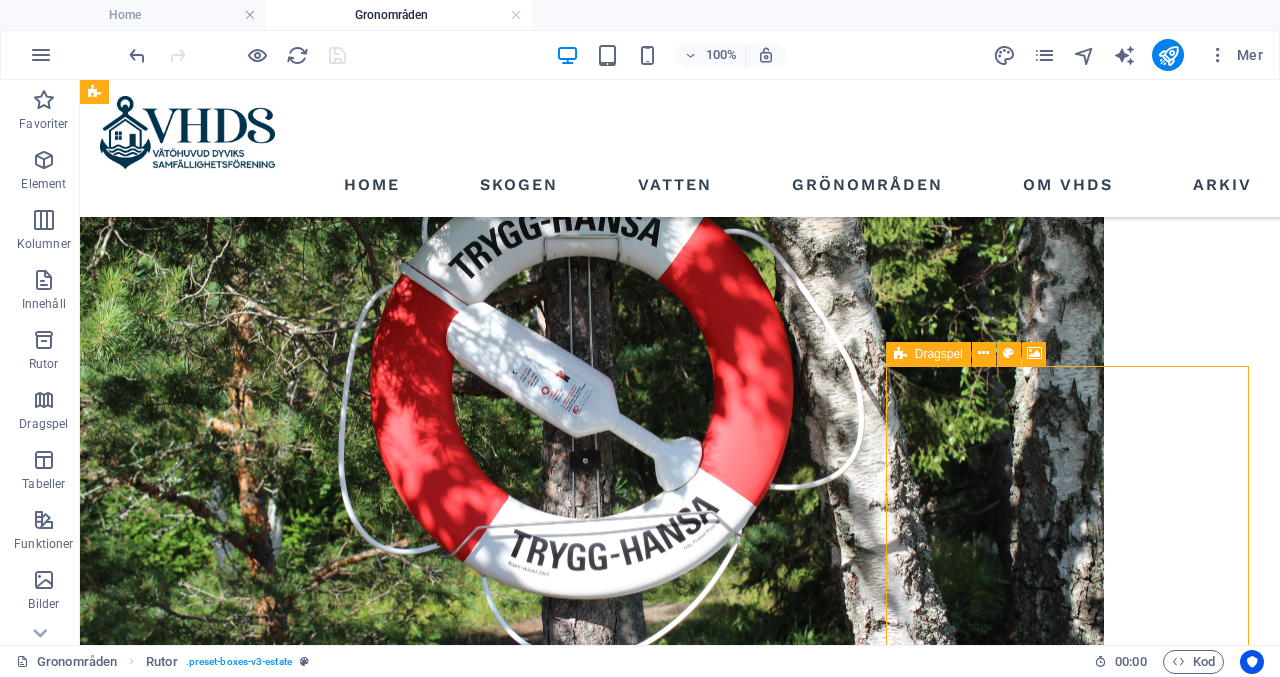 select on "px" 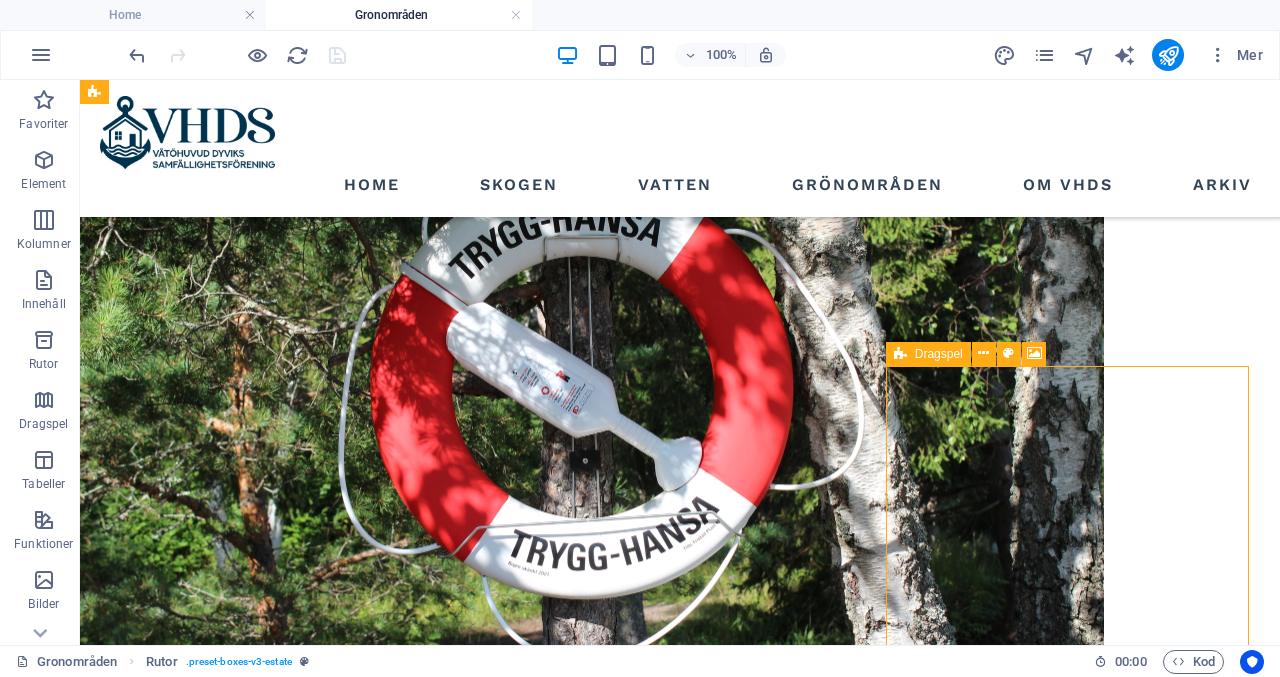 select on "rem" 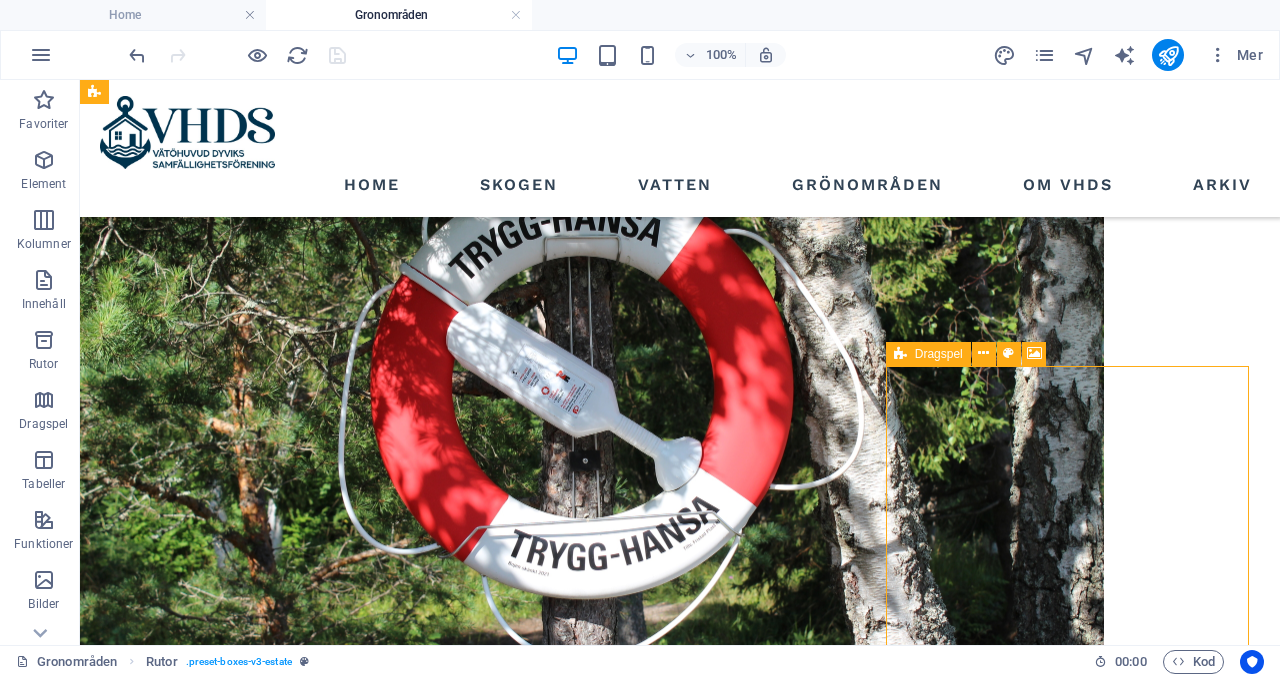 select on "px" 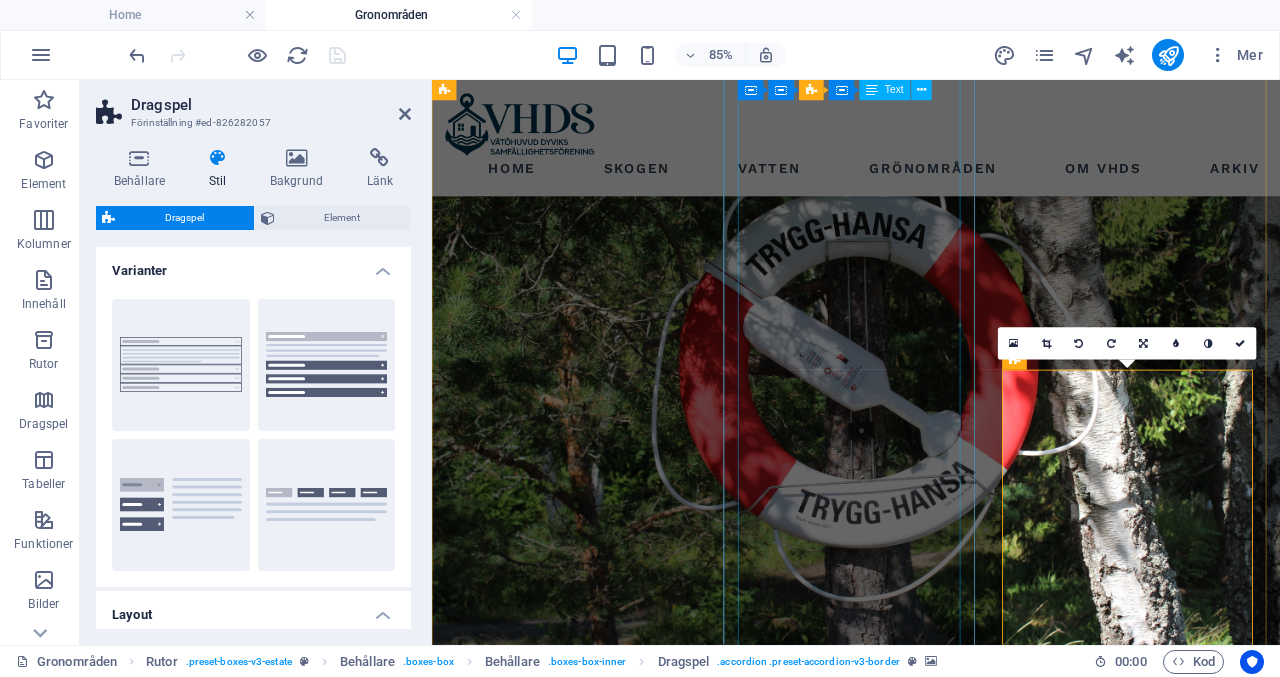 type 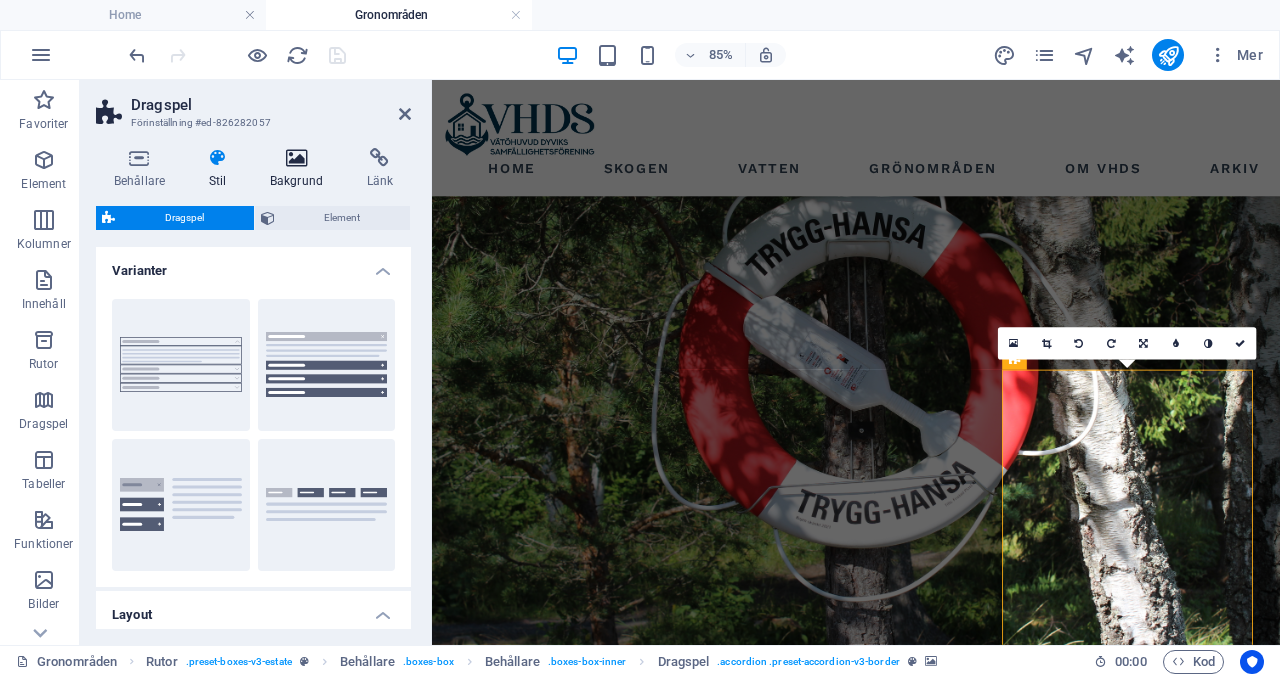 click at bounding box center (296, 158) 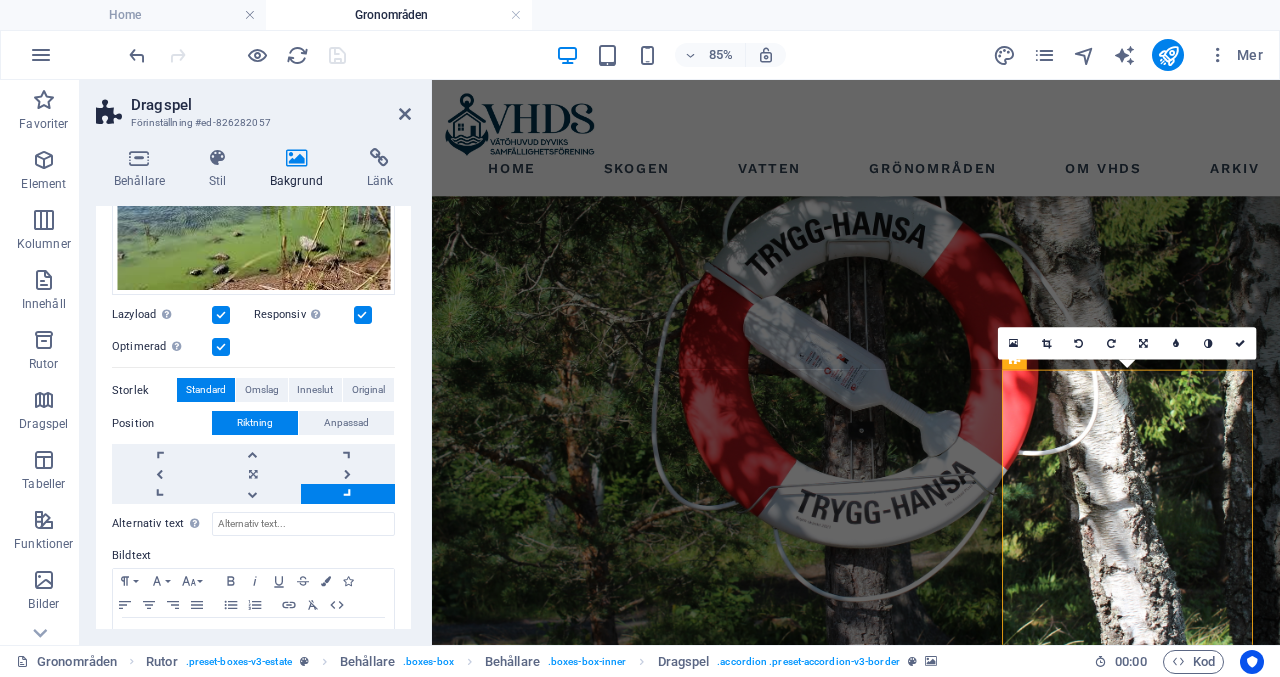 scroll, scrollTop: 288, scrollLeft: 0, axis: vertical 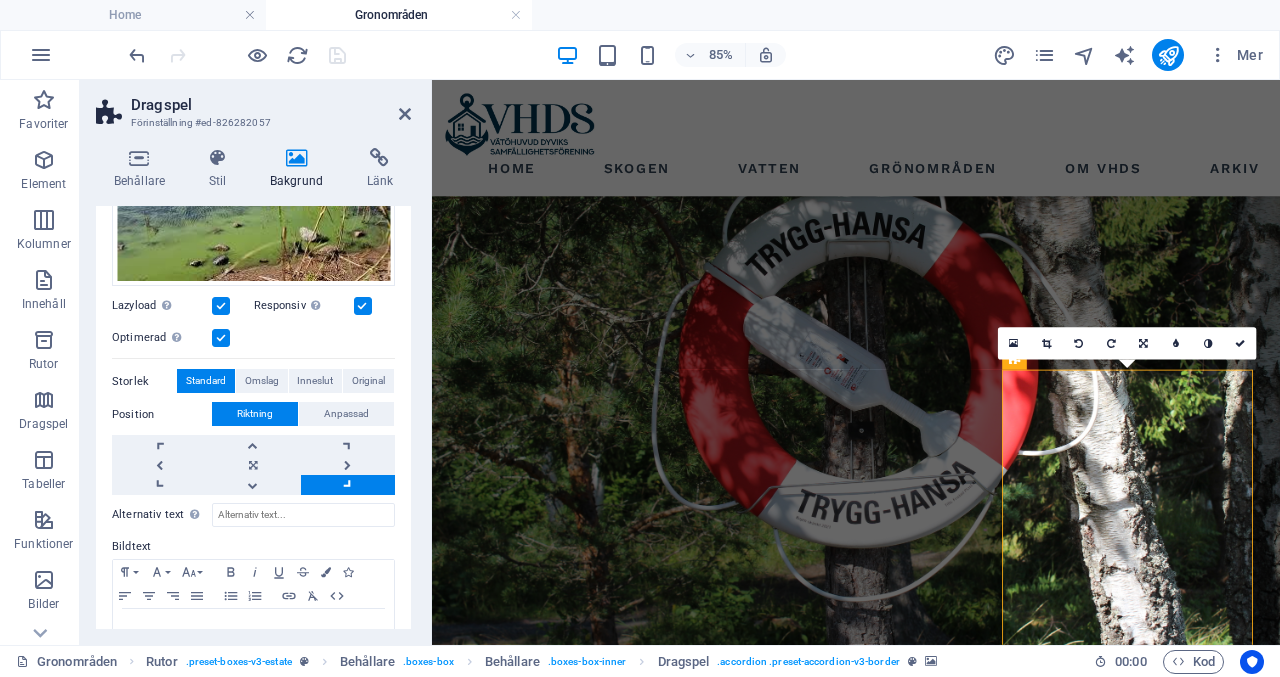 click at bounding box center (363, 306) 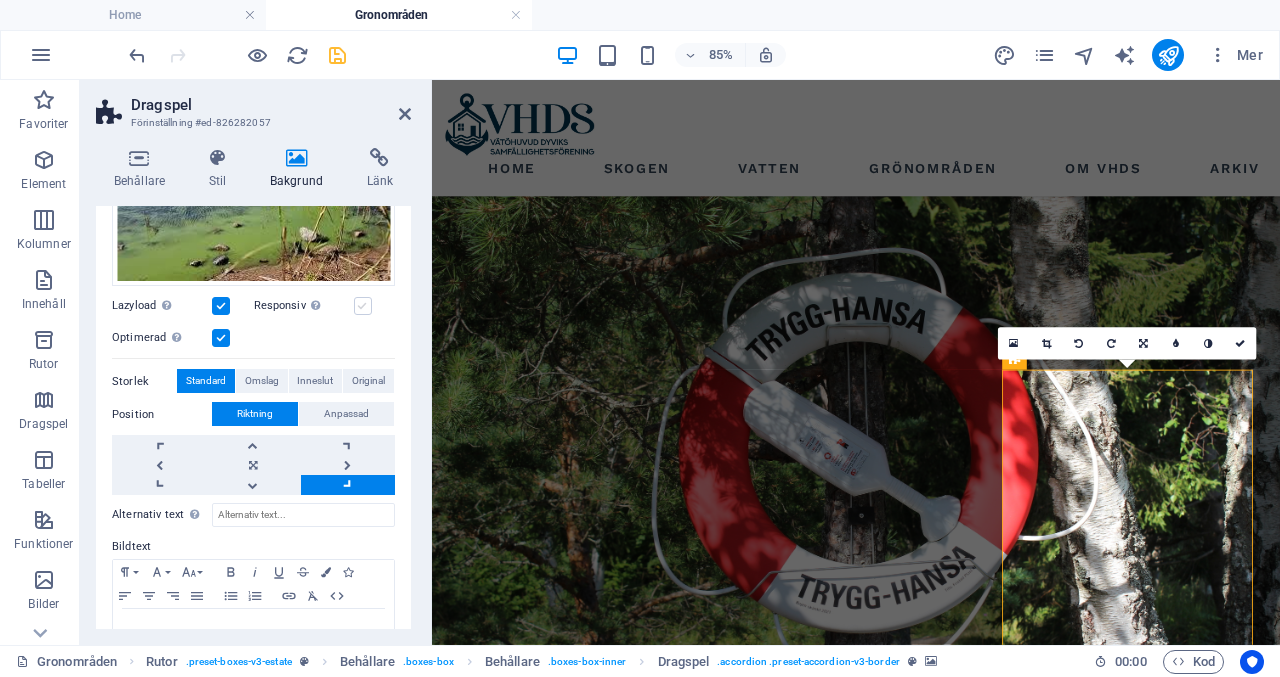 click at bounding box center (363, 306) 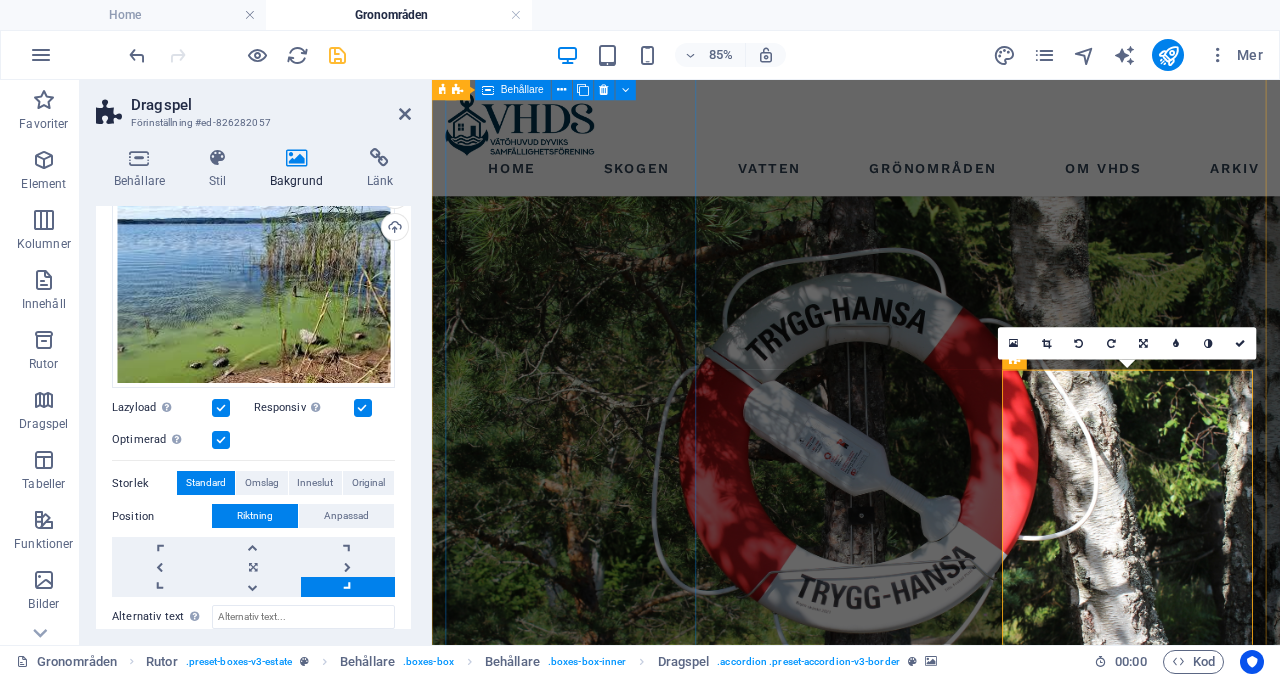 scroll, scrollTop: 187, scrollLeft: 0, axis: vertical 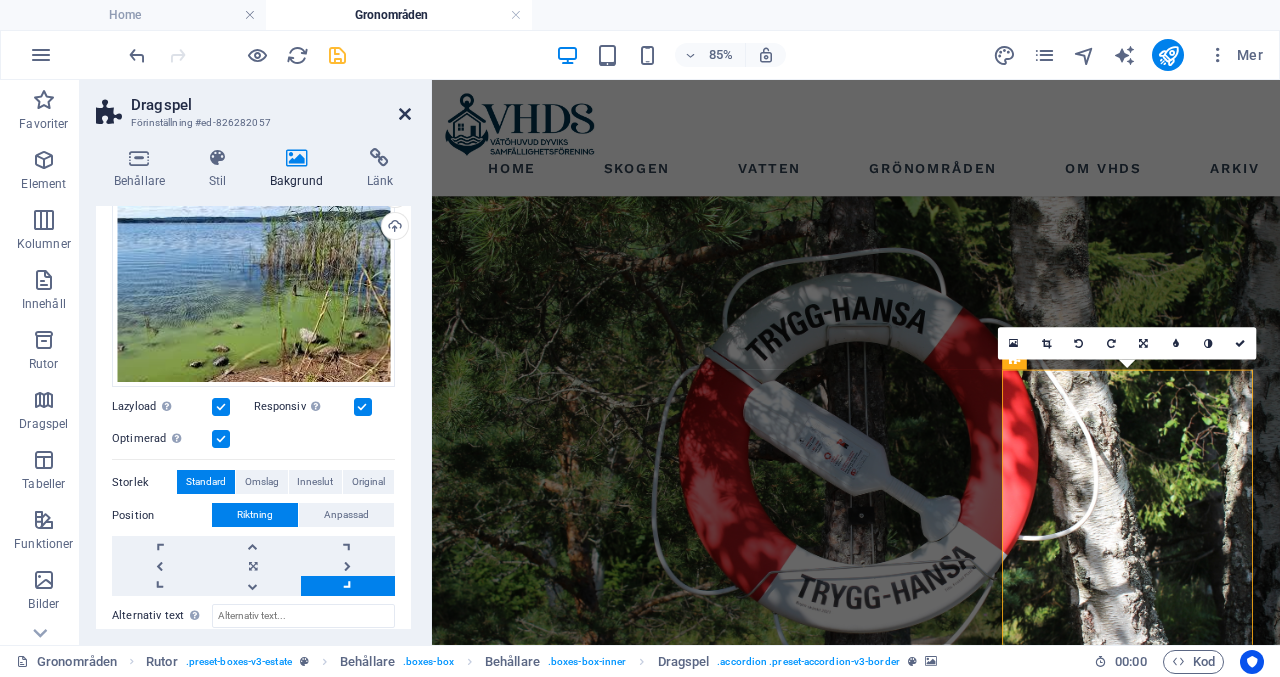 click at bounding box center (405, 114) 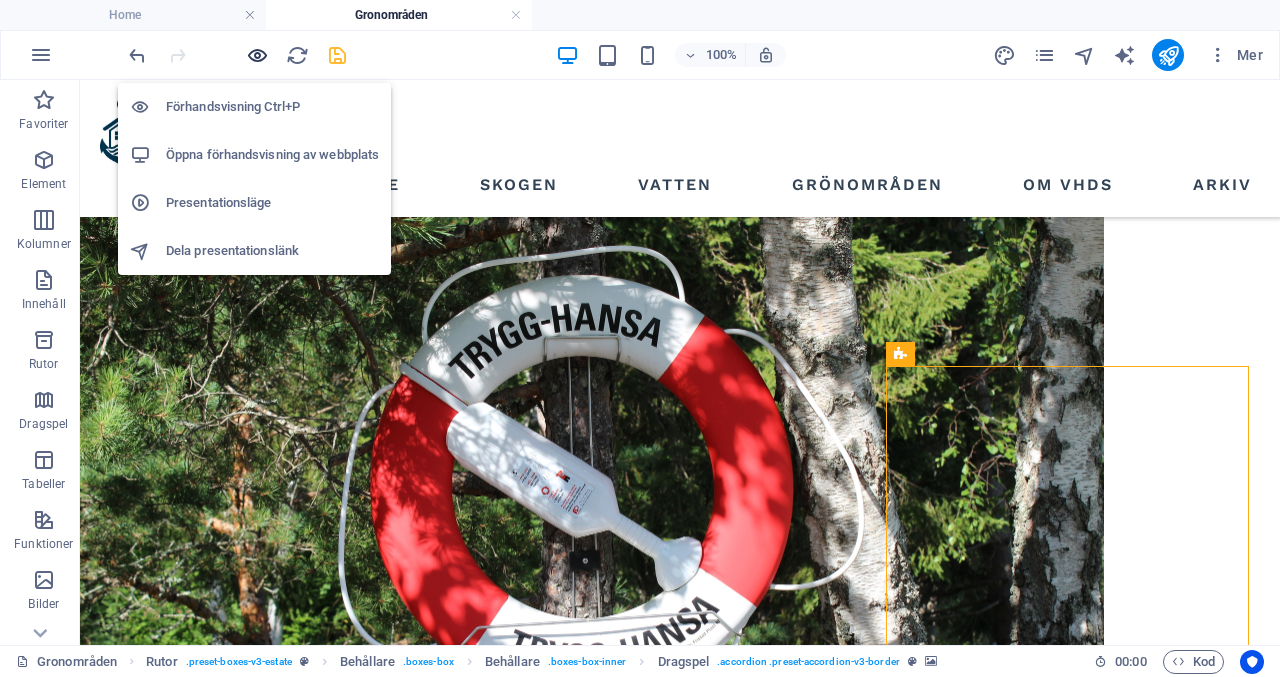 click at bounding box center [257, 55] 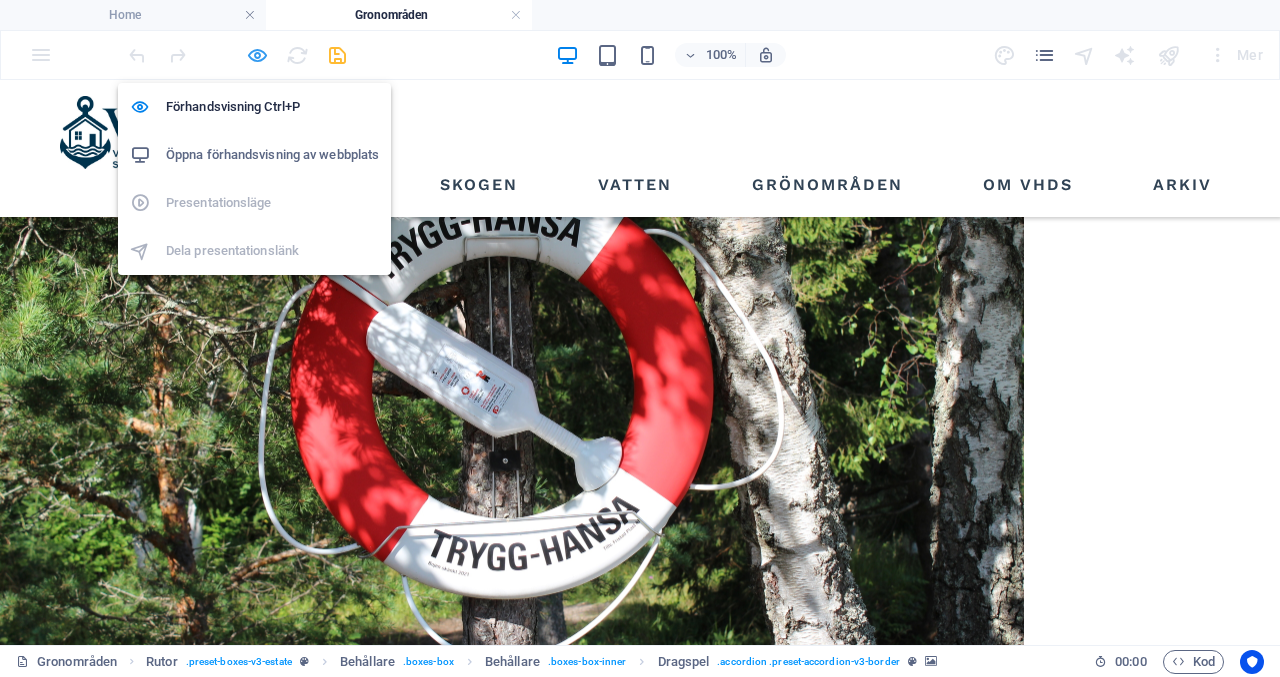 click at bounding box center [257, 55] 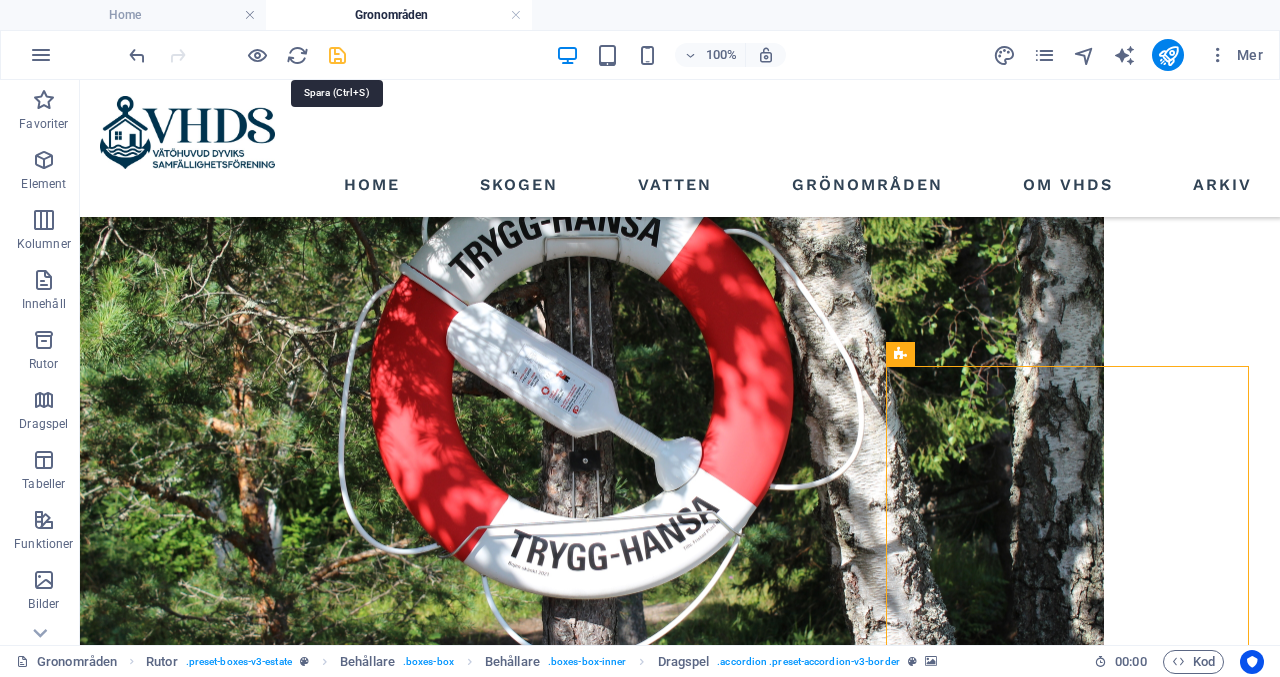 click at bounding box center [337, 55] 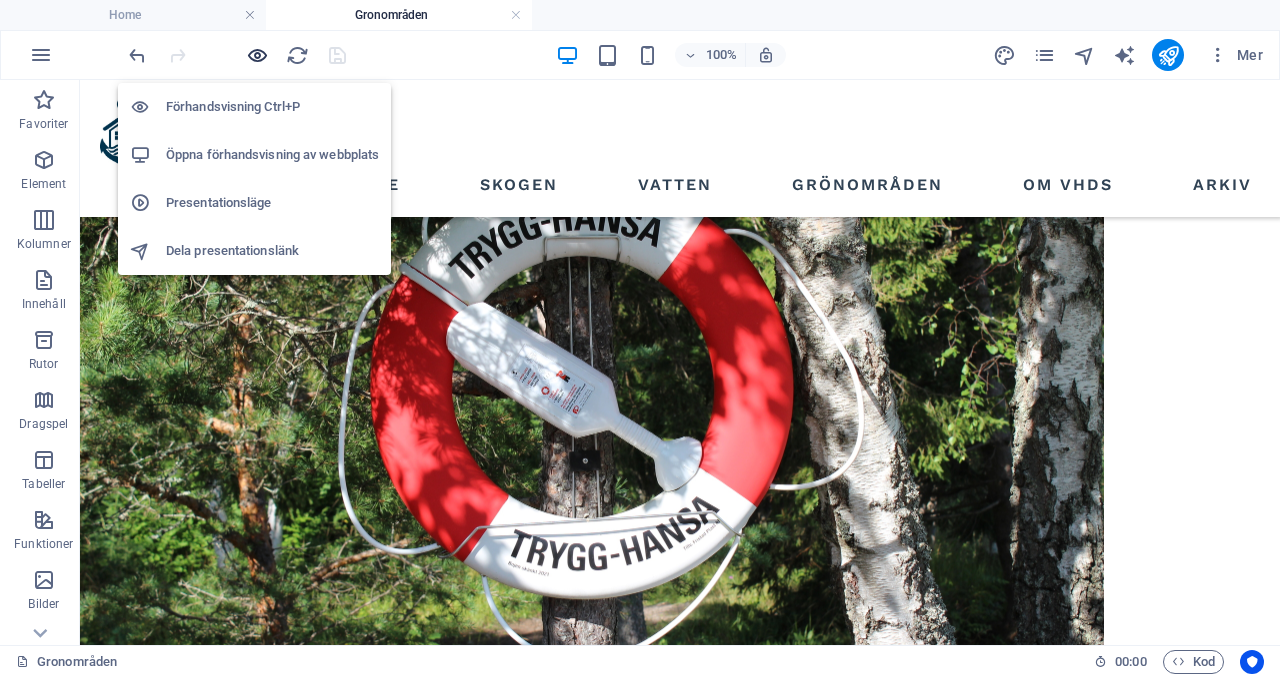 click at bounding box center [257, 55] 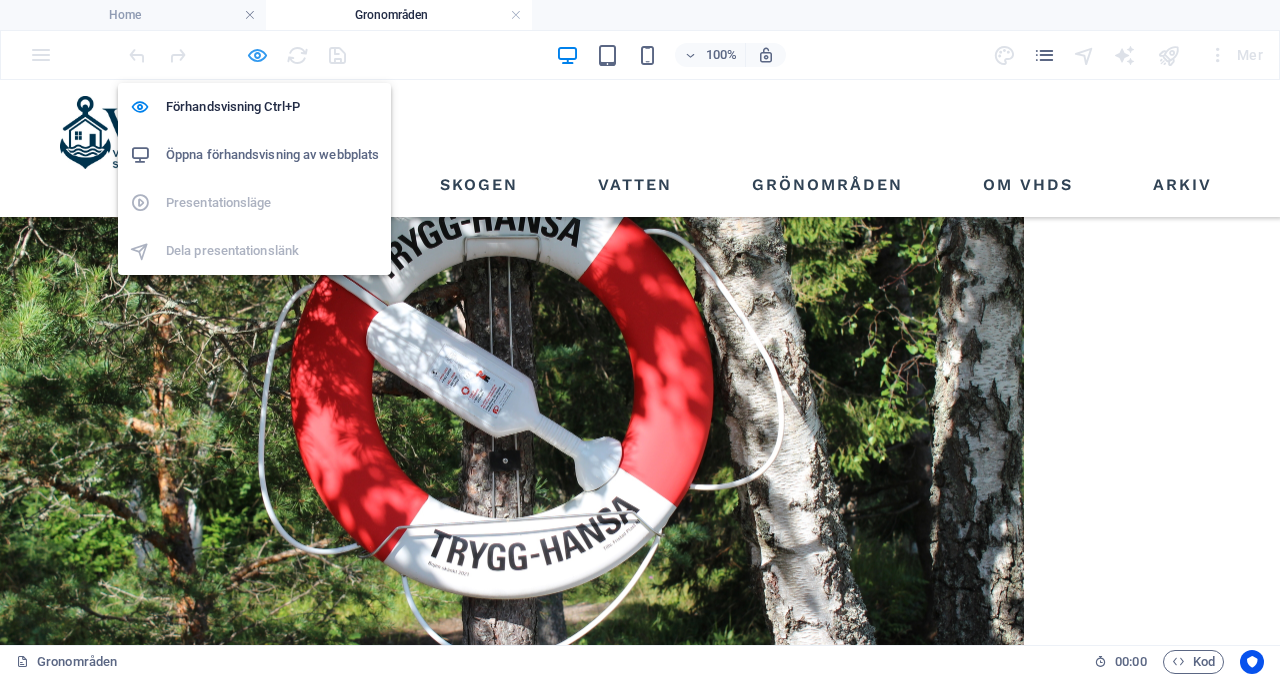 click at bounding box center [257, 55] 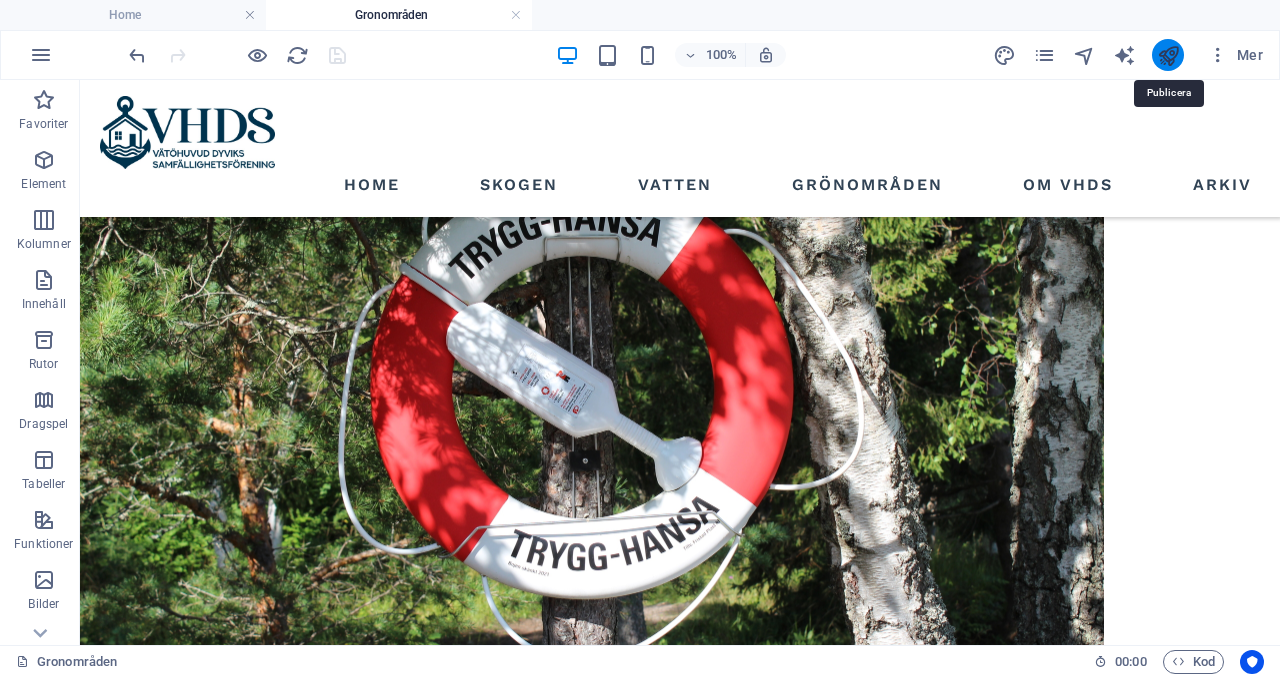 click at bounding box center (1168, 55) 